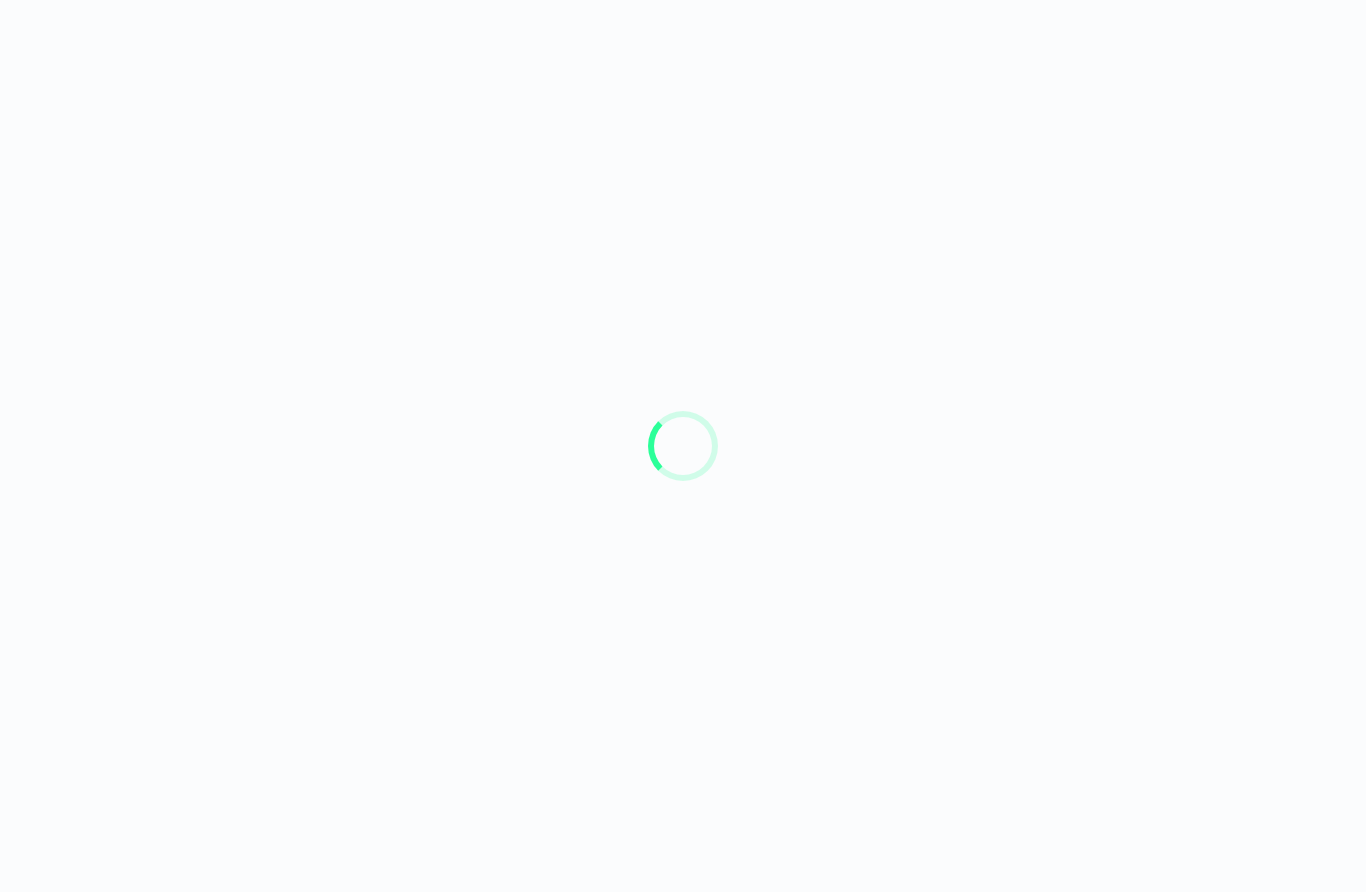 scroll, scrollTop: 0, scrollLeft: 0, axis: both 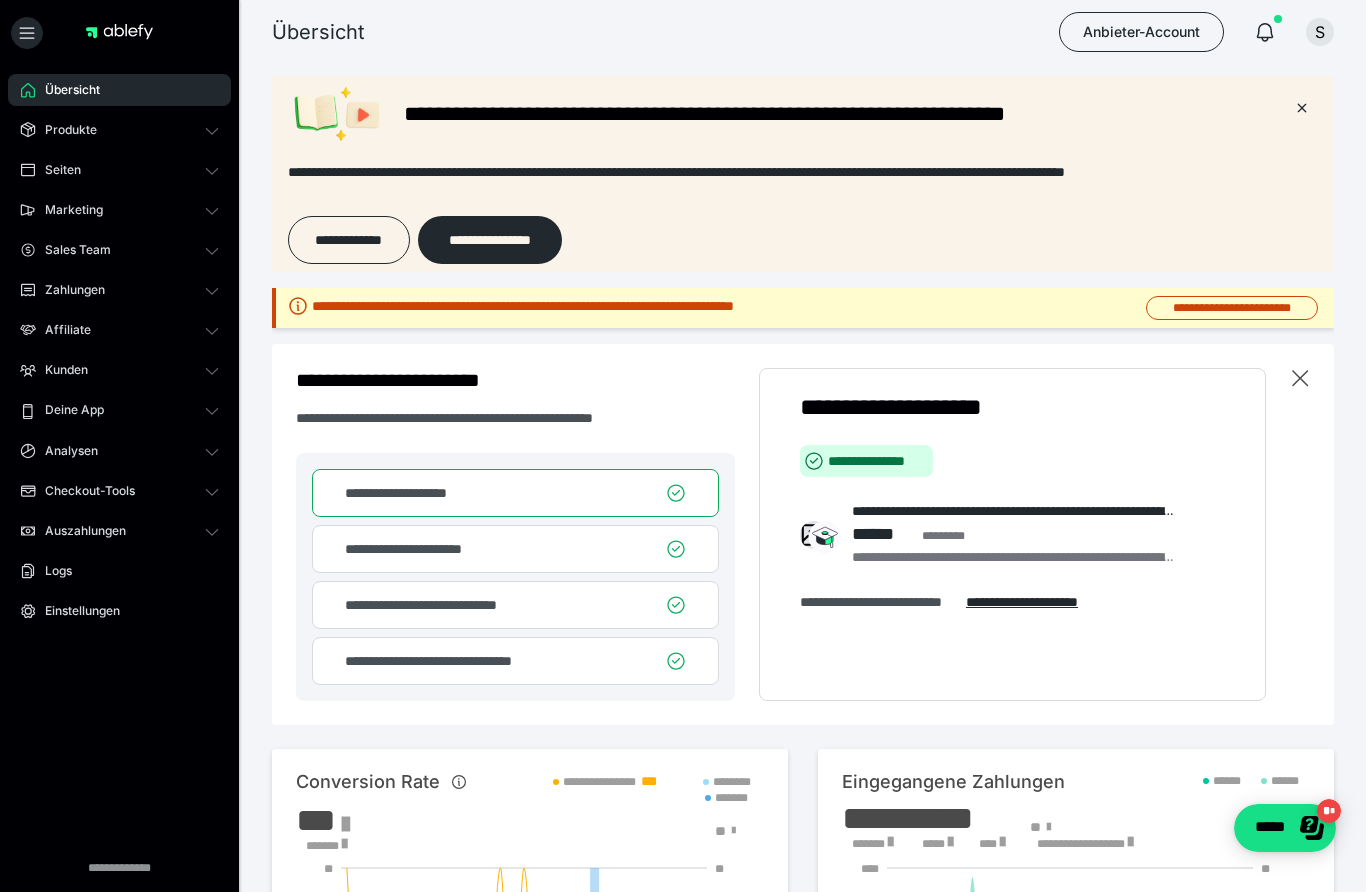 click on "Auszahlungen" at bounding box center (119, 531) 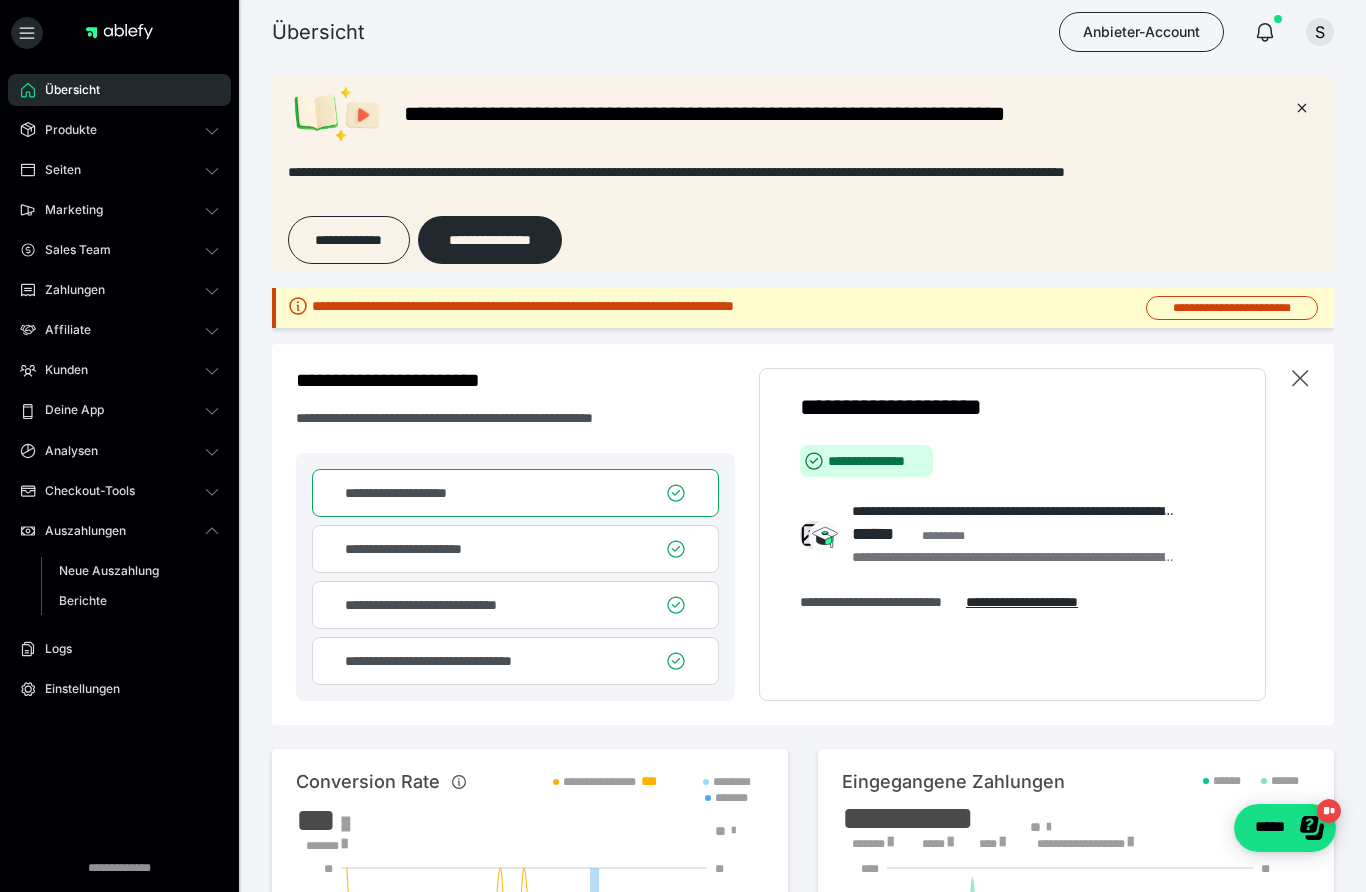 click on "Neue Auszahlung" at bounding box center (130, 571) 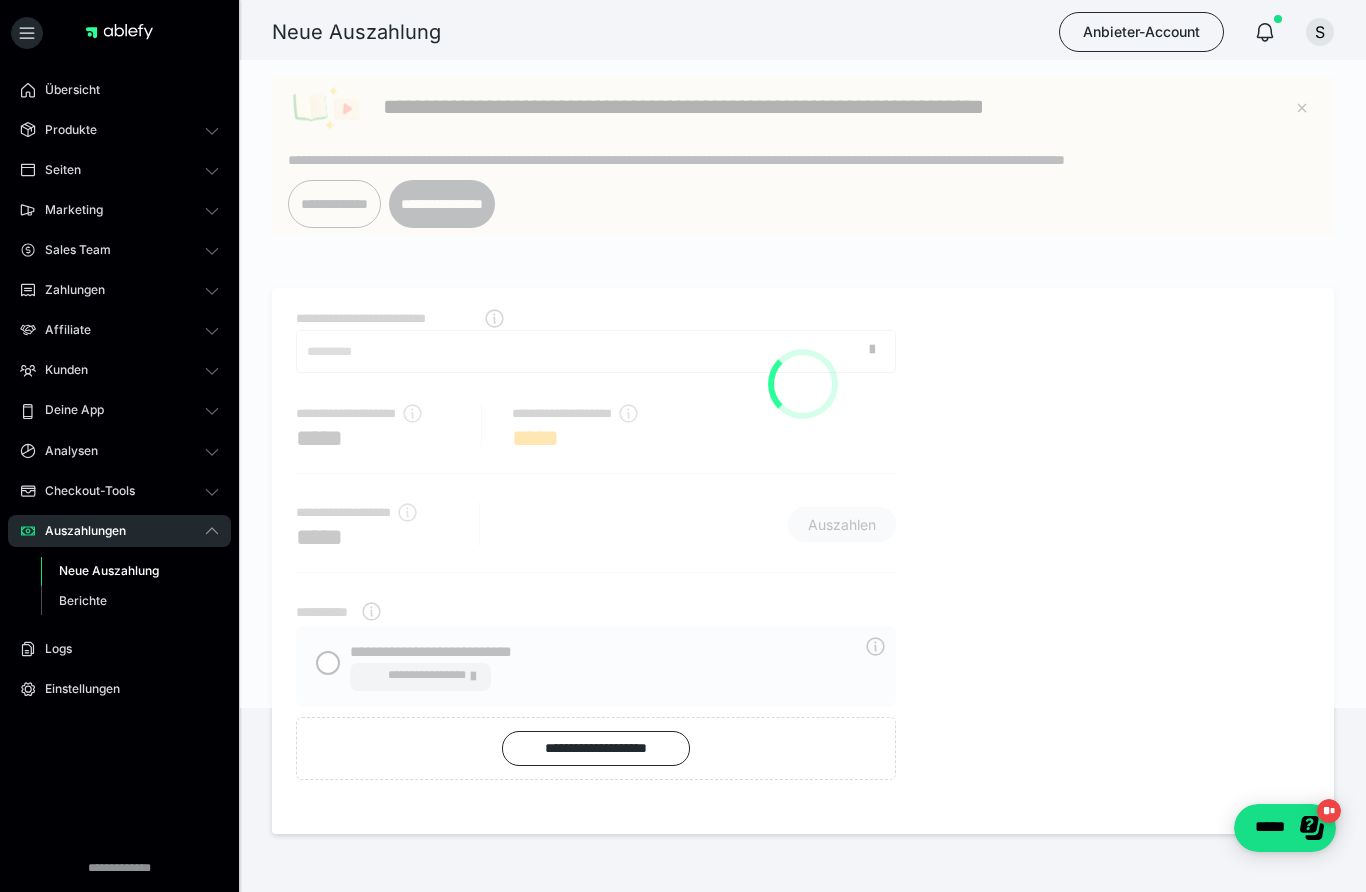 scroll, scrollTop: 0, scrollLeft: 0, axis: both 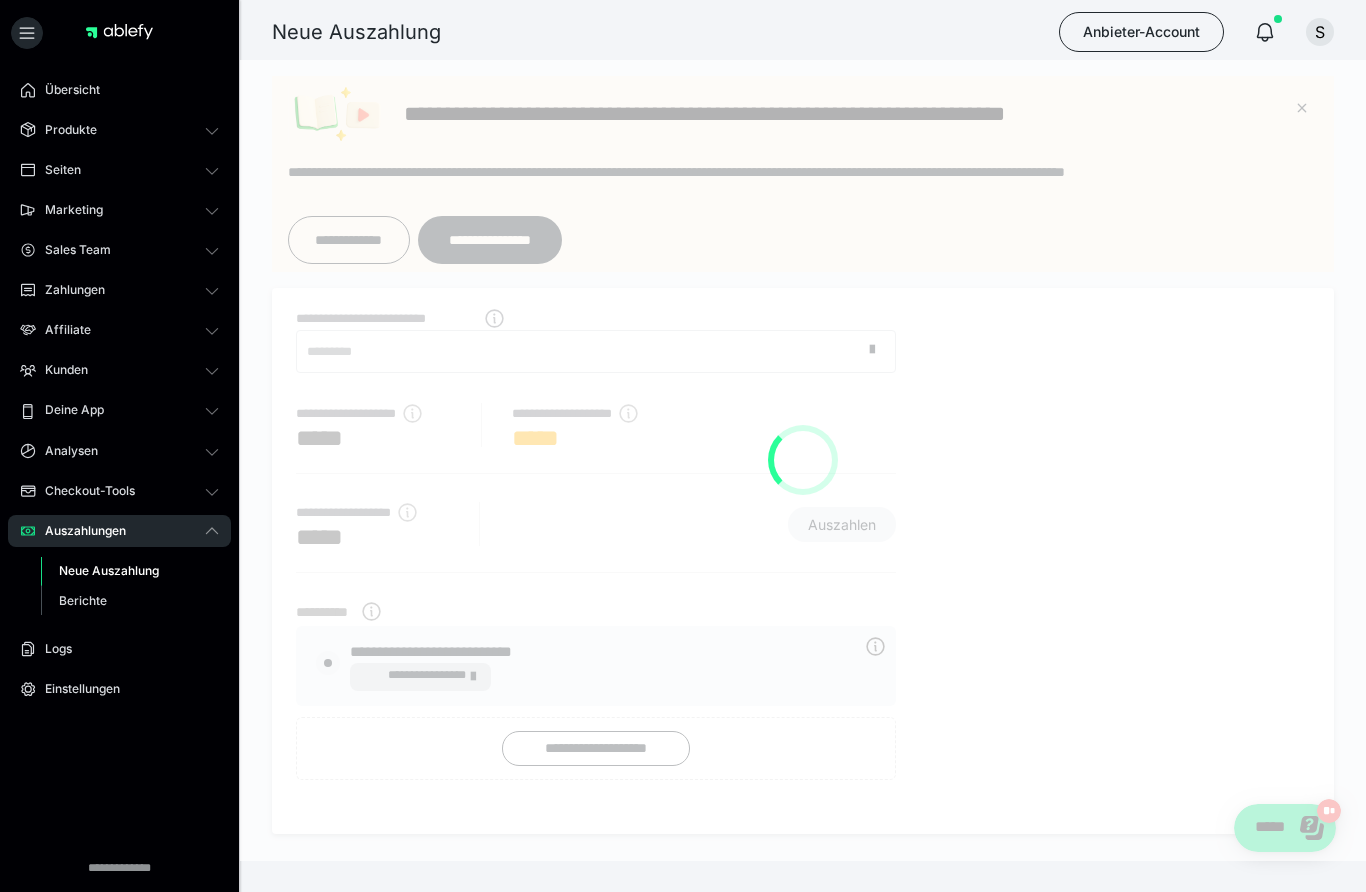 radio on "****" 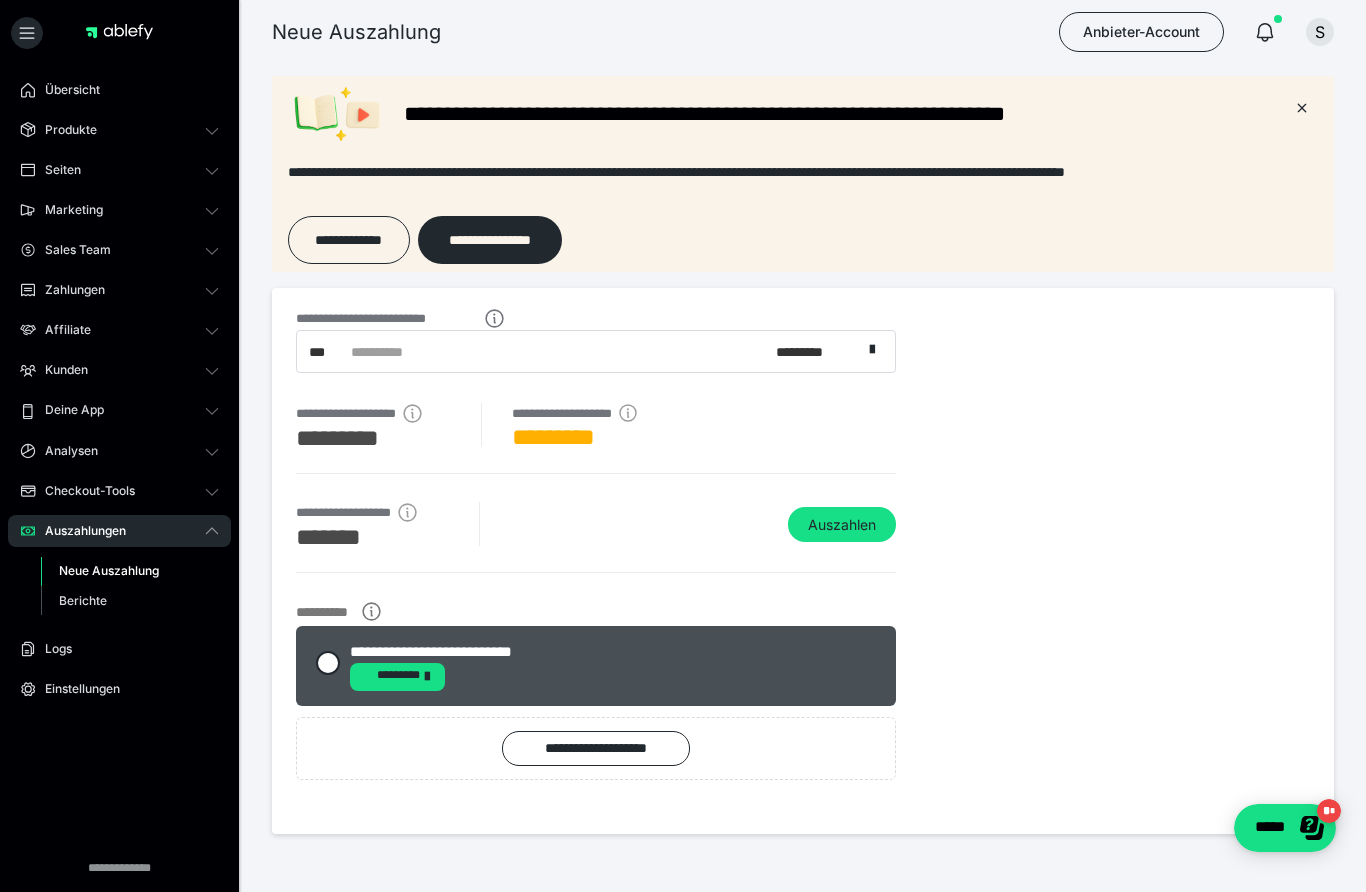 click on "Auszahlen" at bounding box center [842, 525] 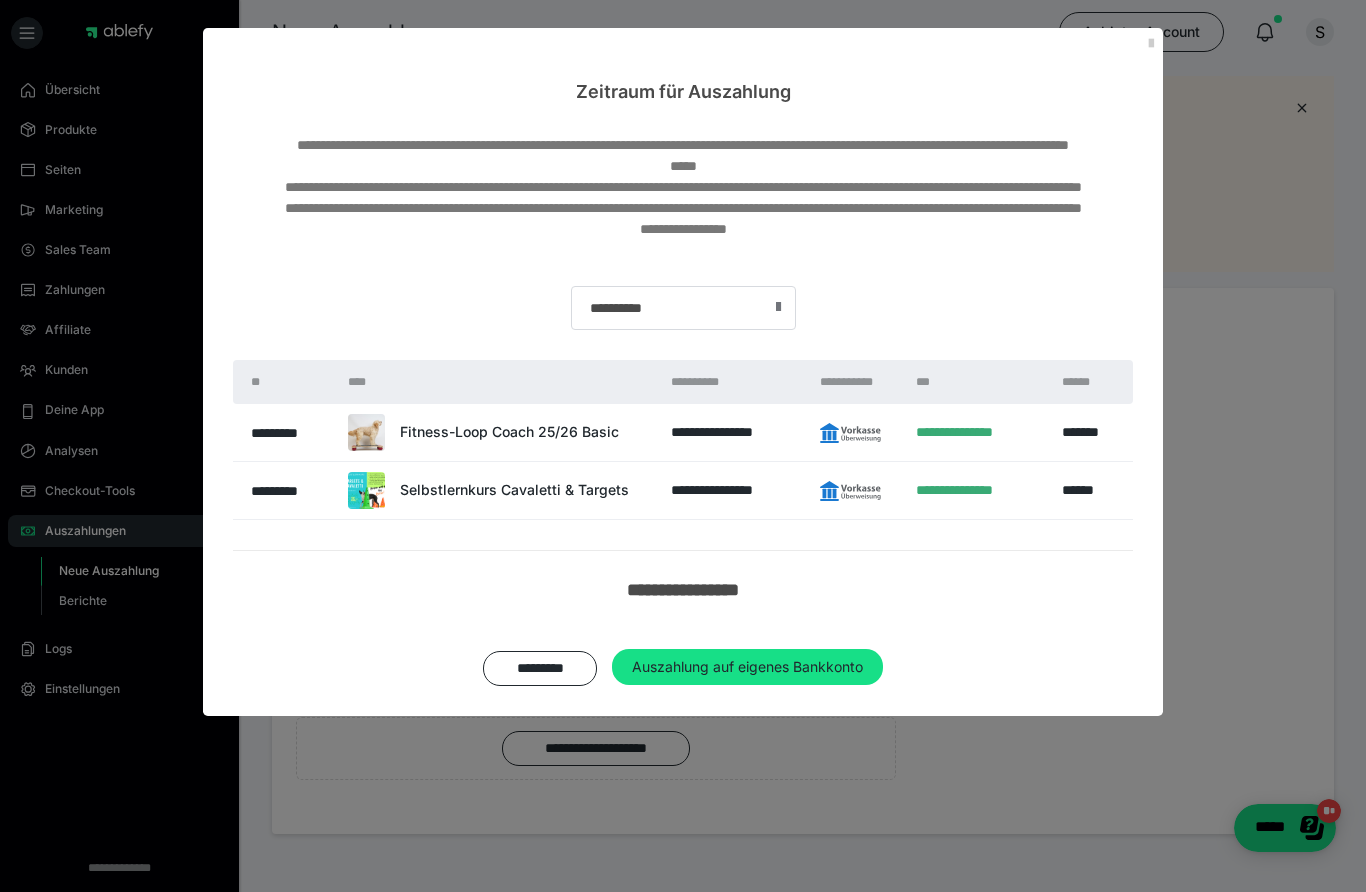 click on "Auszahlung auf eigenes Bankkonto" at bounding box center (747, 667) 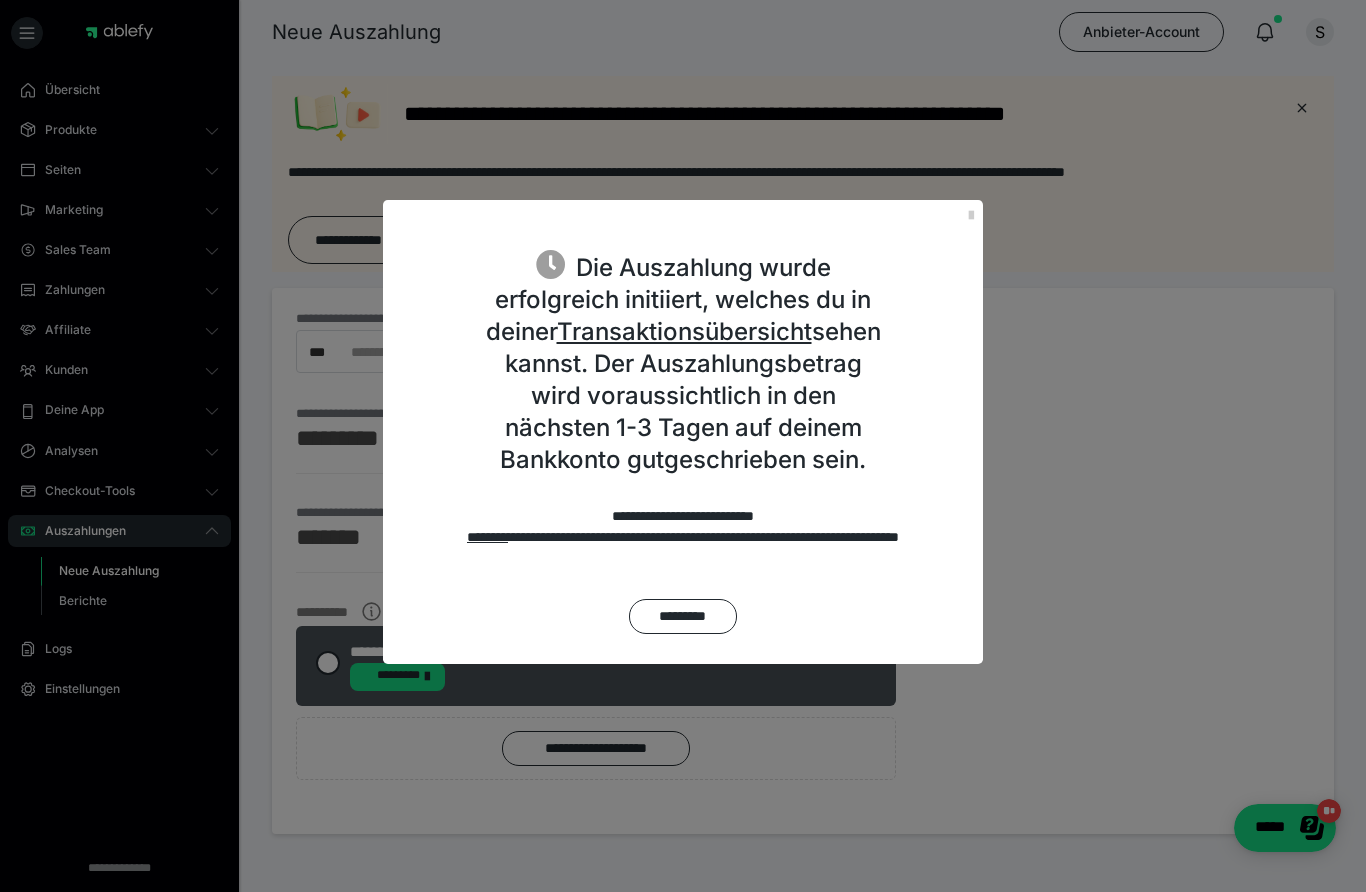 click on "*********" at bounding box center [682, 616] 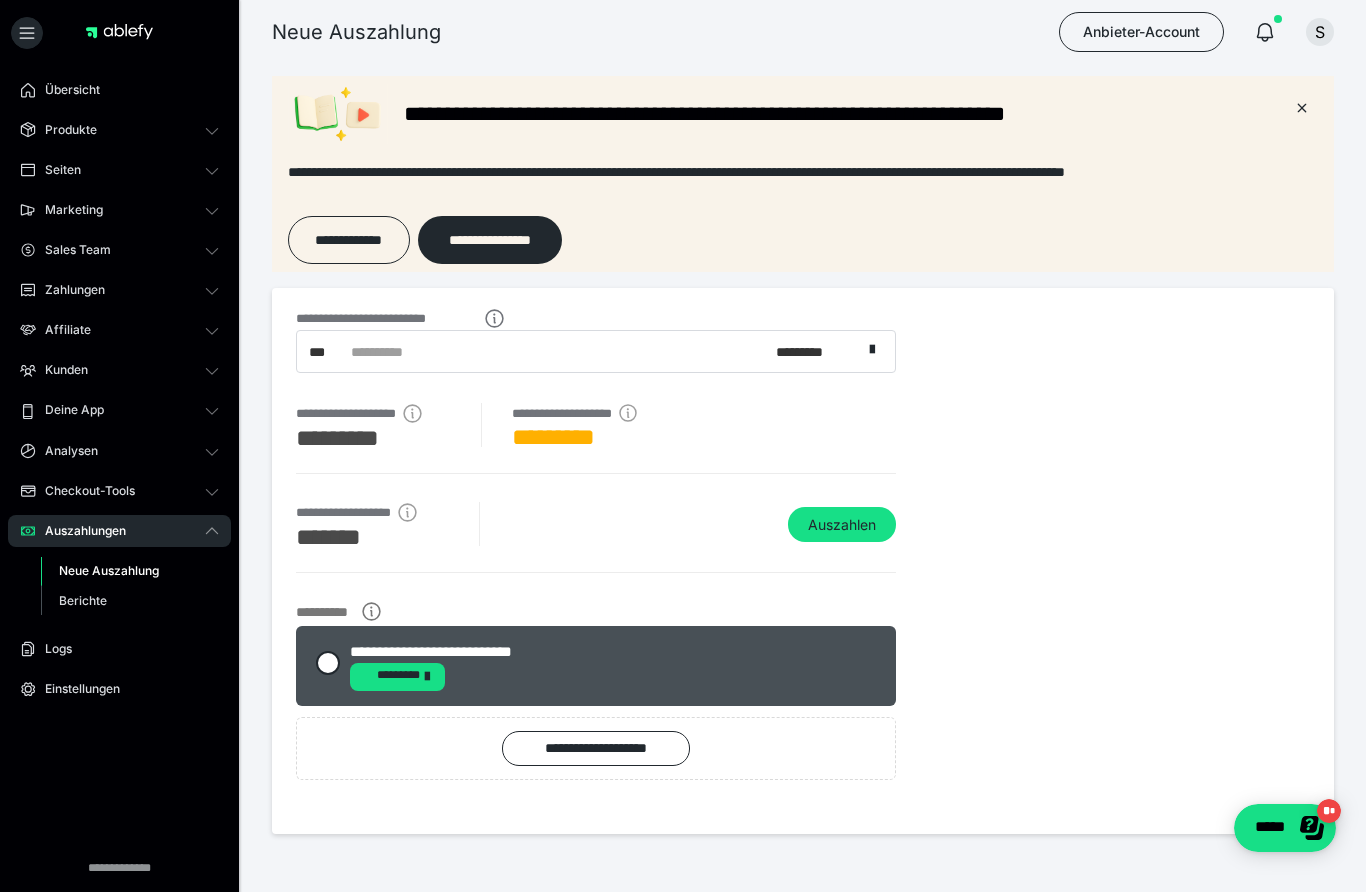click on "Zahlungen" at bounding box center [119, 290] 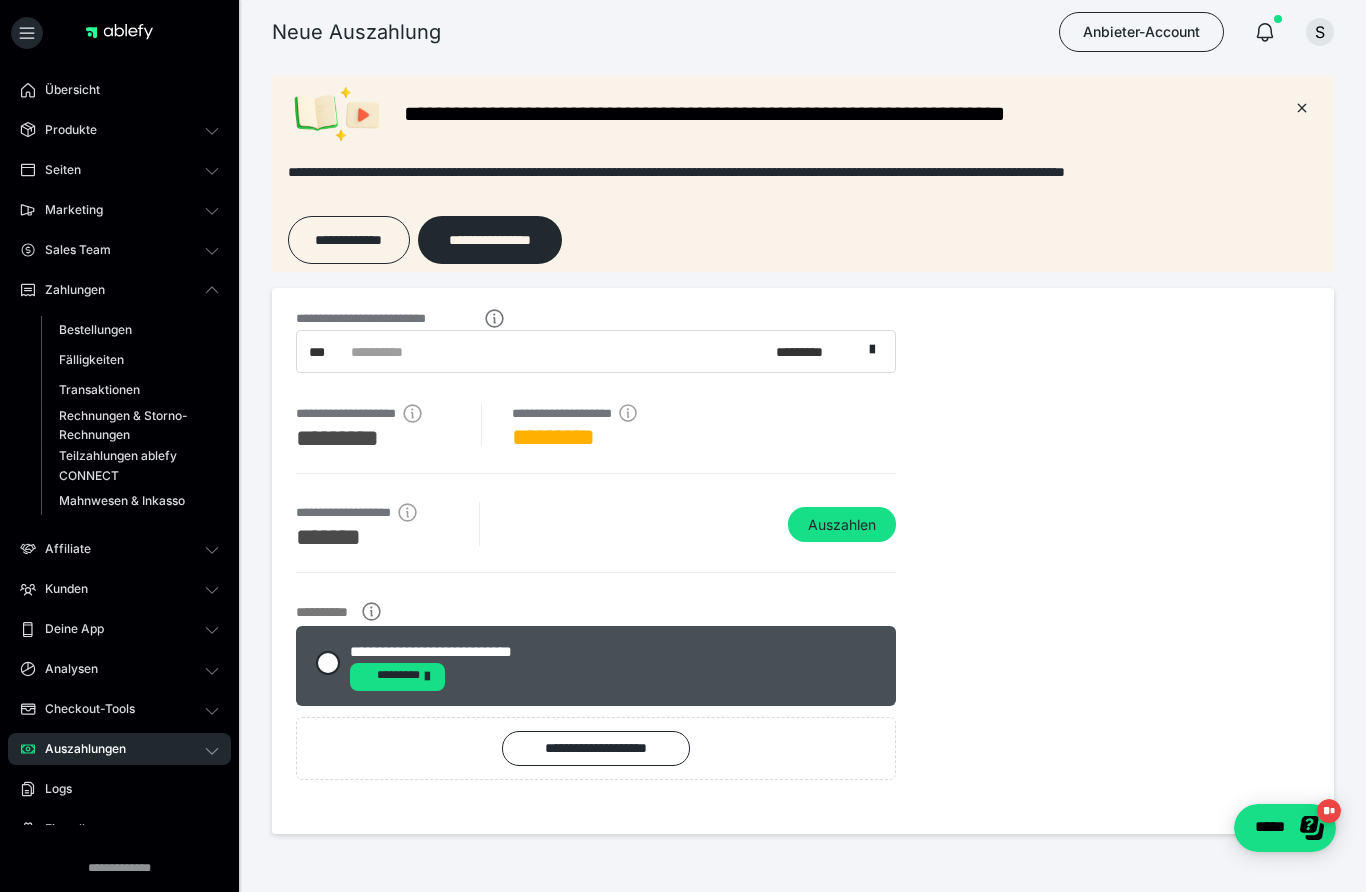 click on "Bestellungen" at bounding box center [130, 330] 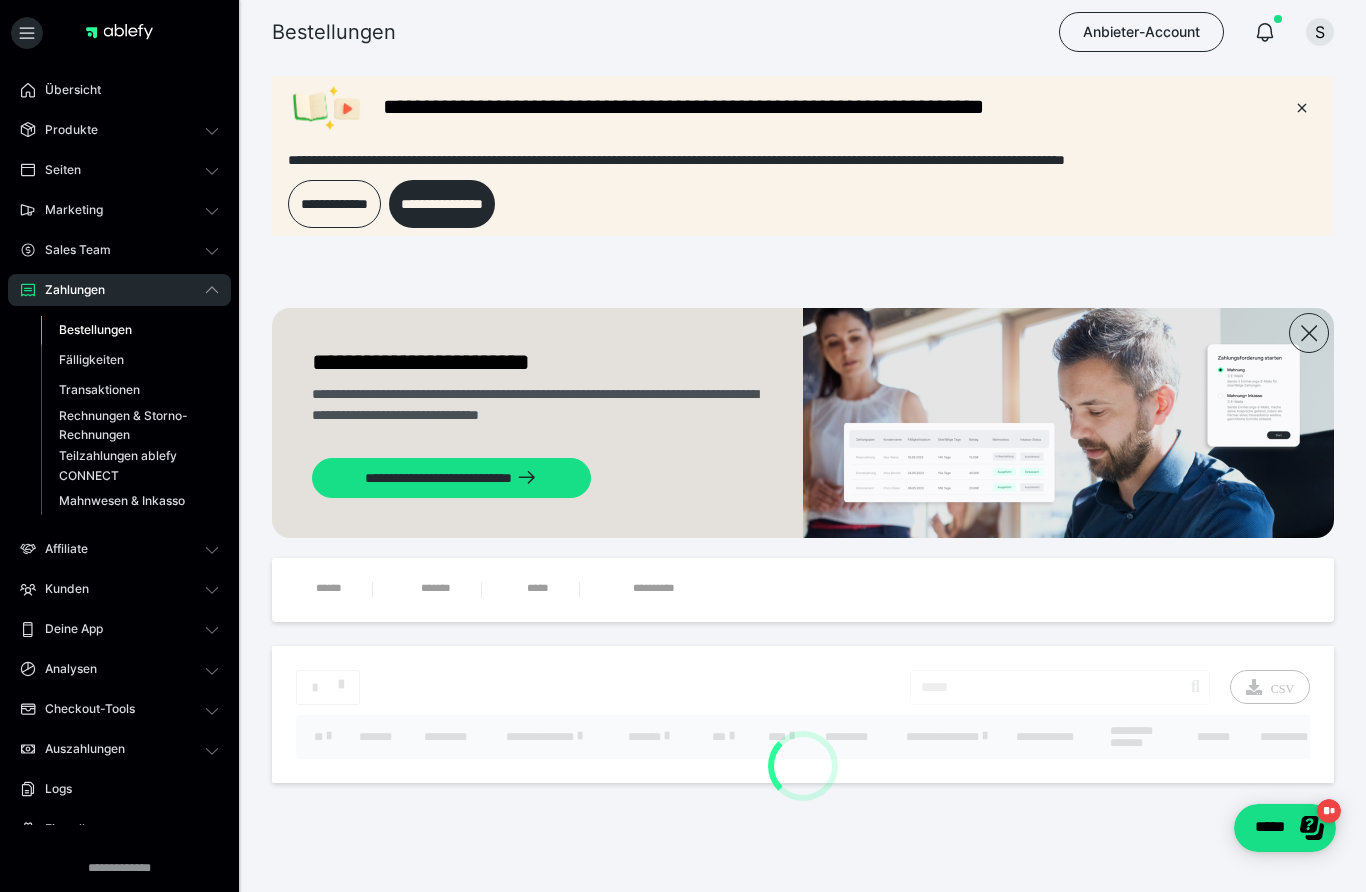 scroll, scrollTop: 0, scrollLeft: 0, axis: both 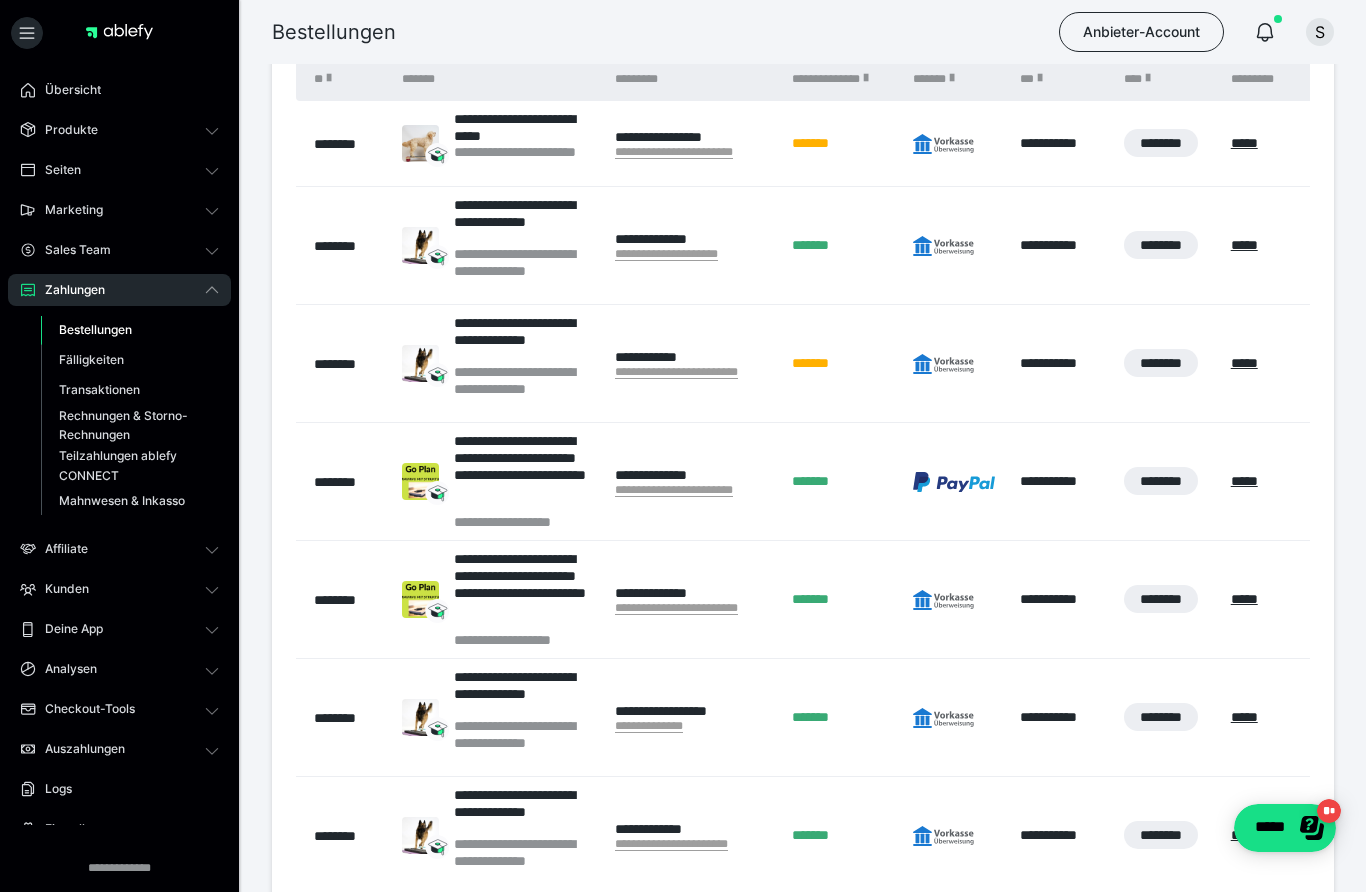 click on "Rechnungen & Storno-Rechnungen" at bounding box center (126, 425) 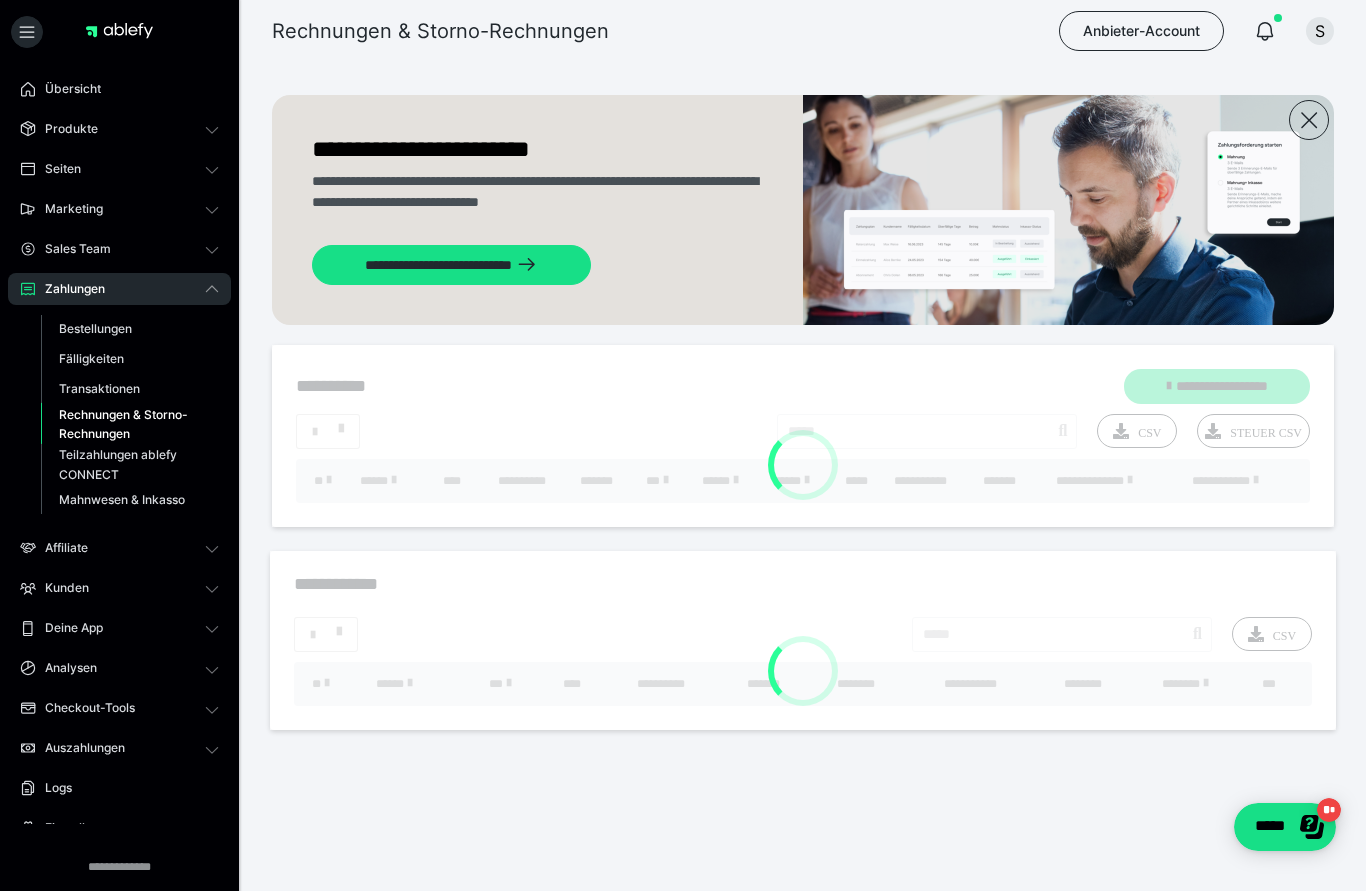scroll, scrollTop: 1, scrollLeft: 0, axis: vertical 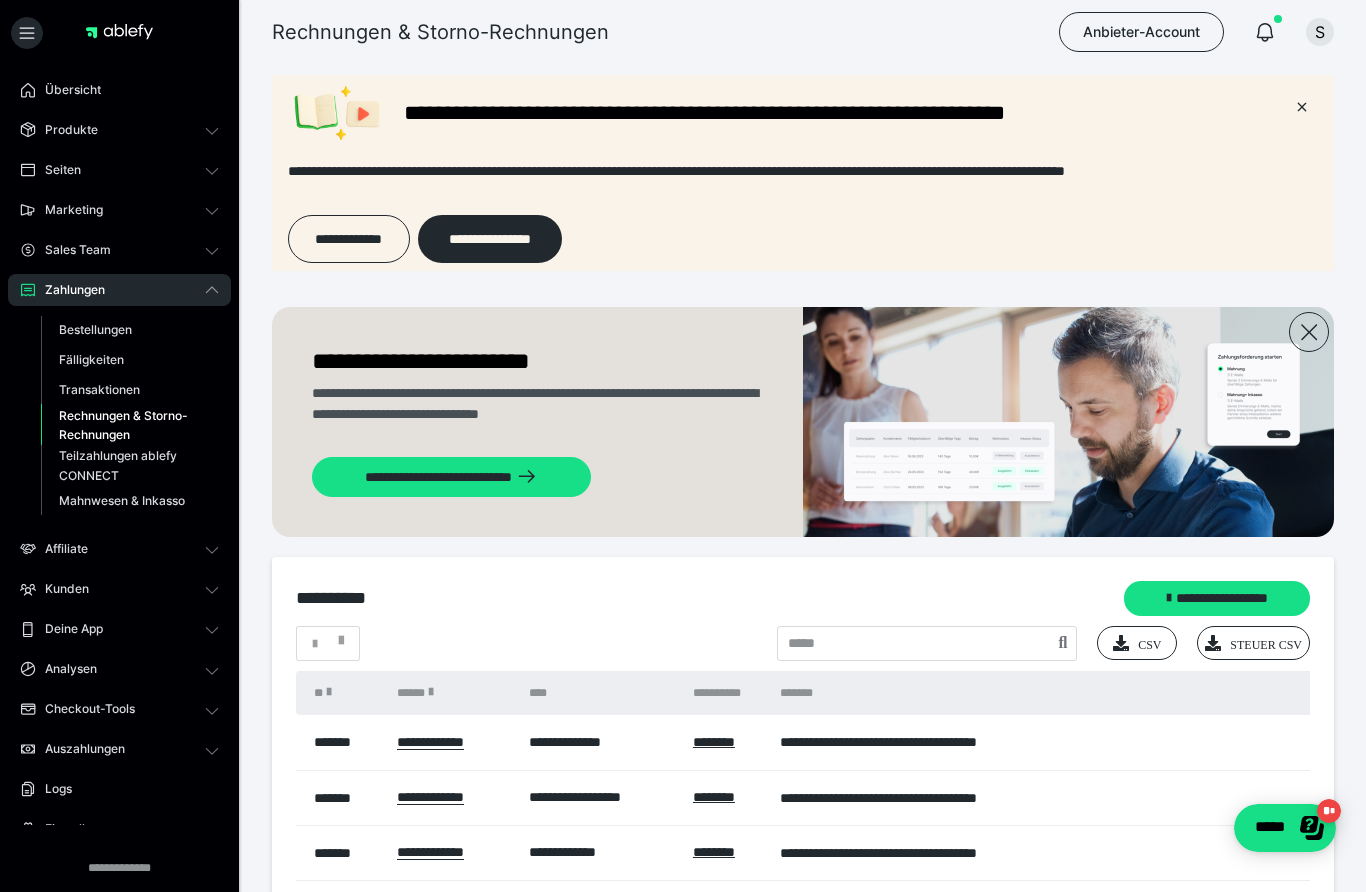 click on "*******" at bounding box center (345, 853) 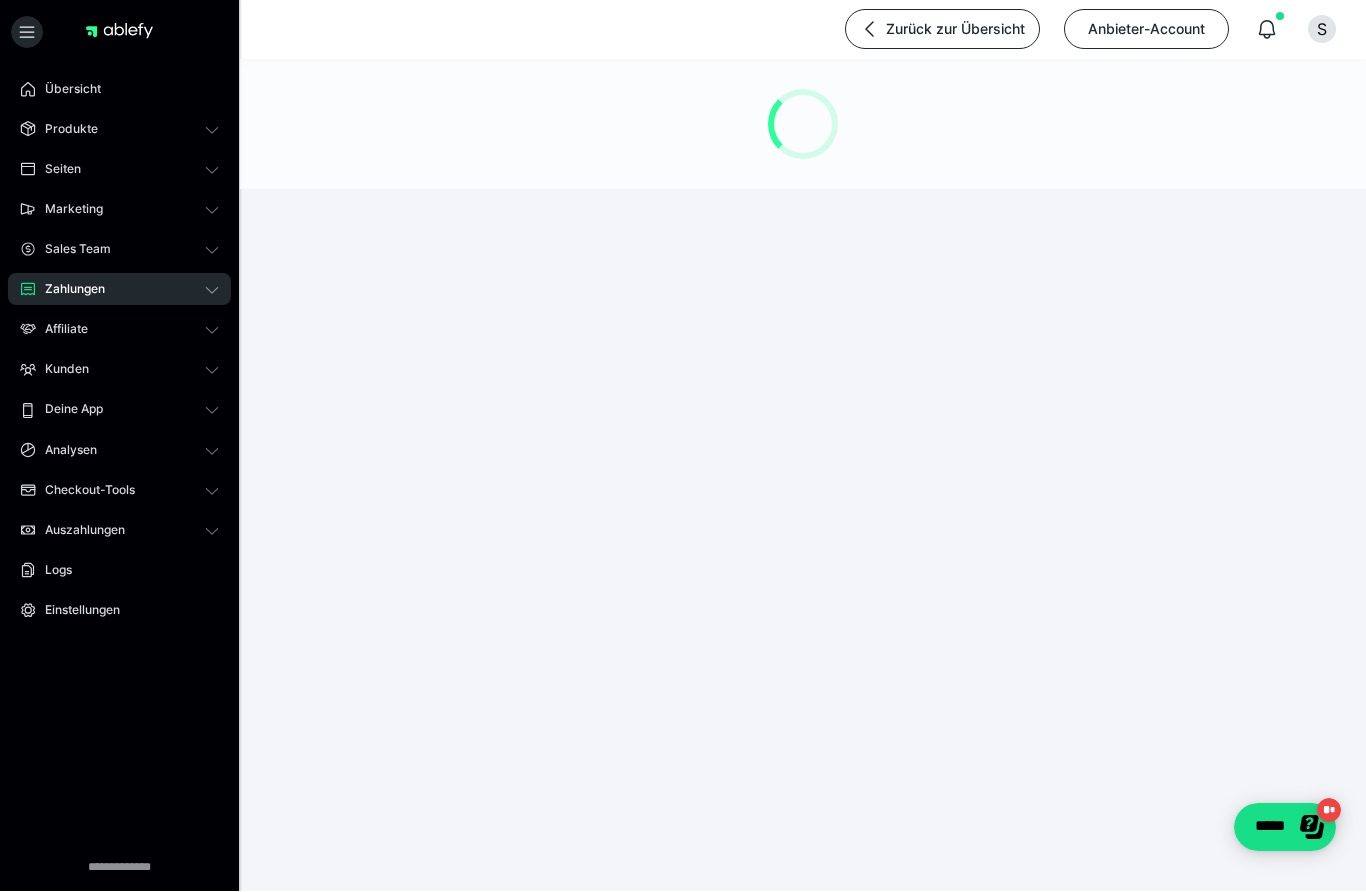 scroll, scrollTop: 1, scrollLeft: 0, axis: vertical 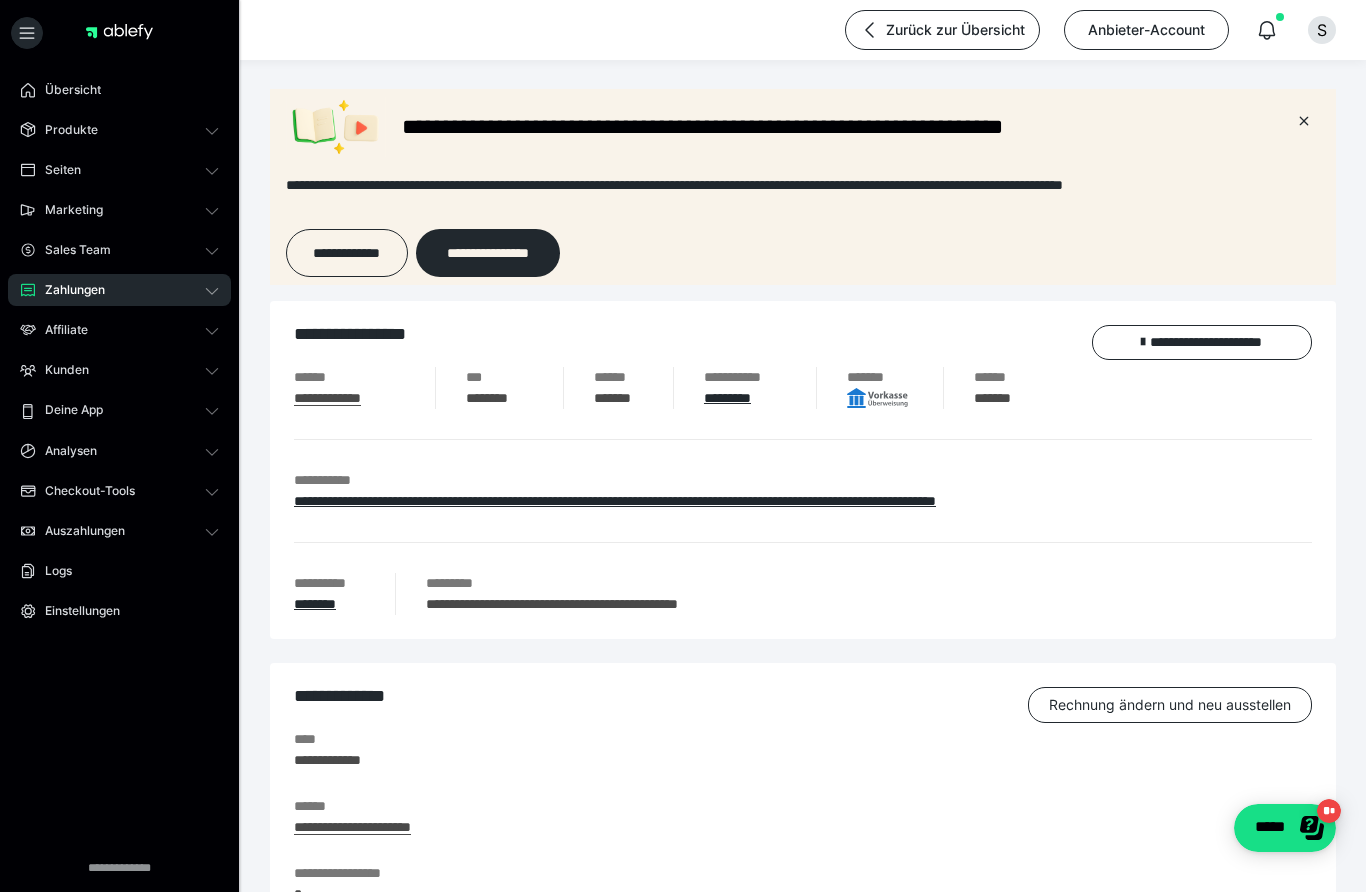 click on "**********" at bounding box center [1202, 342] 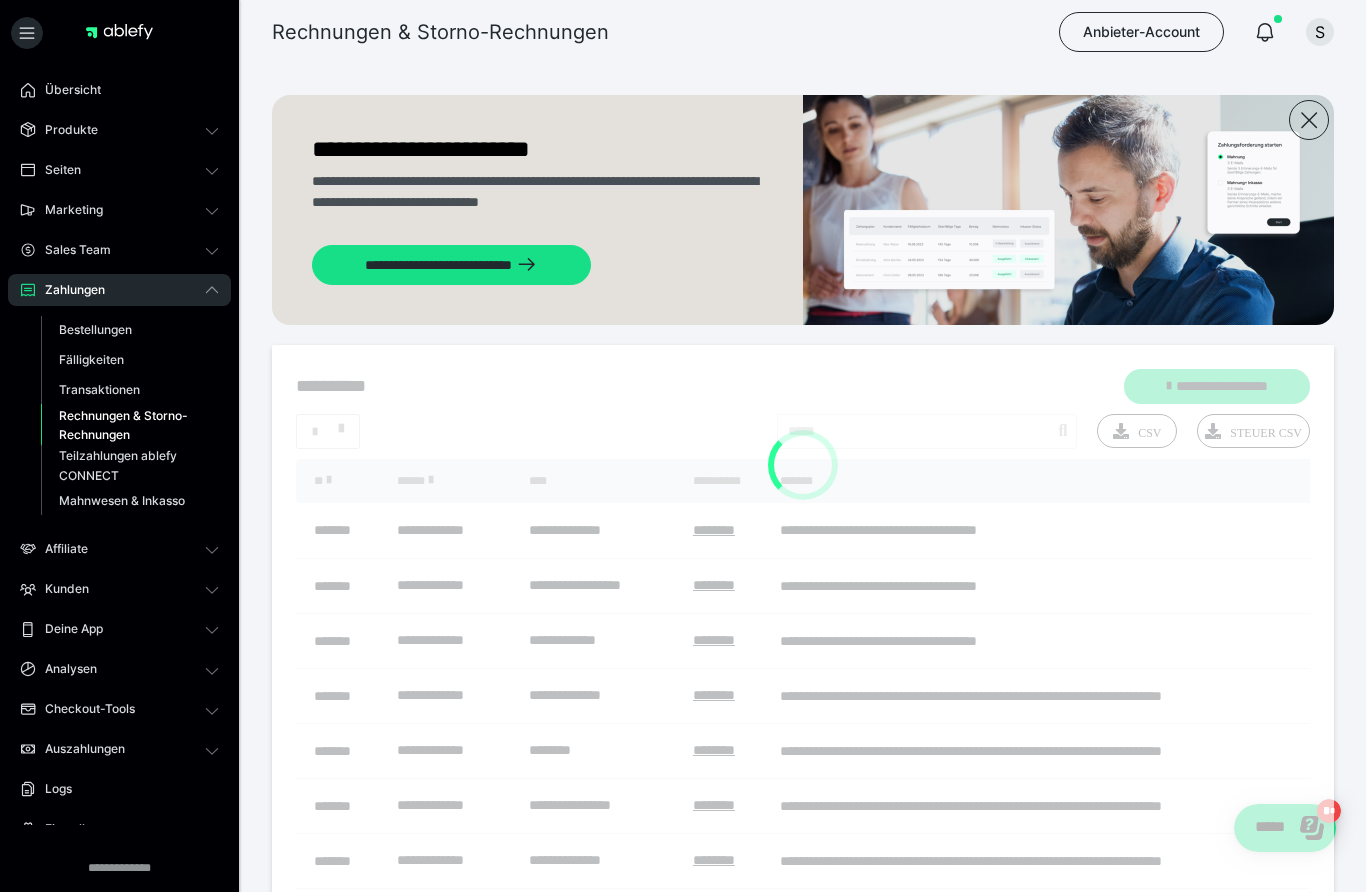scroll, scrollTop: 86, scrollLeft: 0, axis: vertical 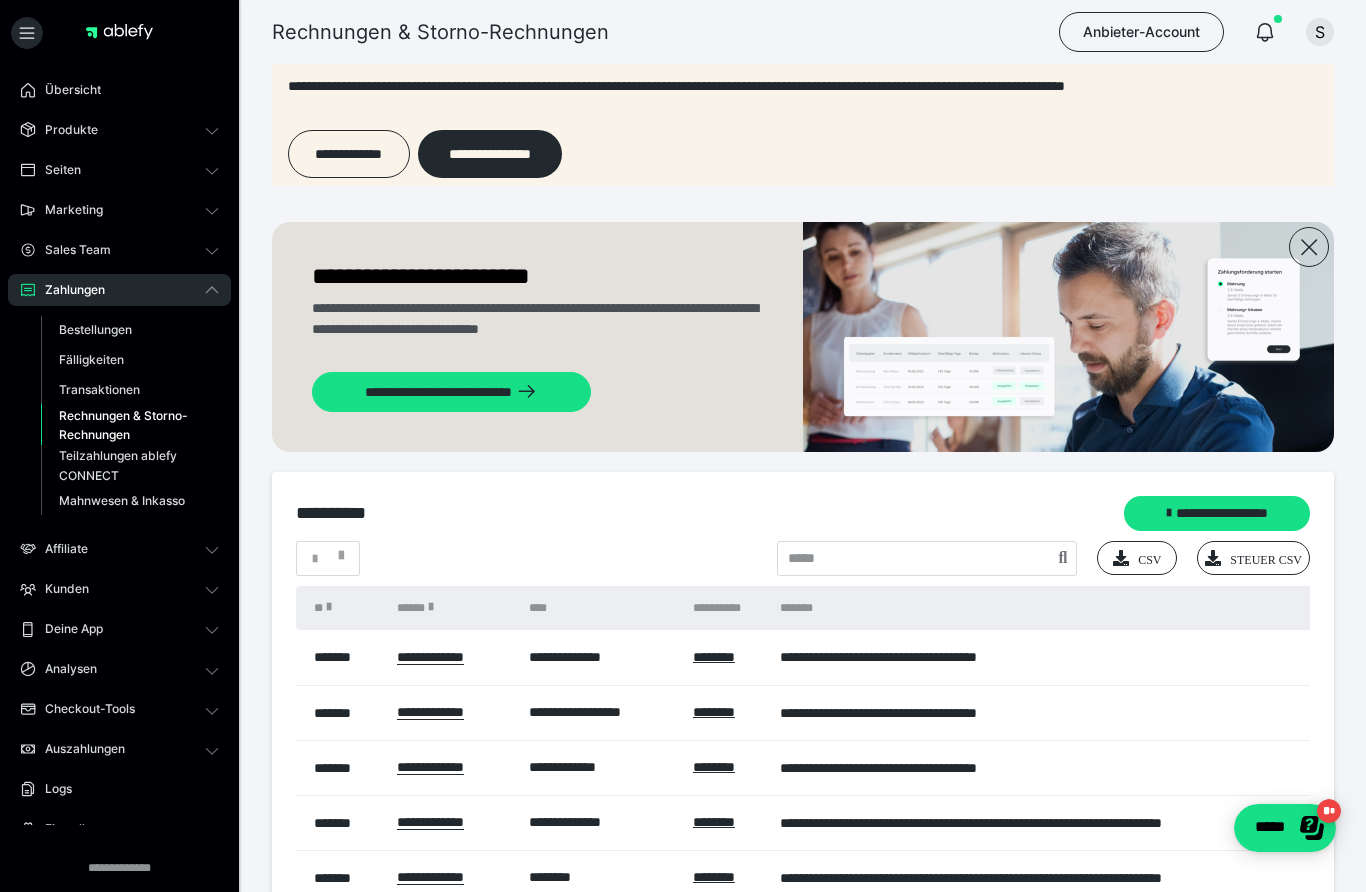 click on "*******" at bounding box center (345, 713) 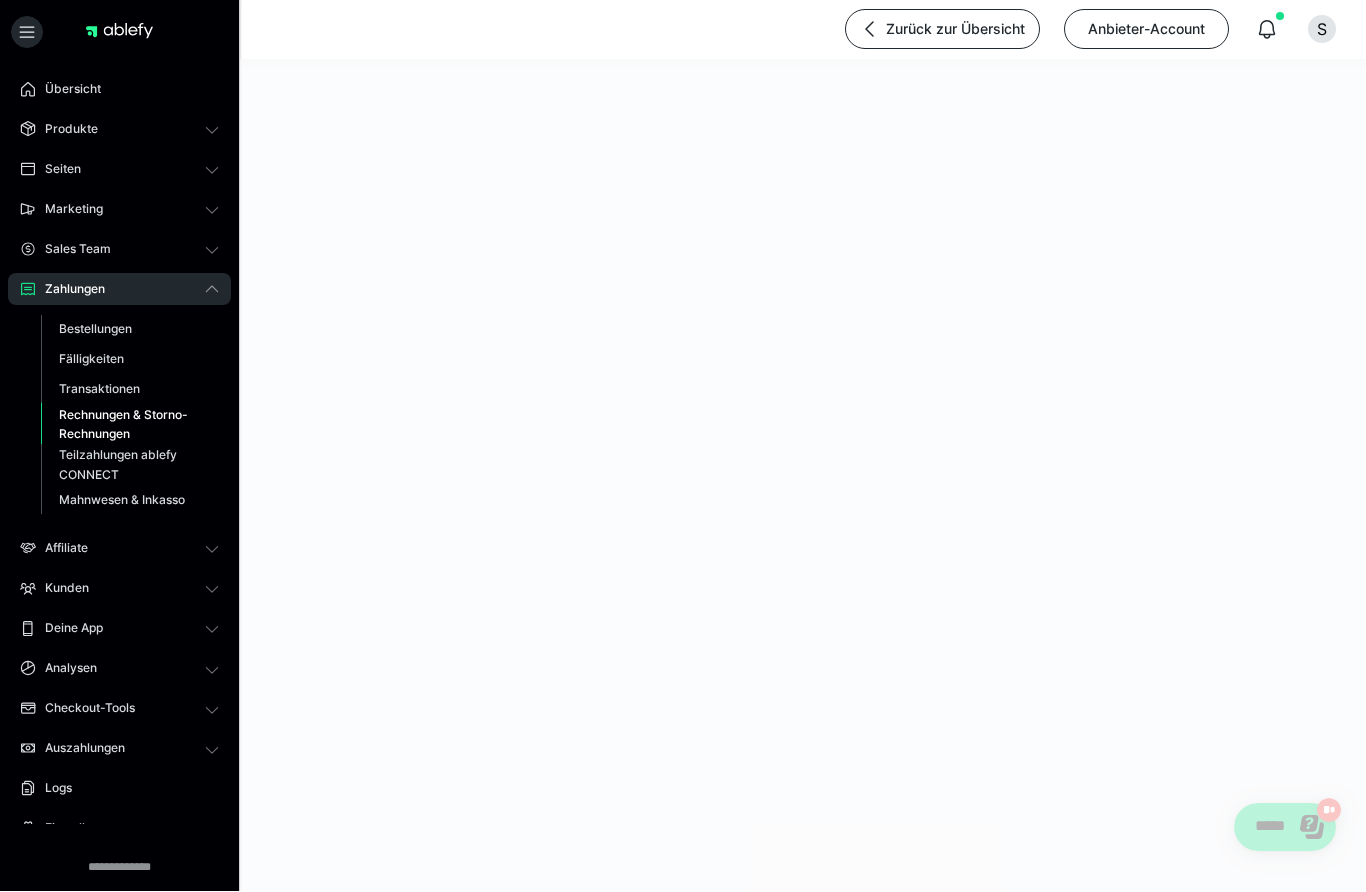 scroll, scrollTop: 1, scrollLeft: 0, axis: vertical 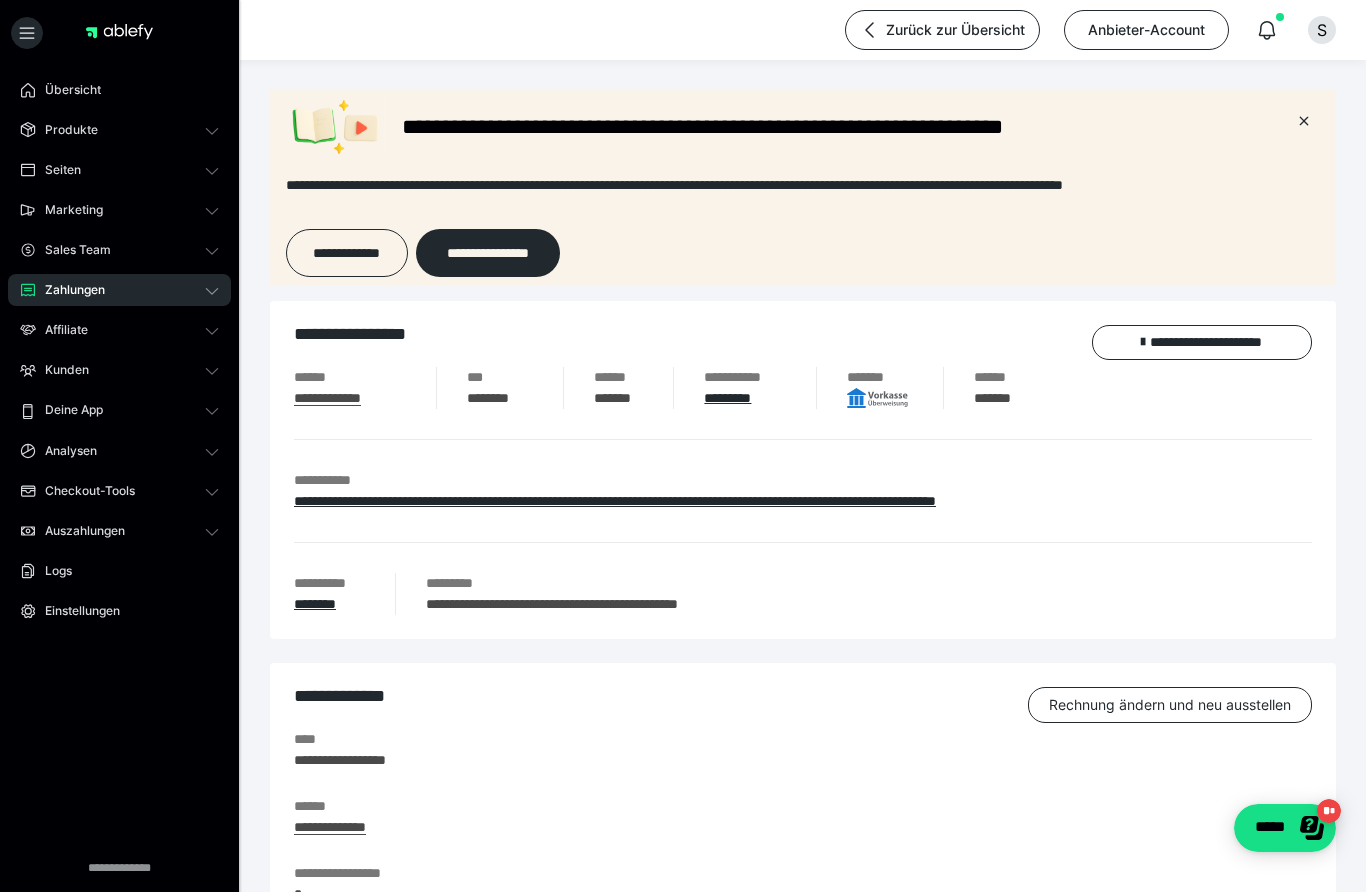 click on "**********" at bounding box center [1202, 342] 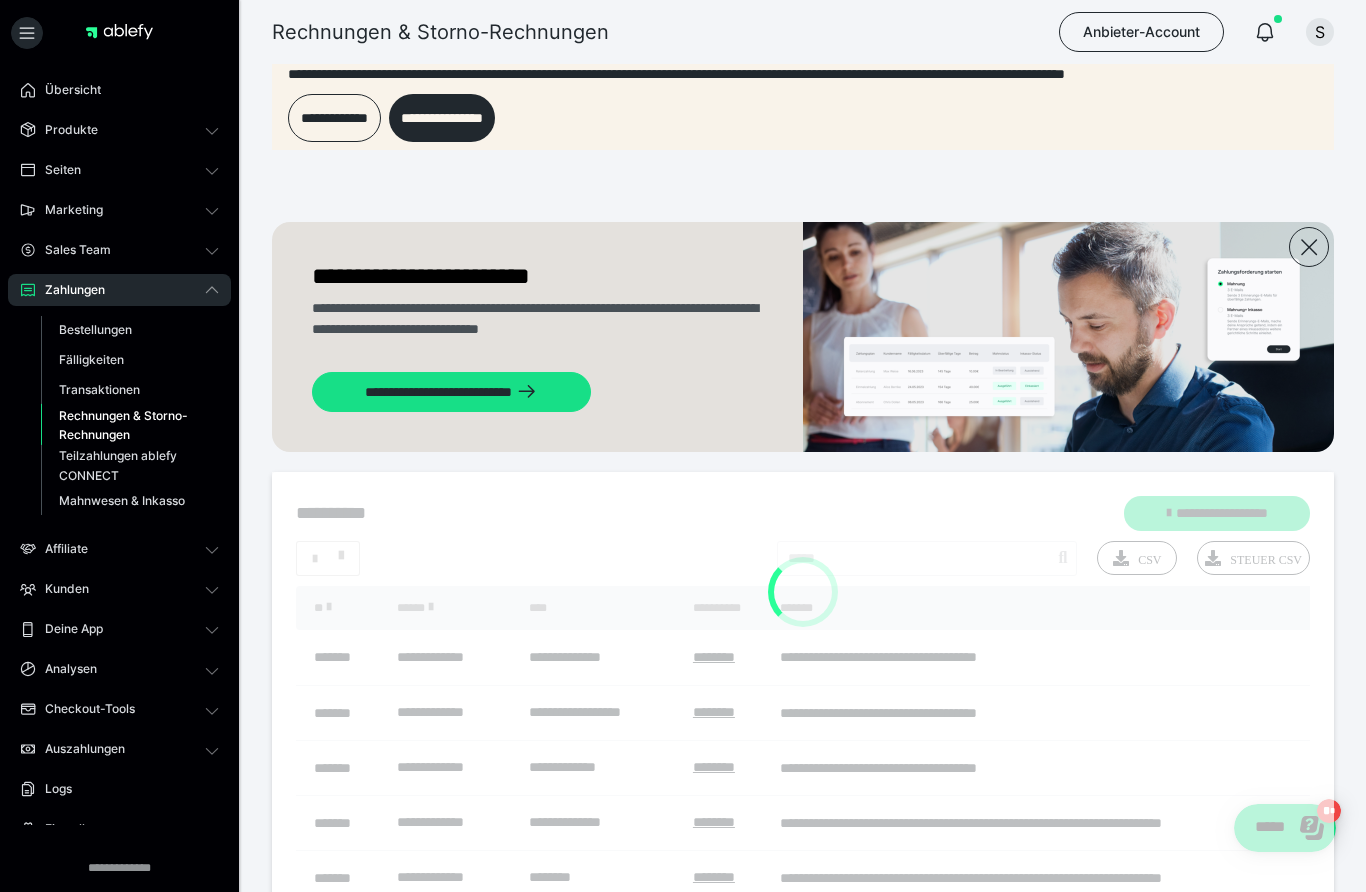scroll, scrollTop: 0, scrollLeft: 0, axis: both 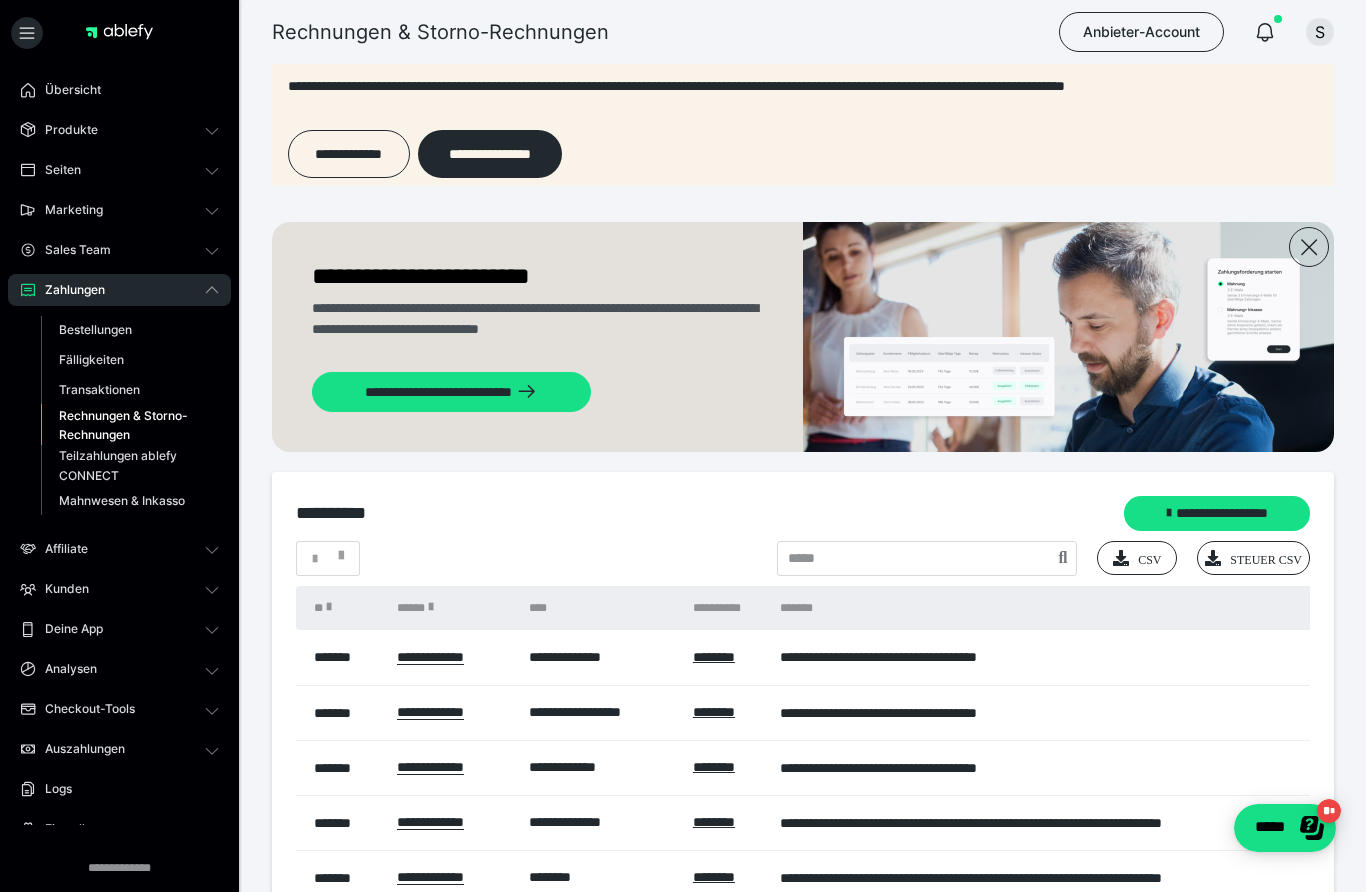 click on "*******" at bounding box center [345, 657] 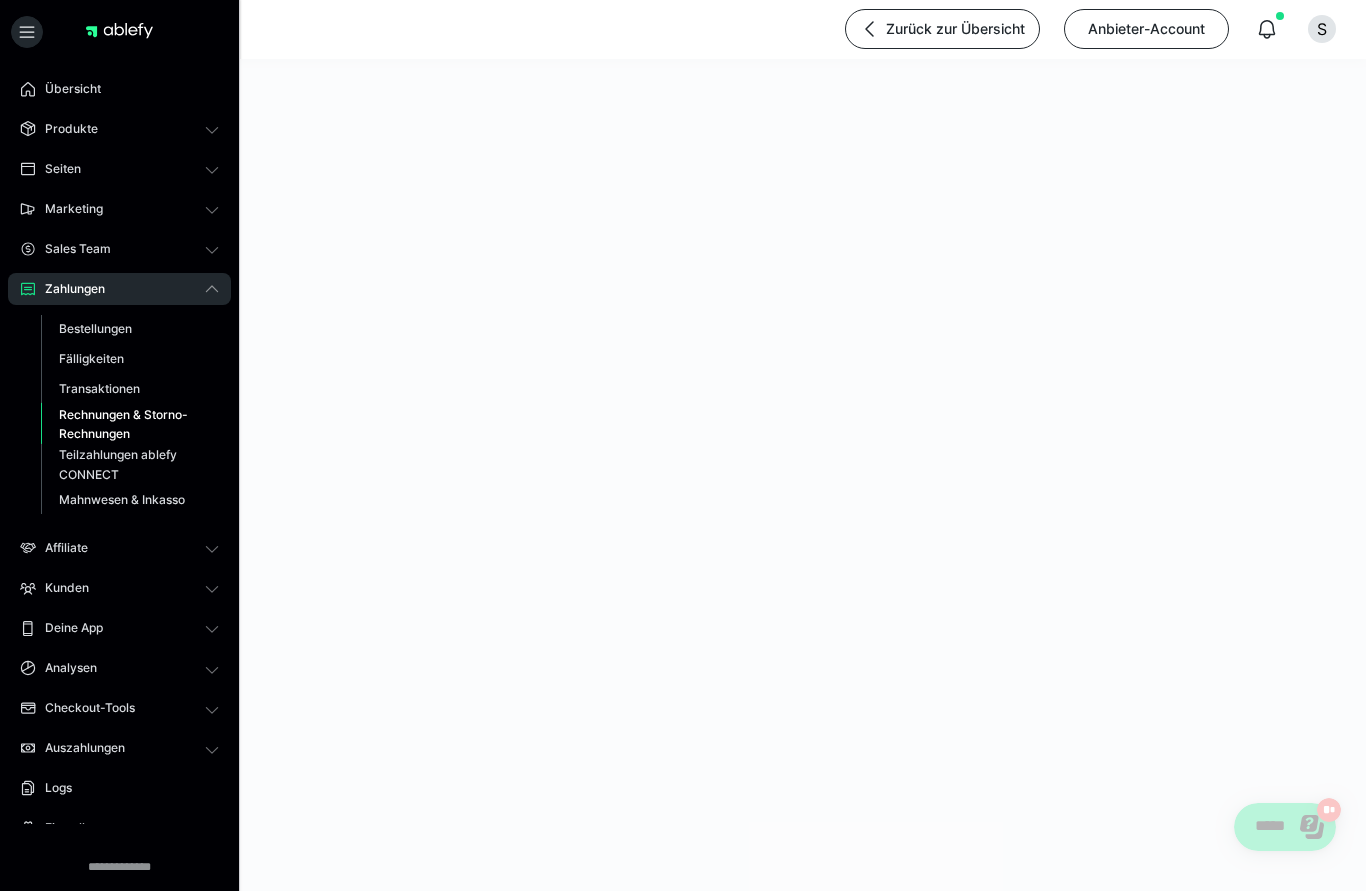 scroll, scrollTop: 1, scrollLeft: 0, axis: vertical 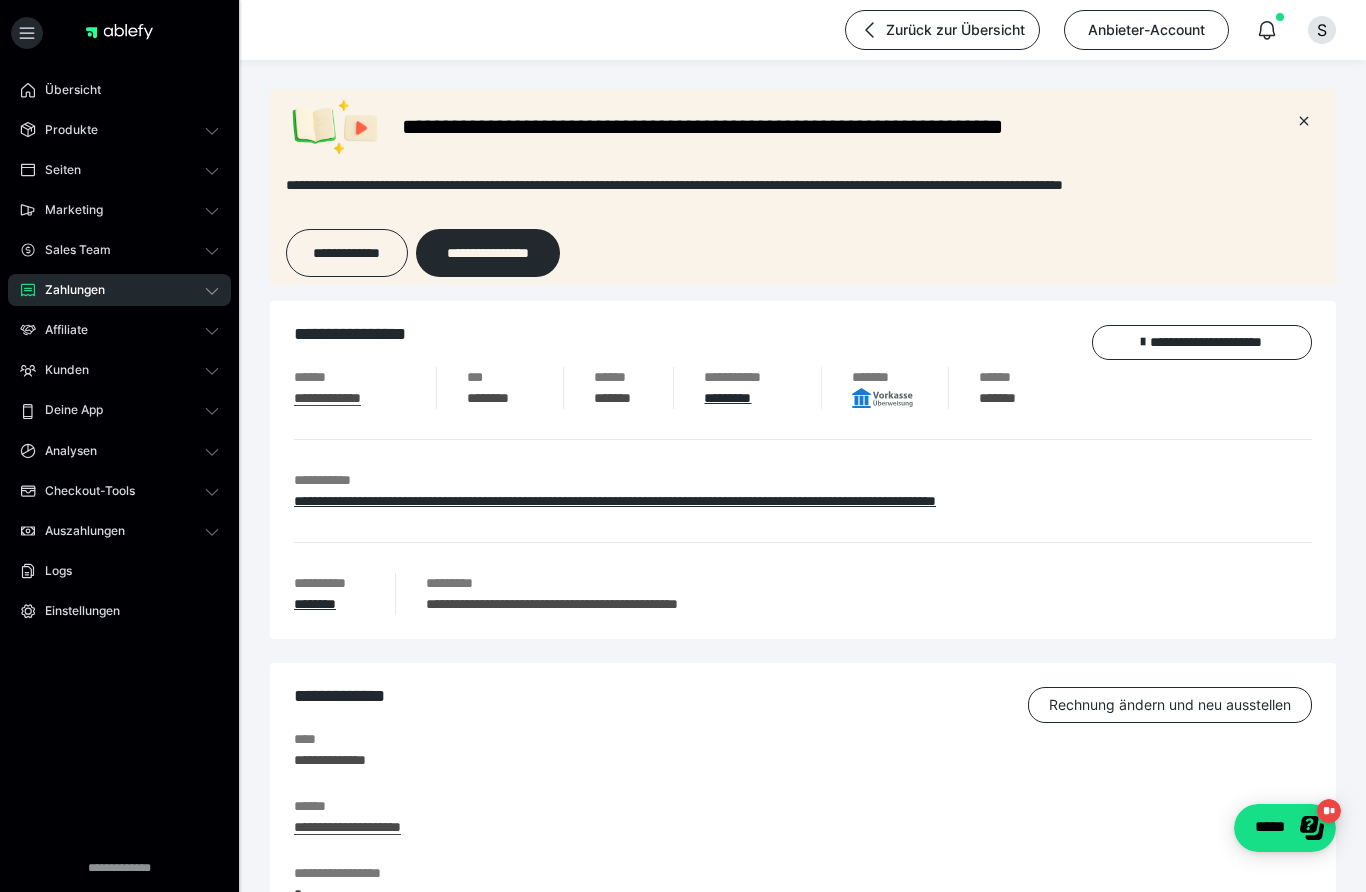 click on "**********" at bounding box center (1202, 342) 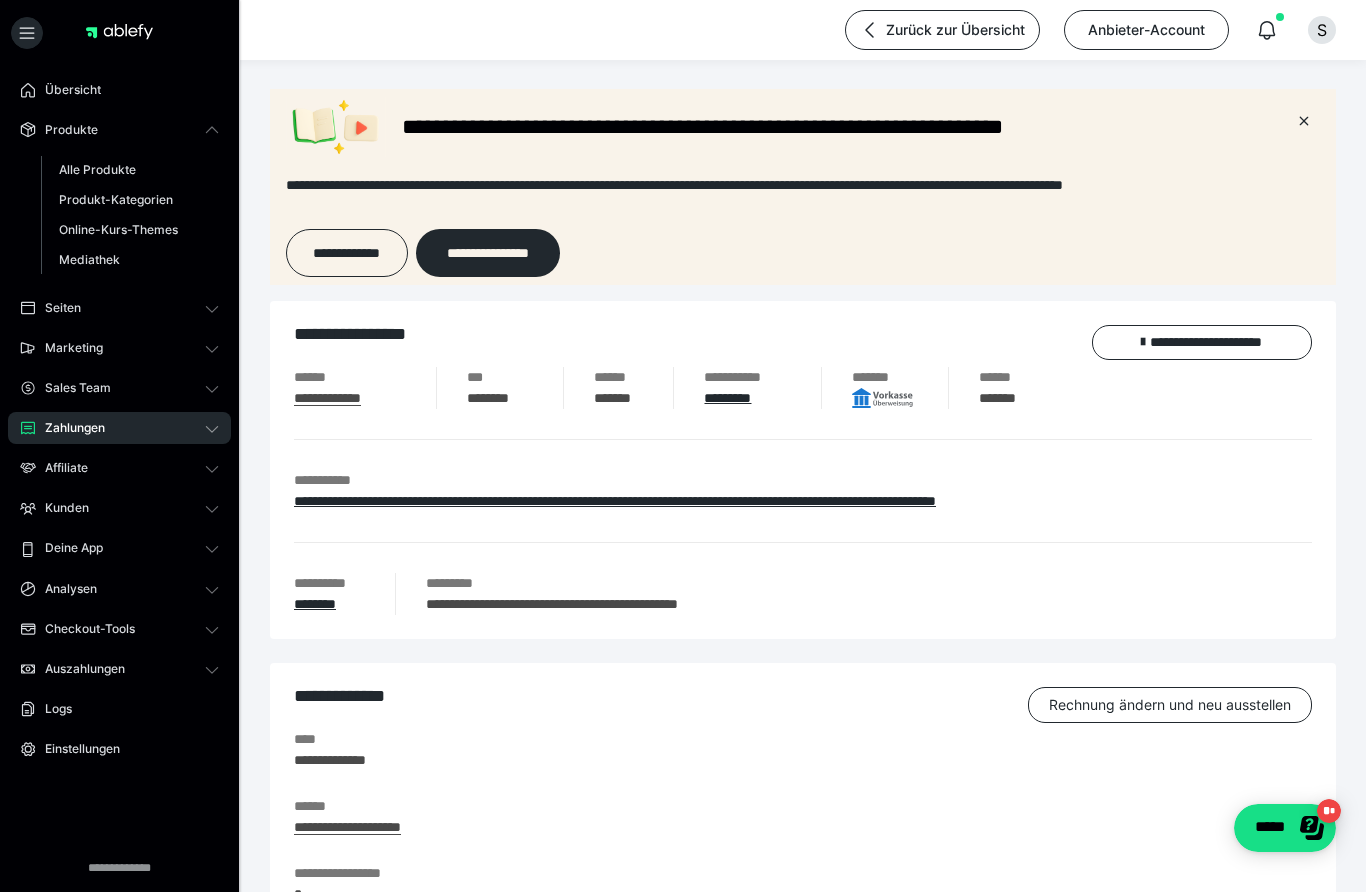 click on "Alle Produkte" at bounding box center [97, 169] 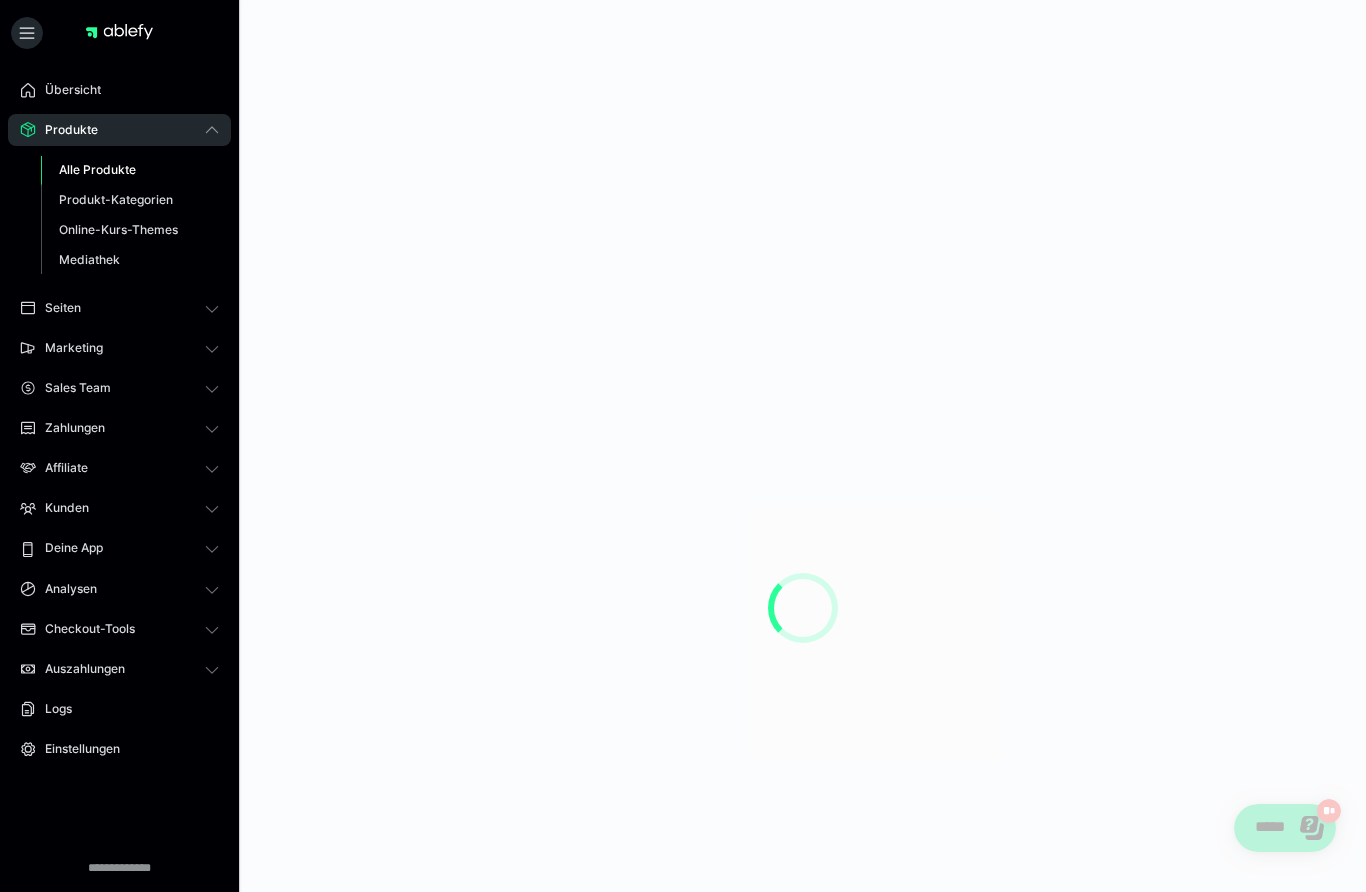 scroll, scrollTop: 0, scrollLeft: 0, axis: both 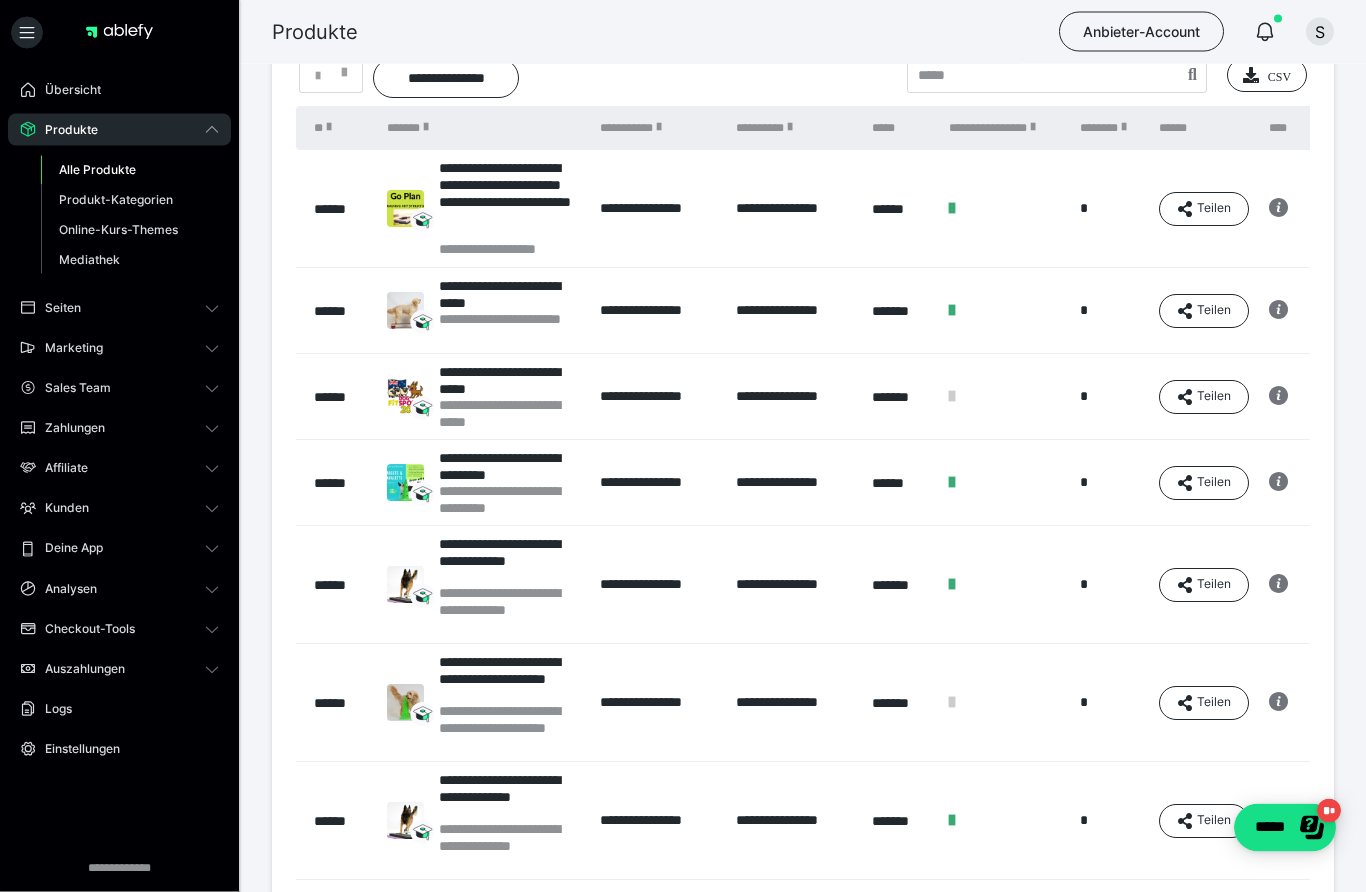 click on "******" at bounding box center [340, 586] 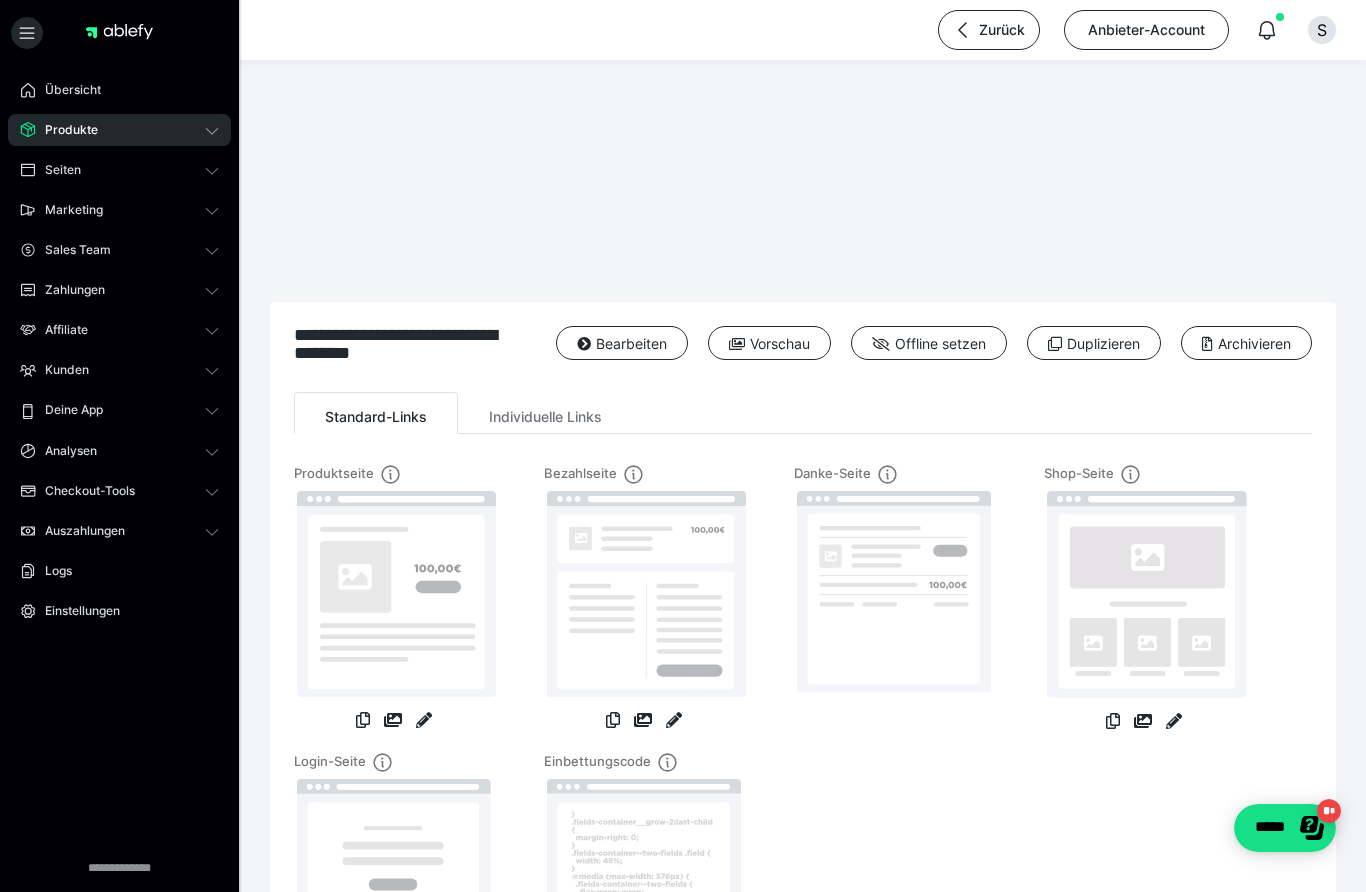 scroll, scrollTop: 1, scrollLeft: 0, axis: vertical 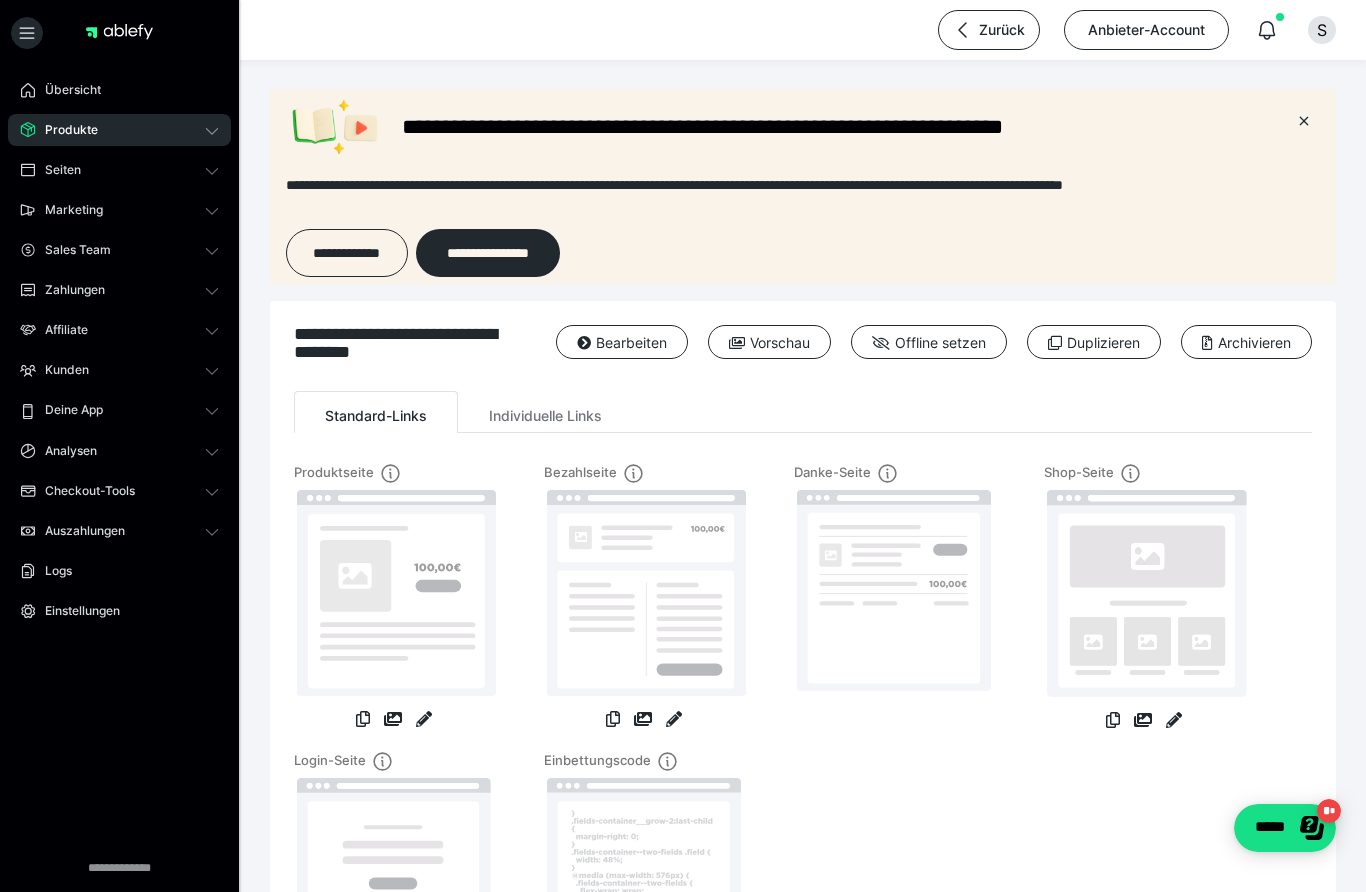 click on "Bearbeiten" at bounding box center (622, 342) 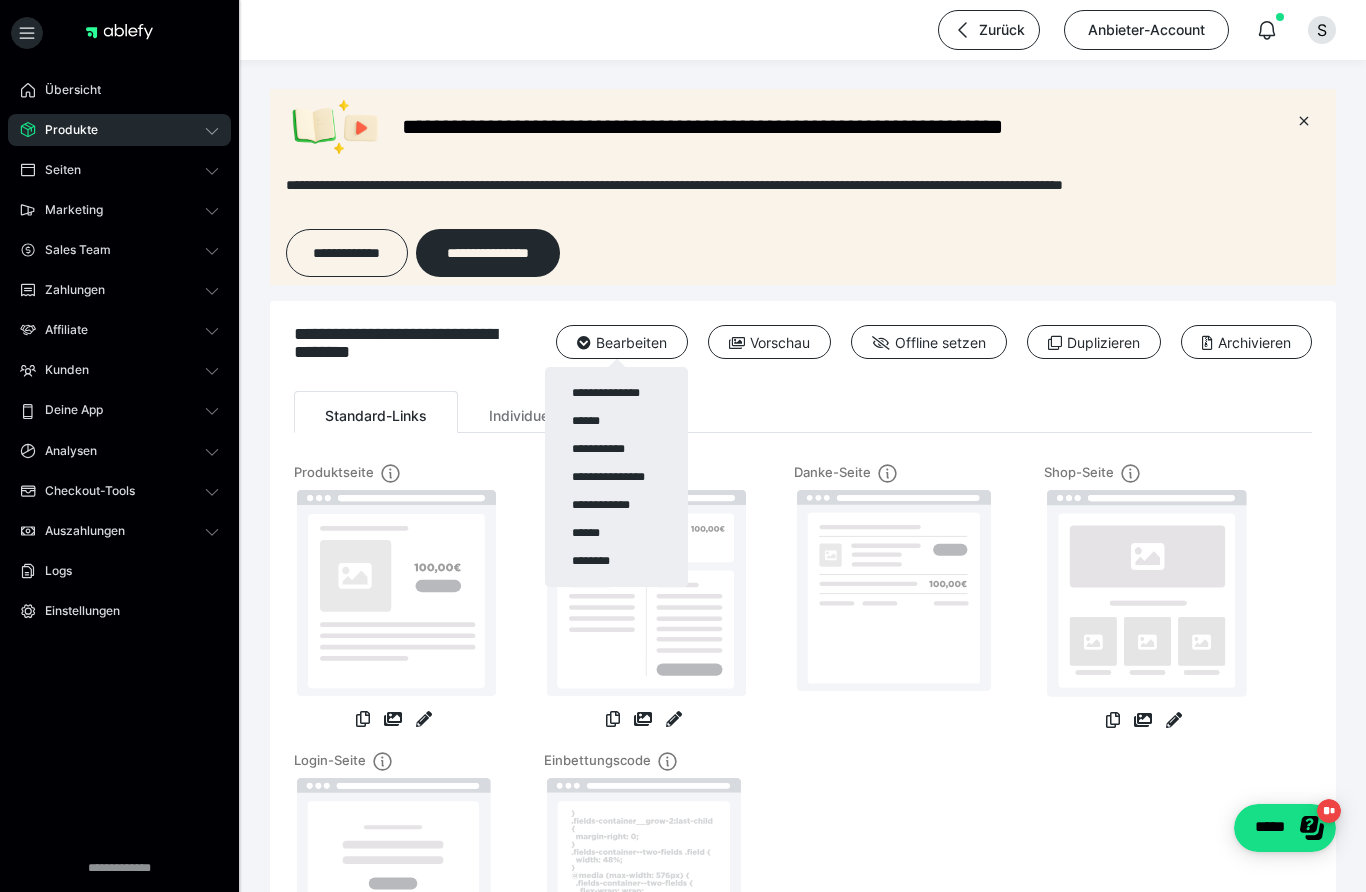 click on "******" at bounding box center [616, 421] 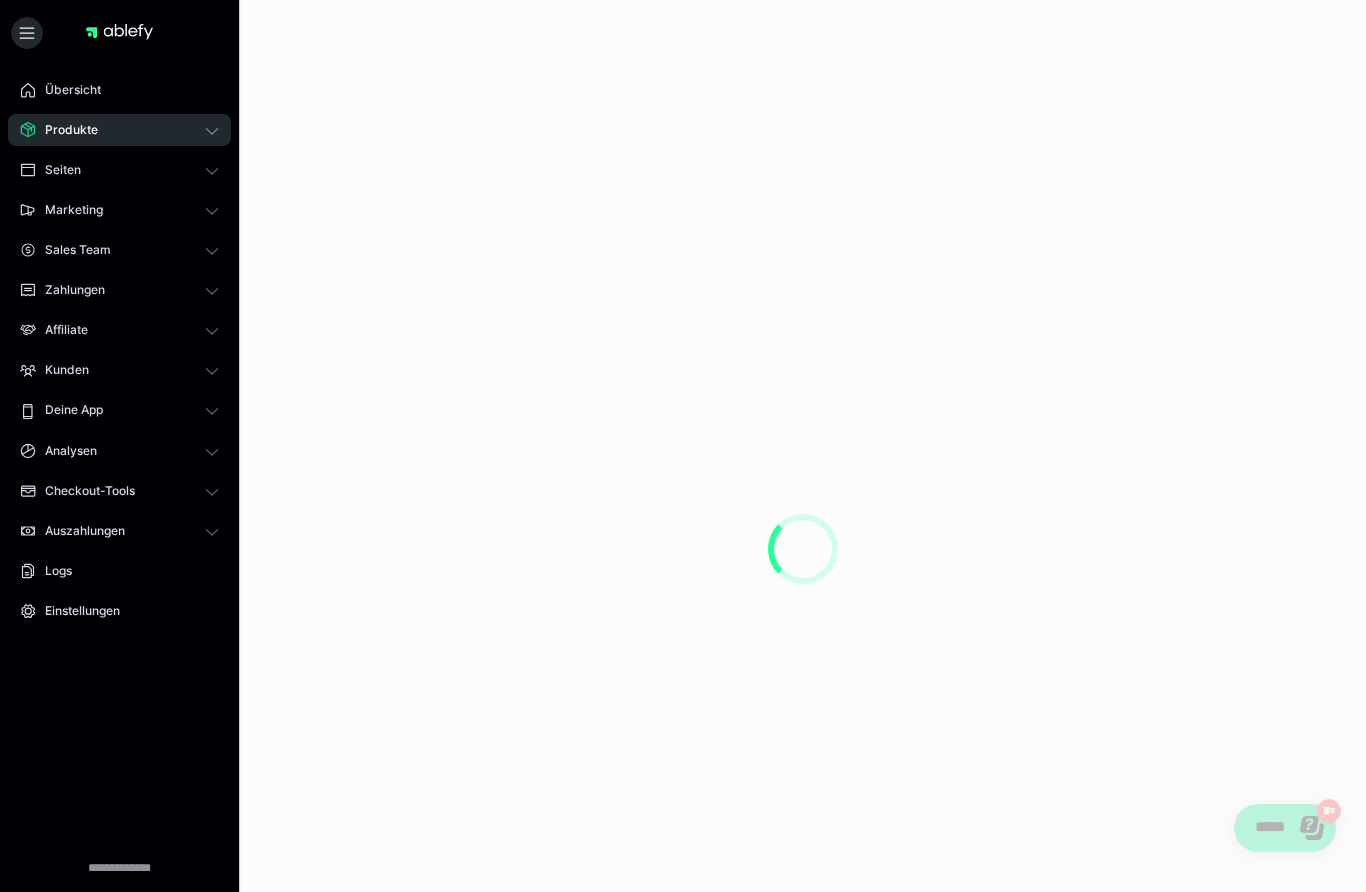 scroll, scrollTop: 0, scrollLeft: 0, axis: both 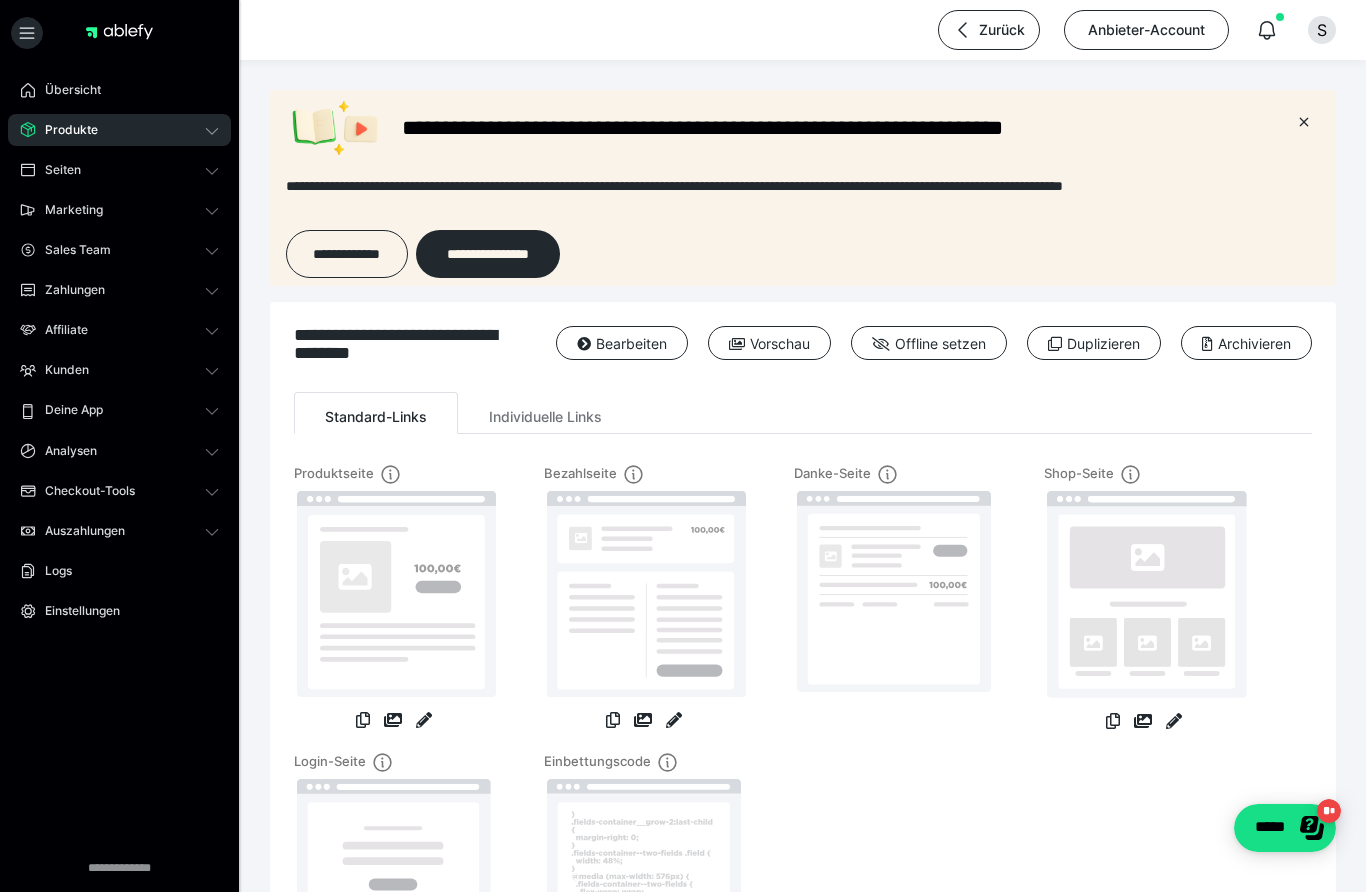 click on "Bearbeiten" at bounding box center (622, 343) 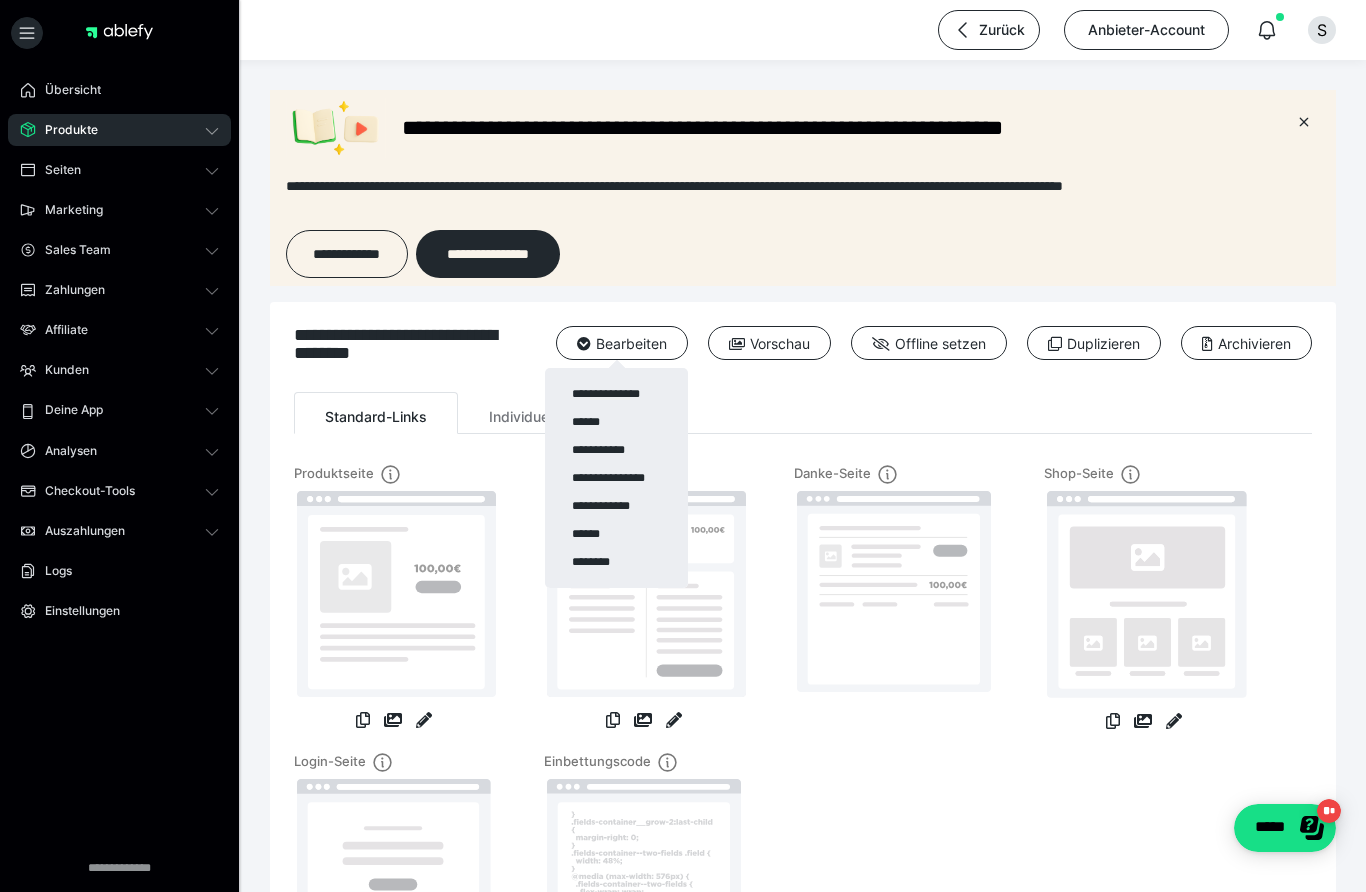 click on "**********" at bounding box center [616, 394] 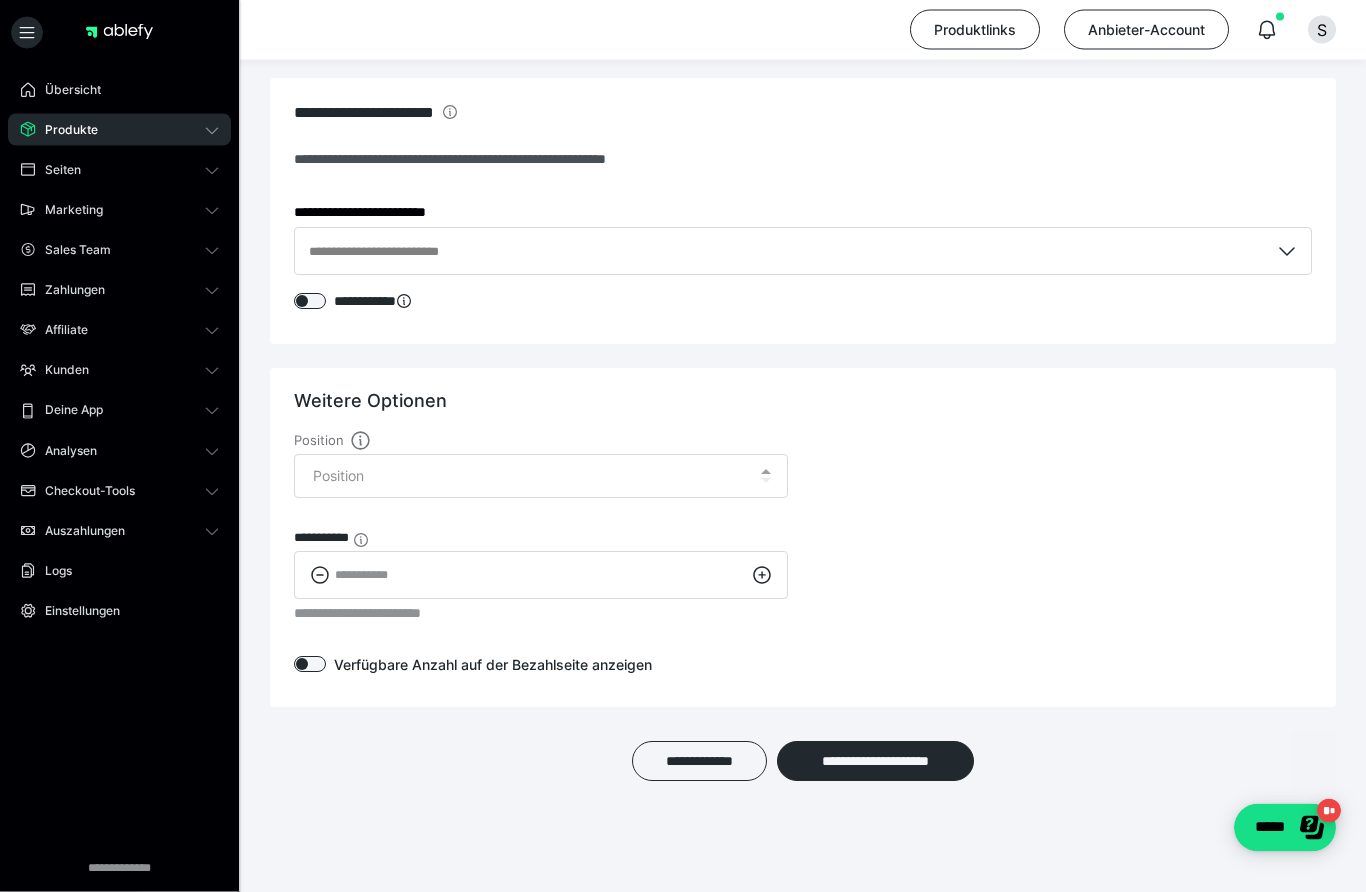 scroll, scrollTop: 3146, scrollLeft: 0, axis: vertical 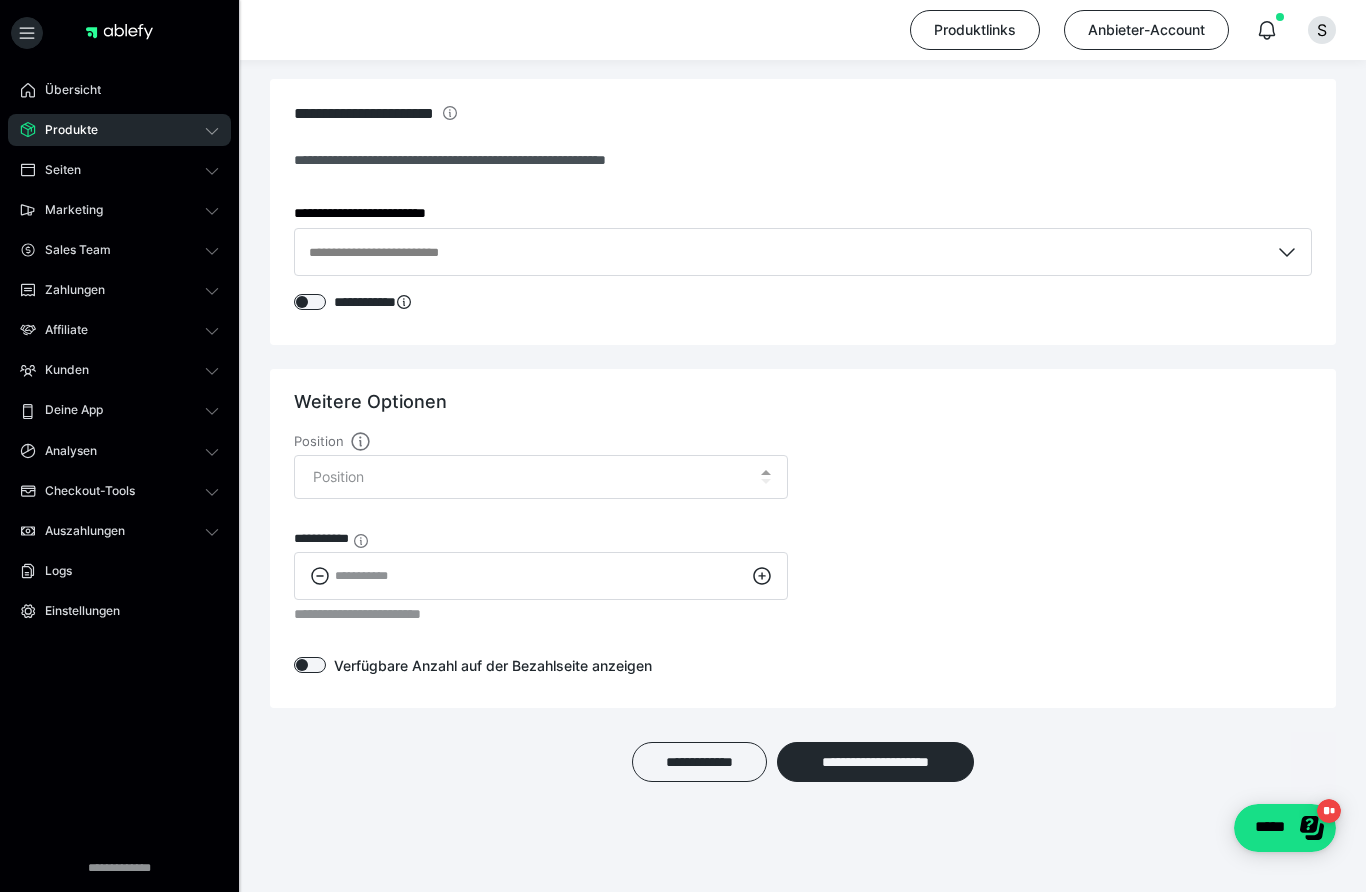 click 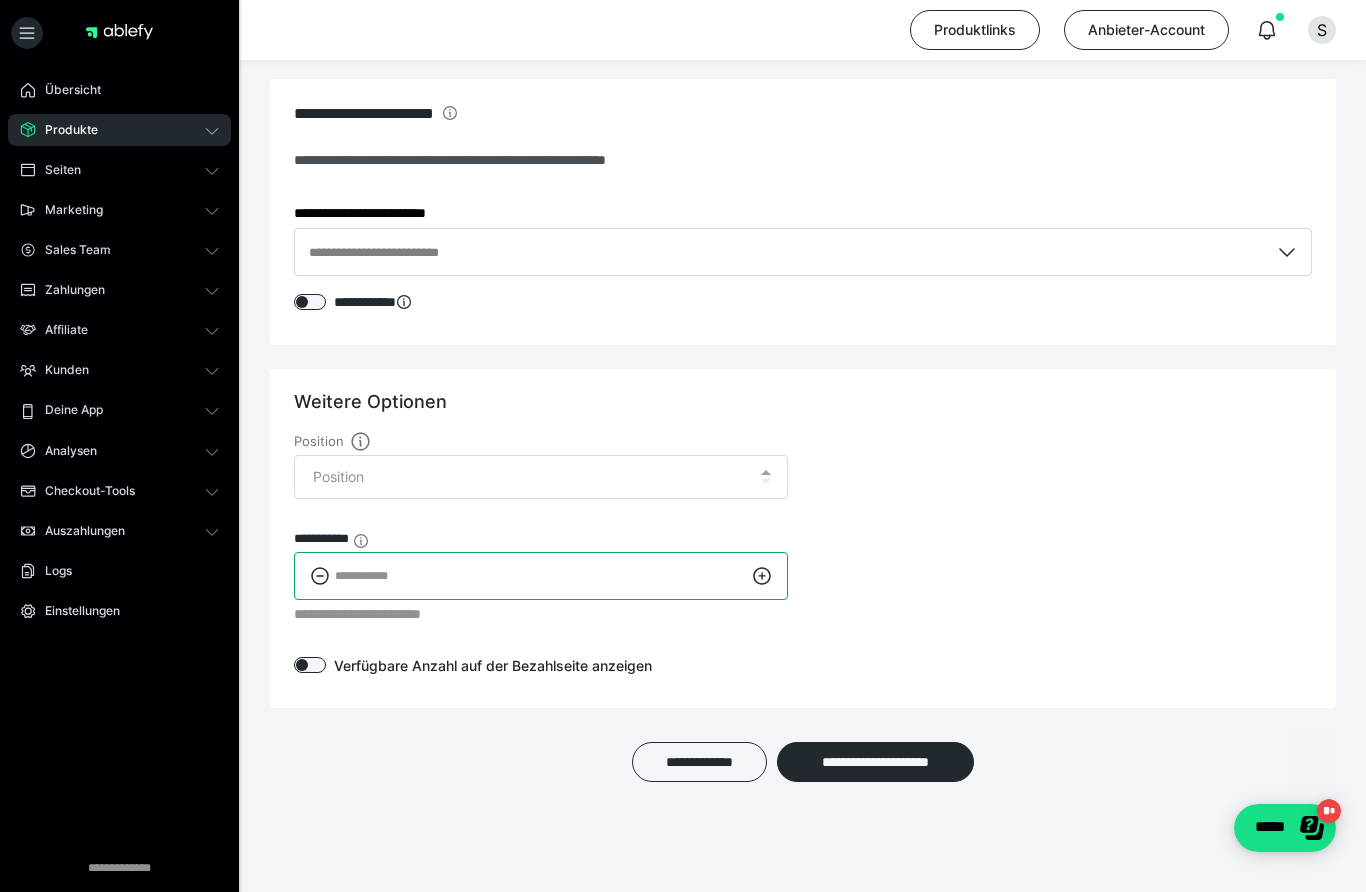 click on "**" at bounding box center [541, 576] 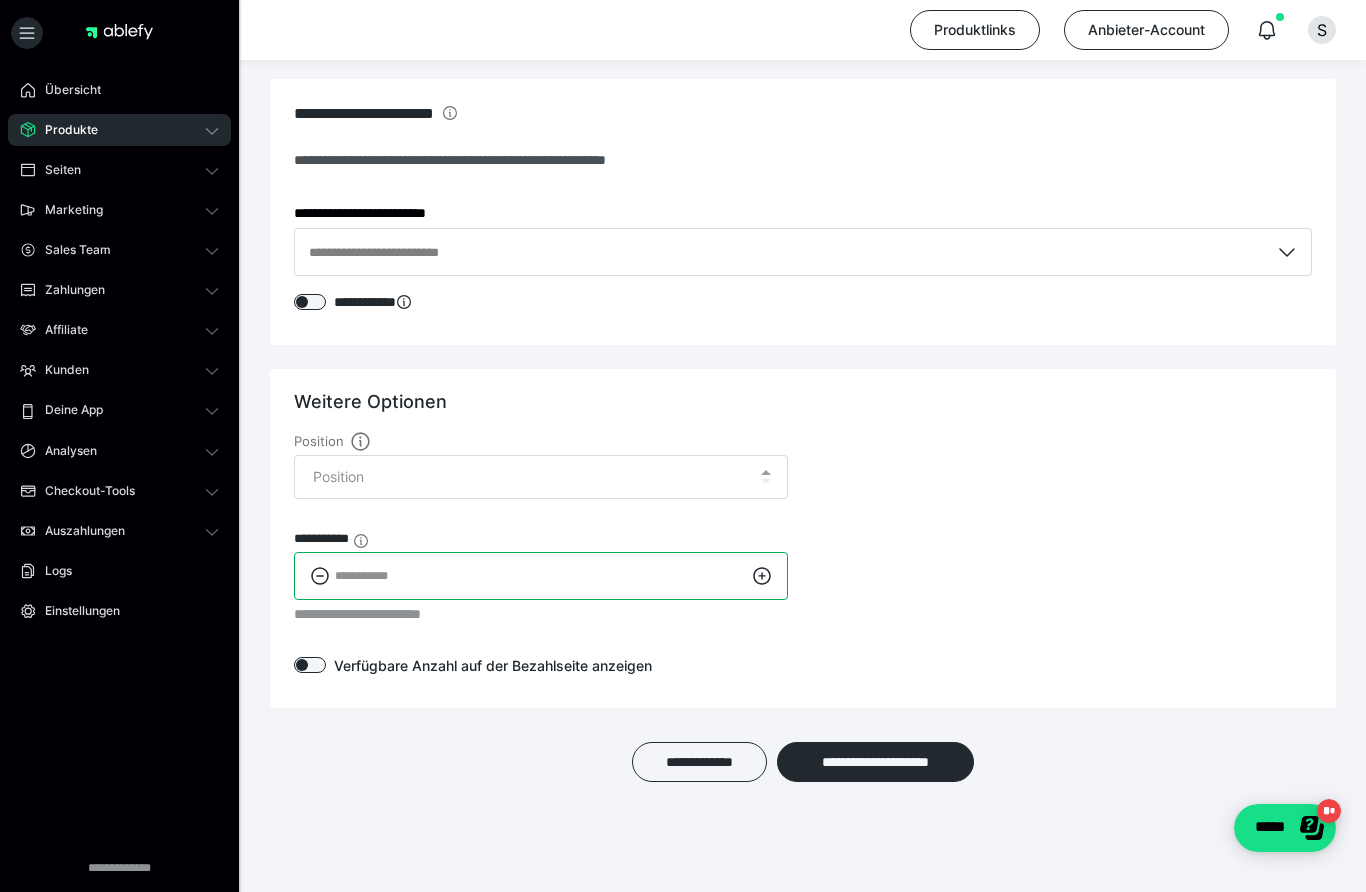 click on "**" at bounding box center (541, 576) 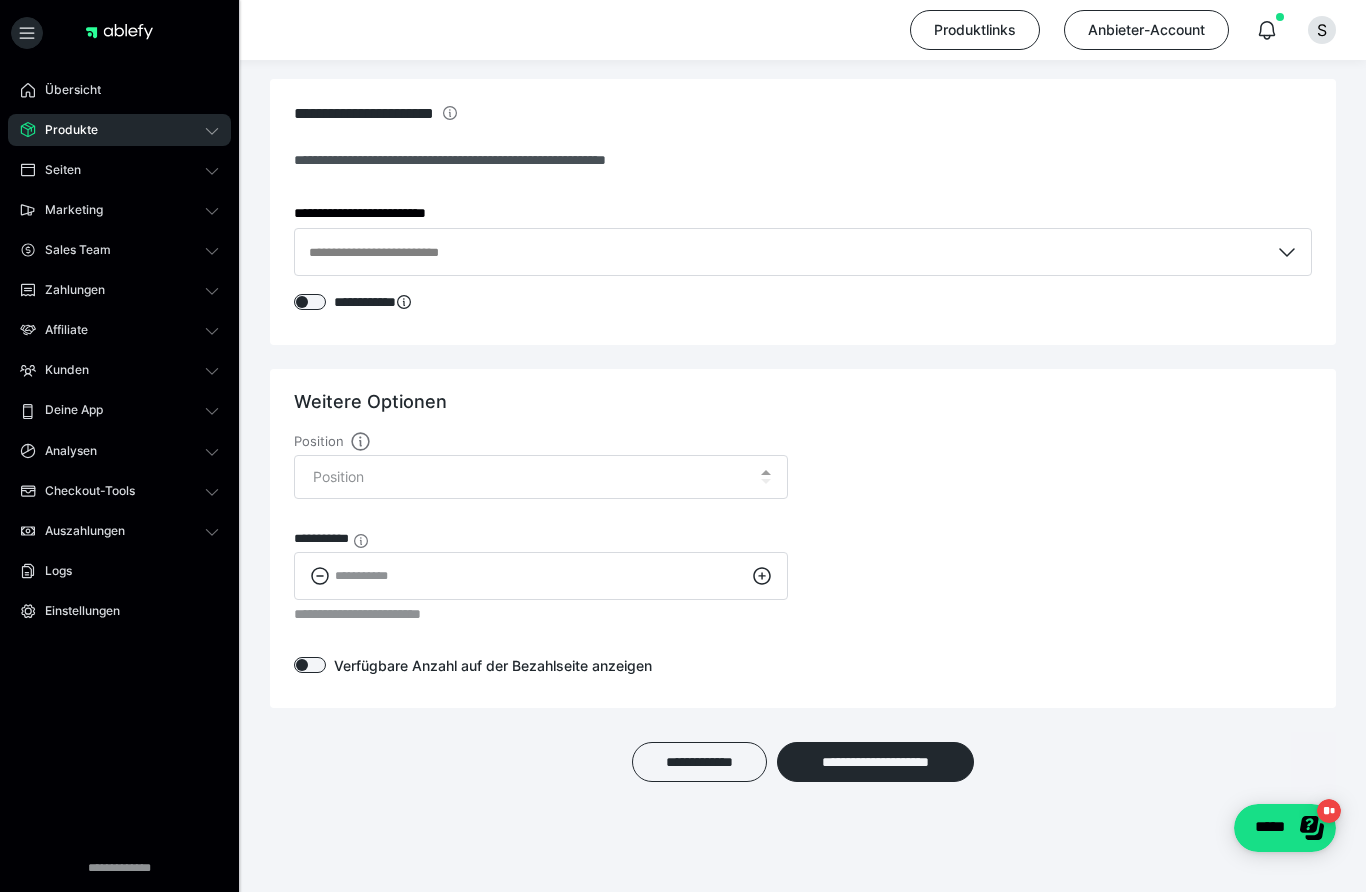 click 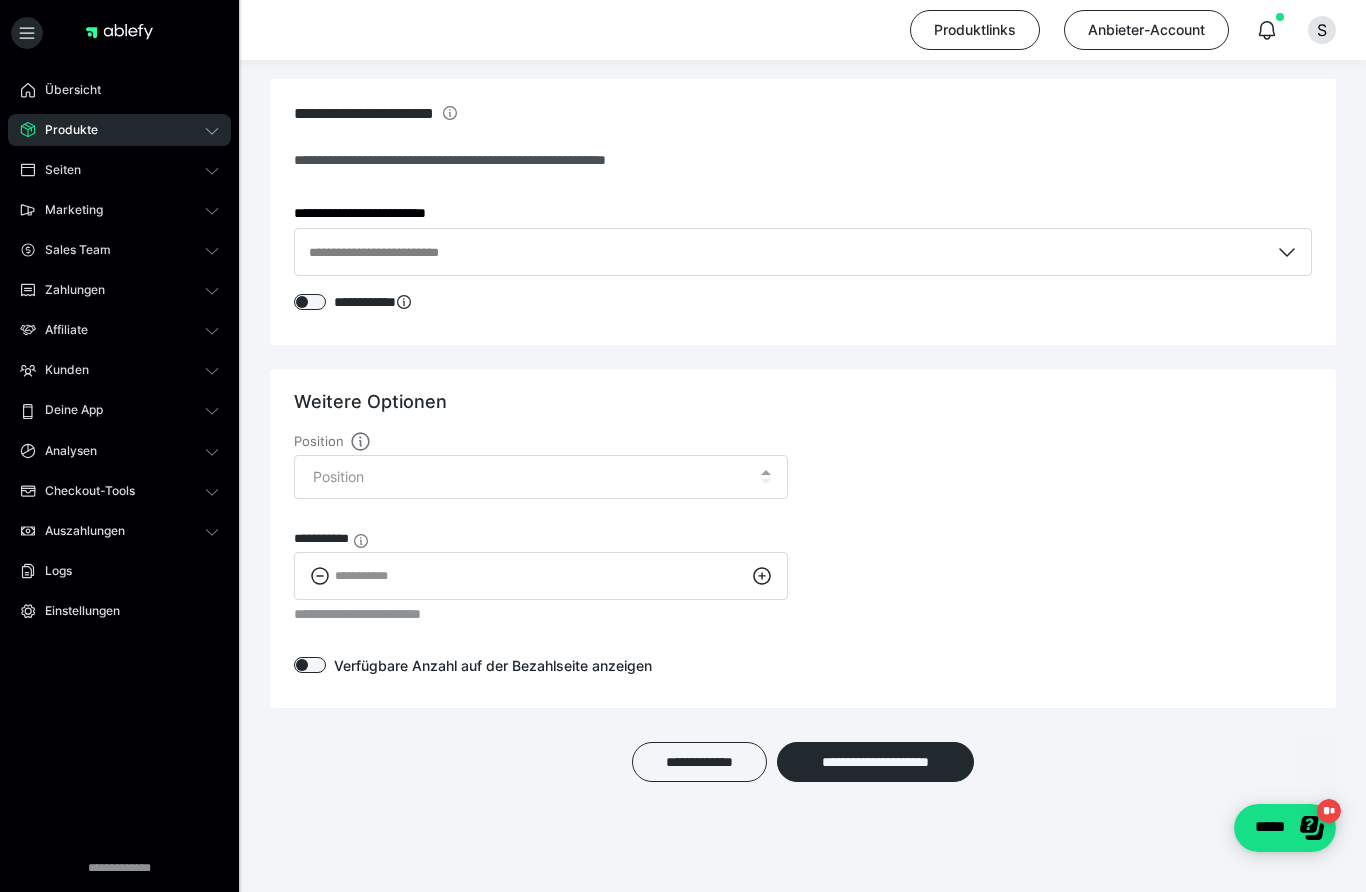 click 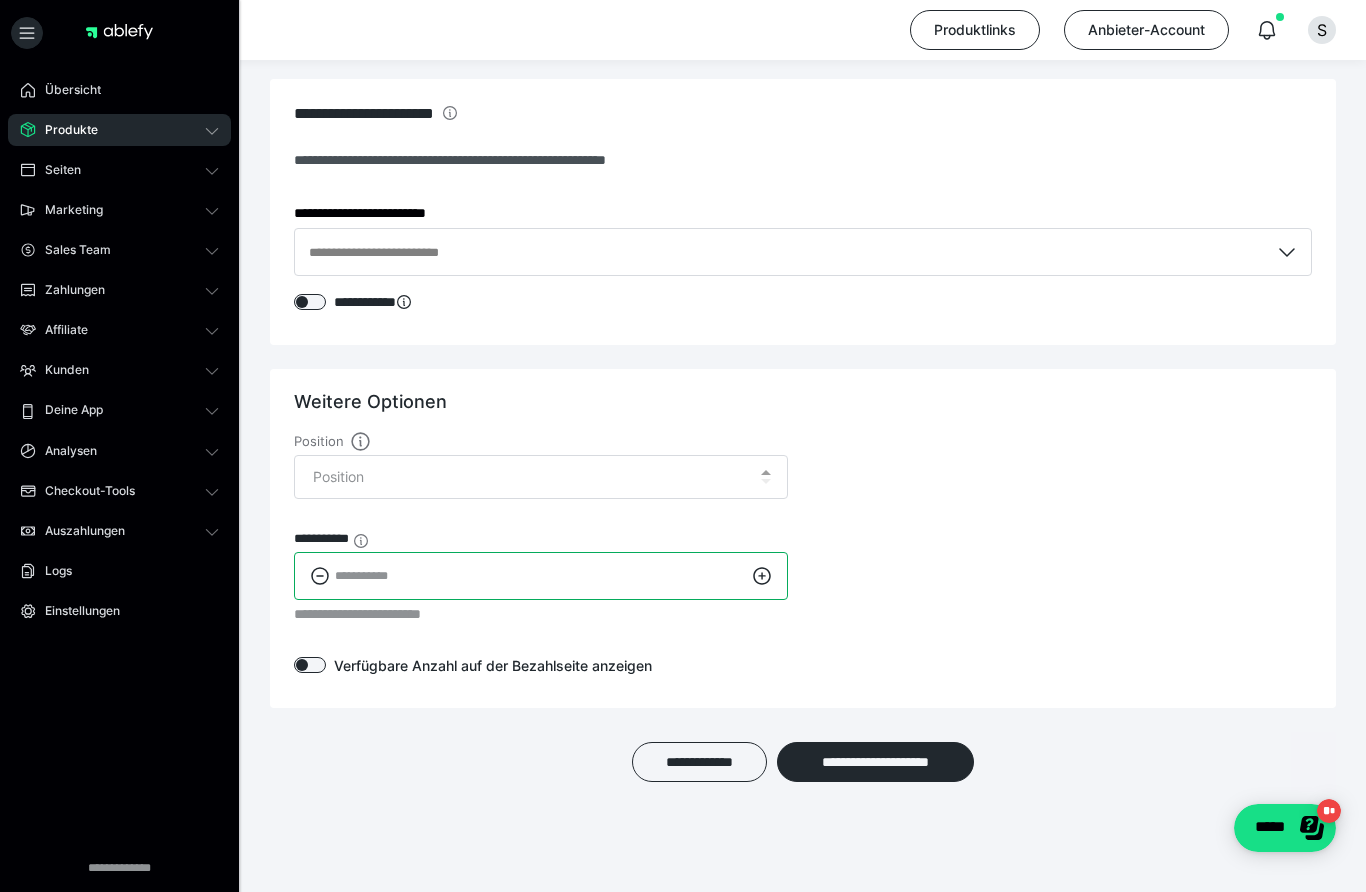 click on "**" at bounding box center [541, 576] 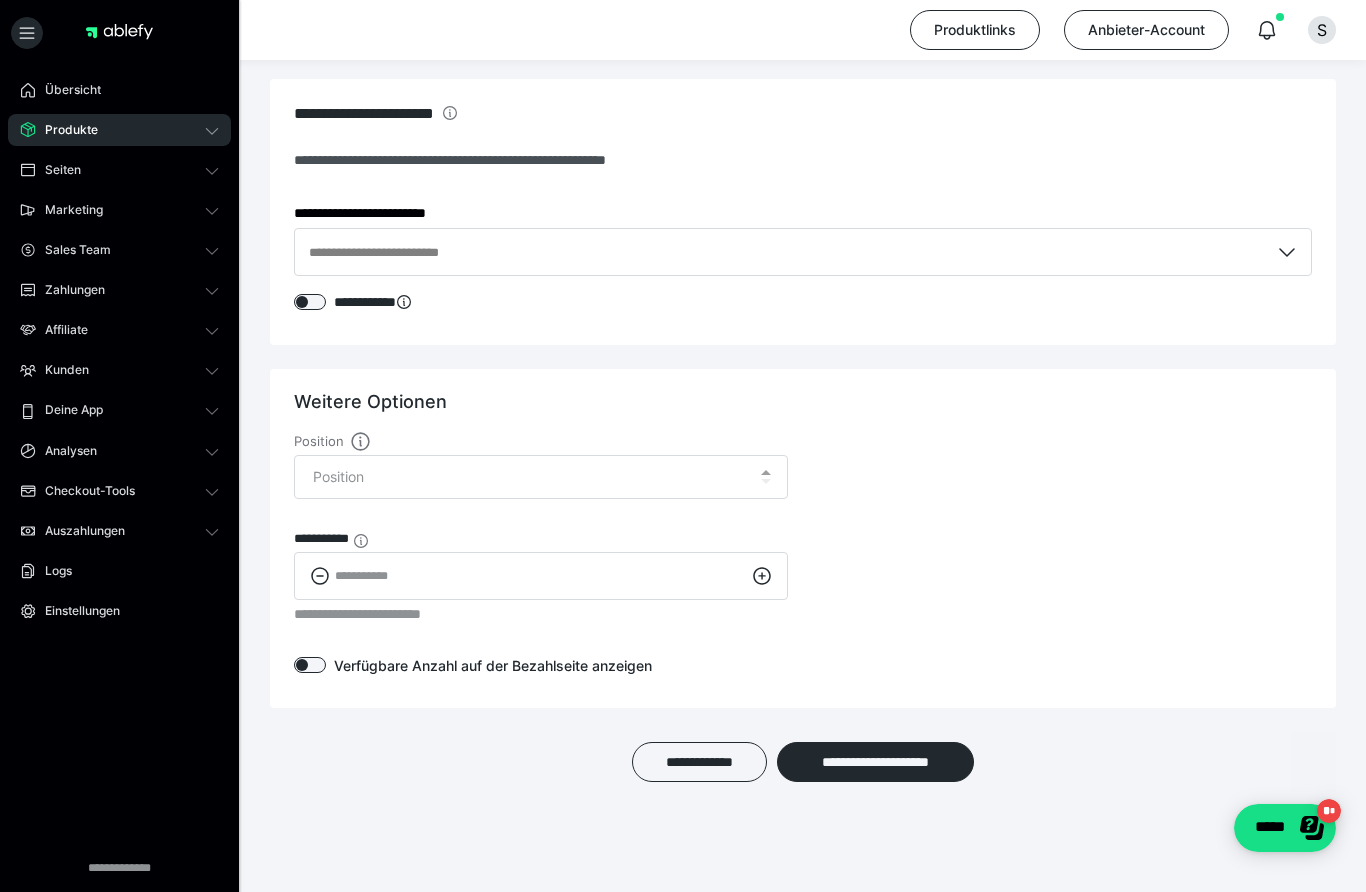 click 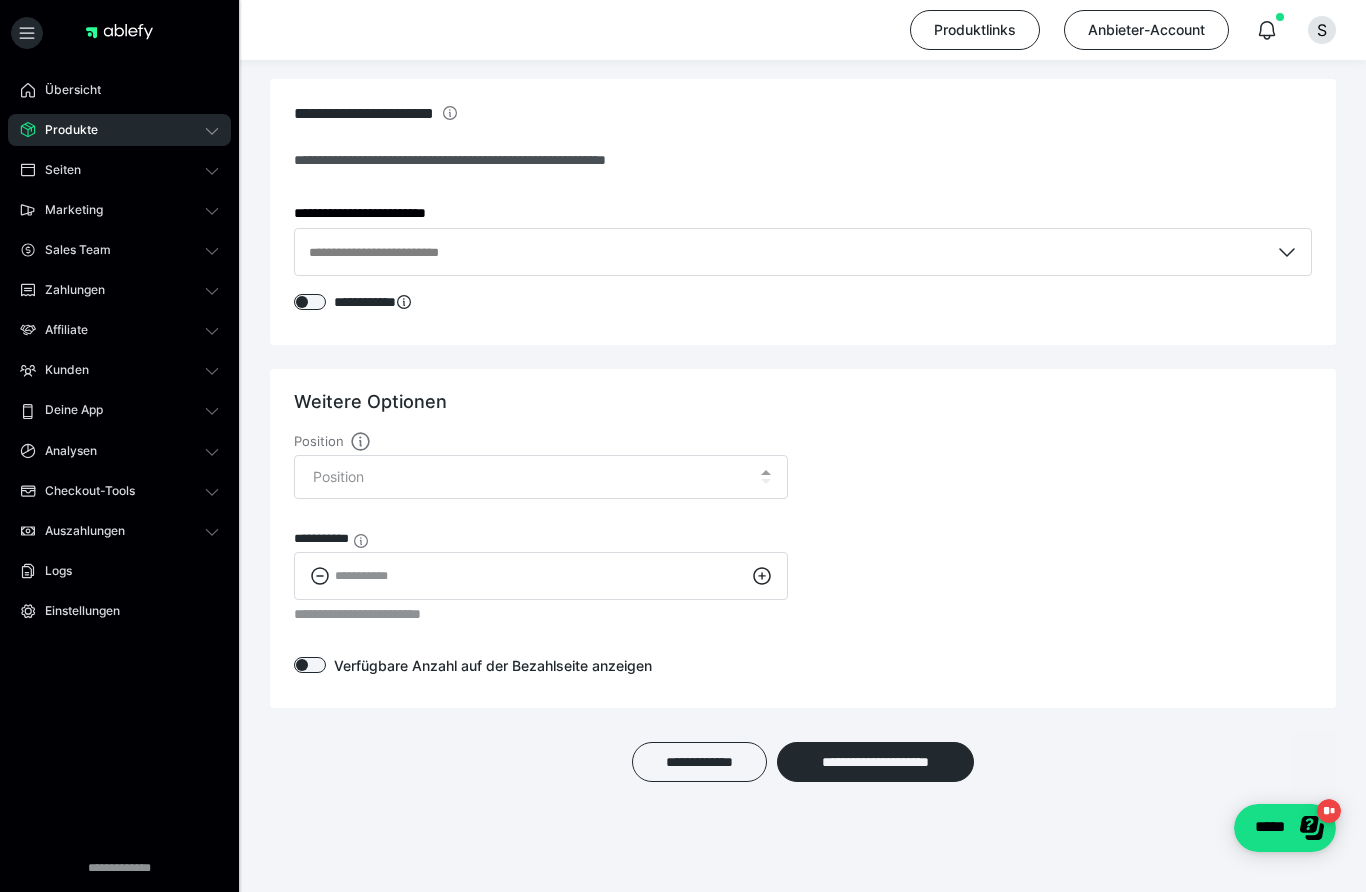 type on "**" 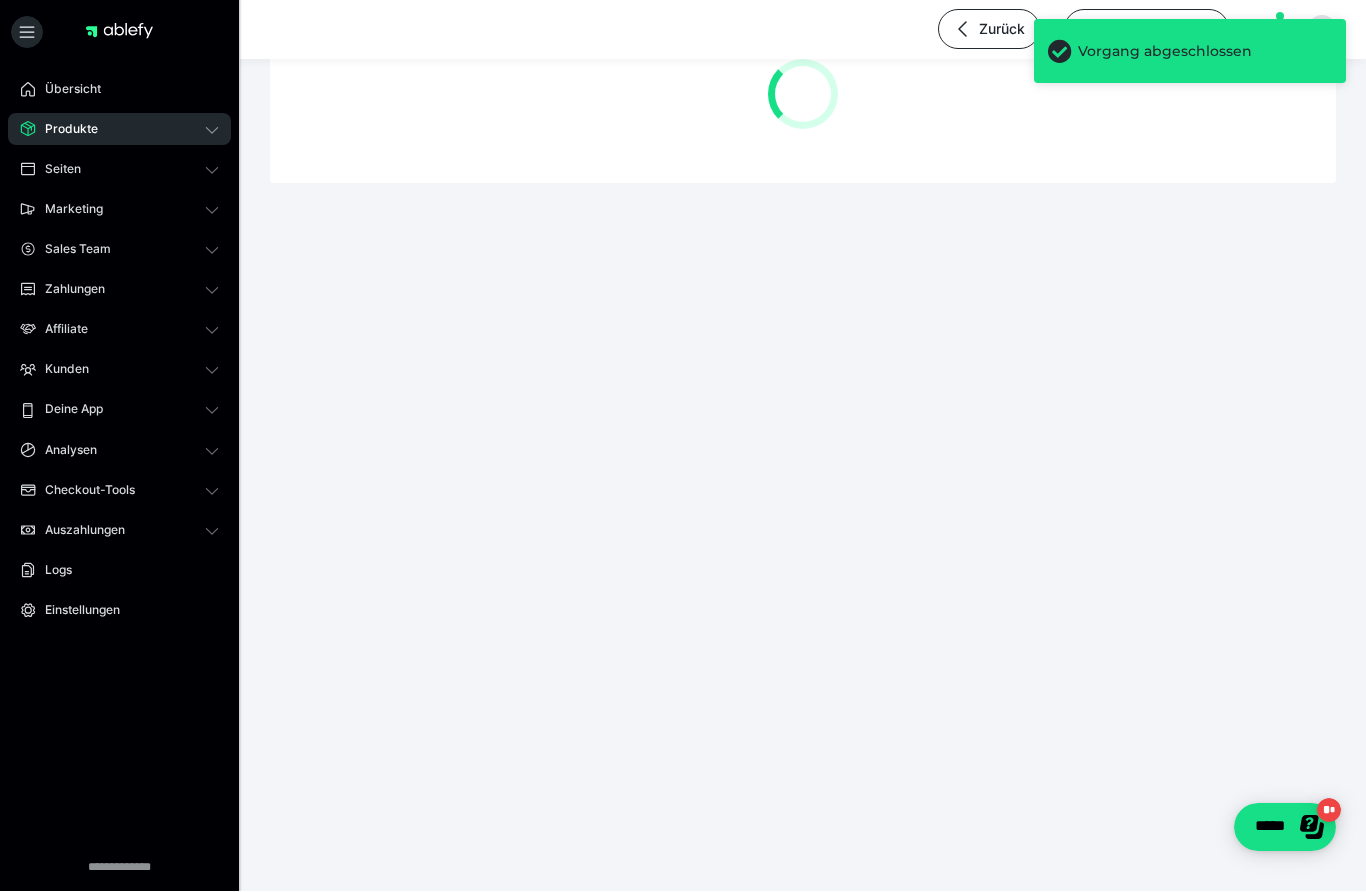 scroll, scrollTop: 1, scrollLeft: 0, axis: vertical 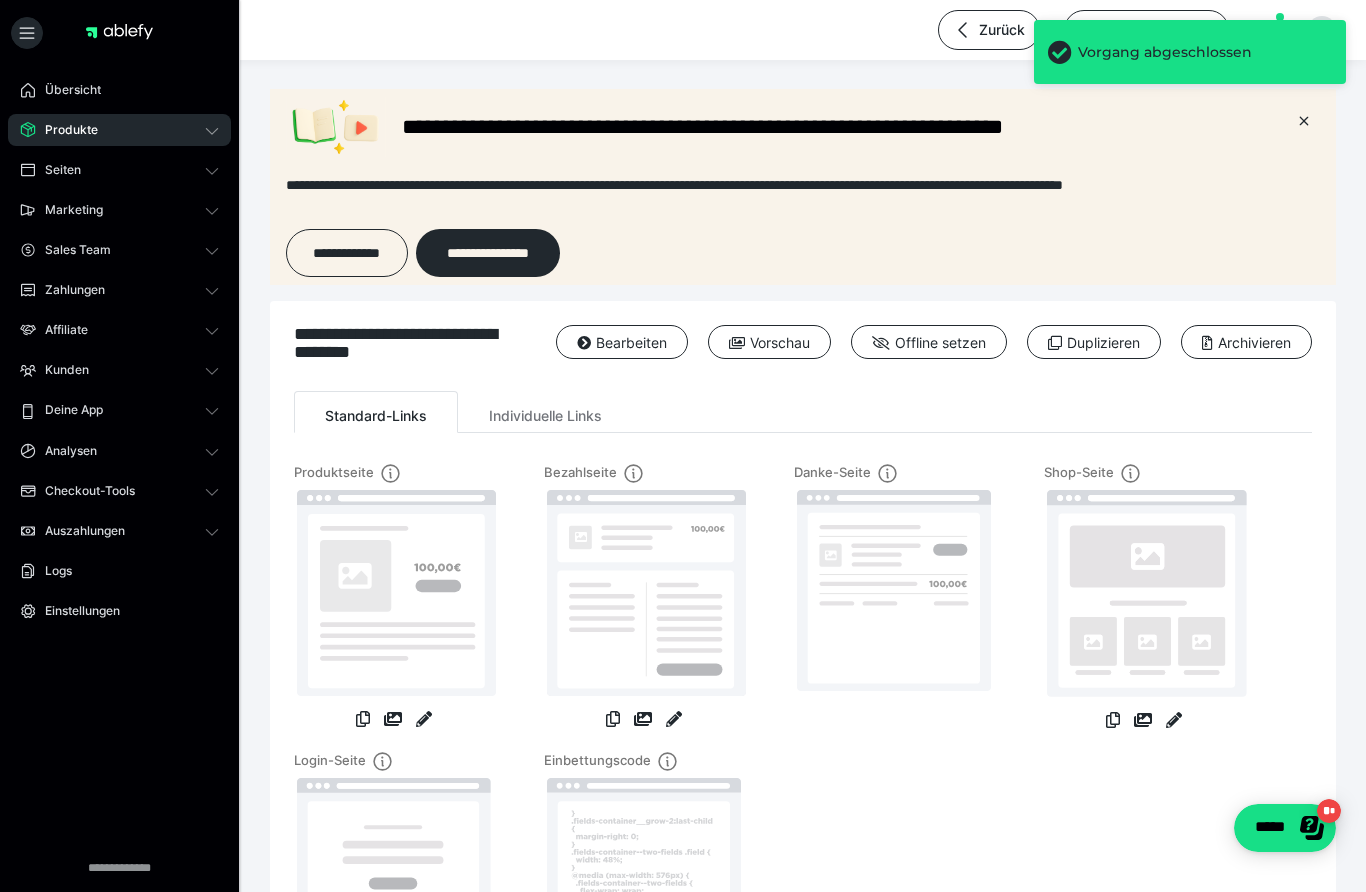 click on "Produkte" at bounding box center [119, 130] 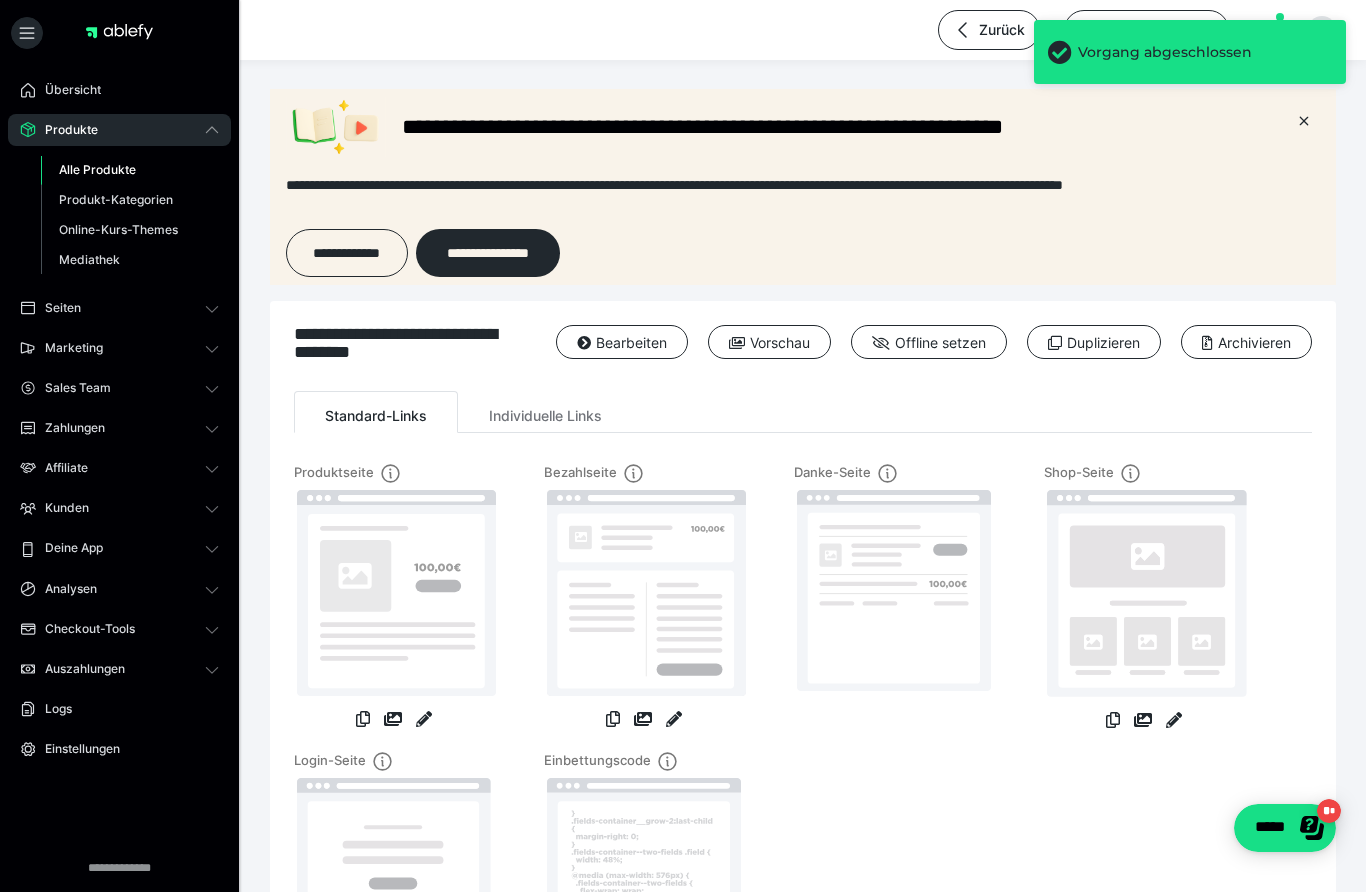 click on "Produkte" at bounding box center (119, 130) 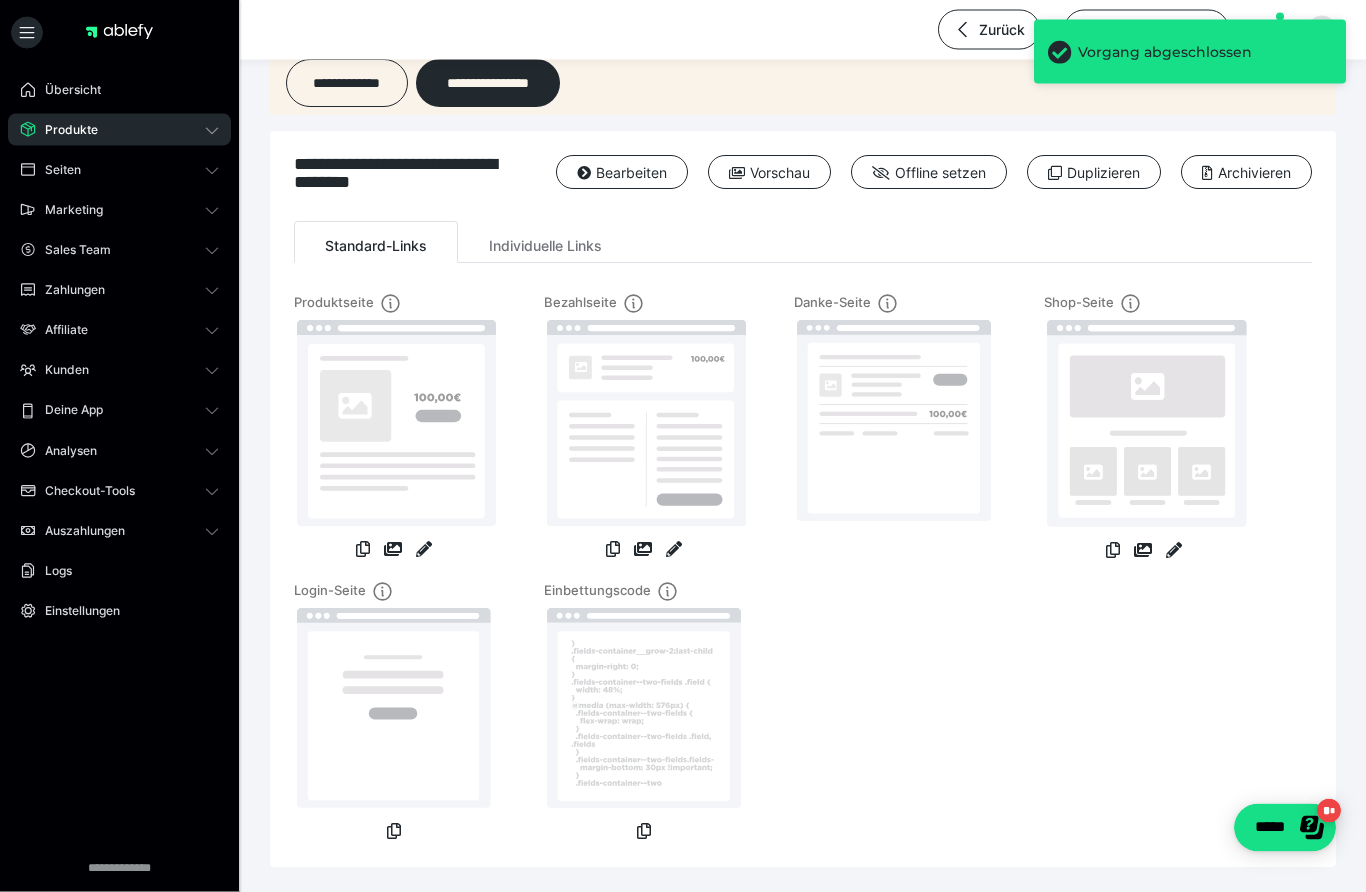 scroll, scrollTop: 269, scrollLeft: 0, axis: vertical 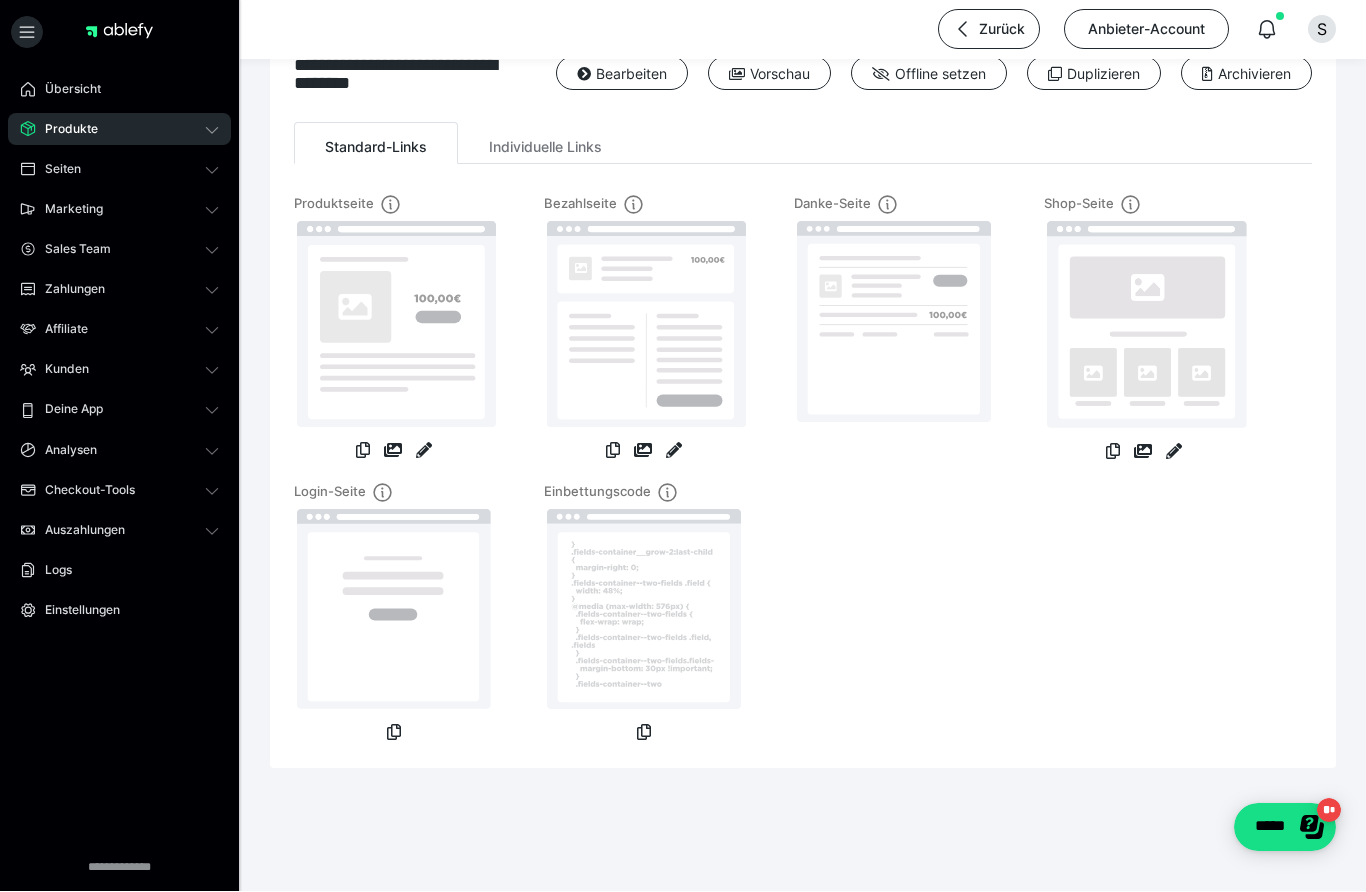 click on "Produkte" at bounding box center [119, 130] 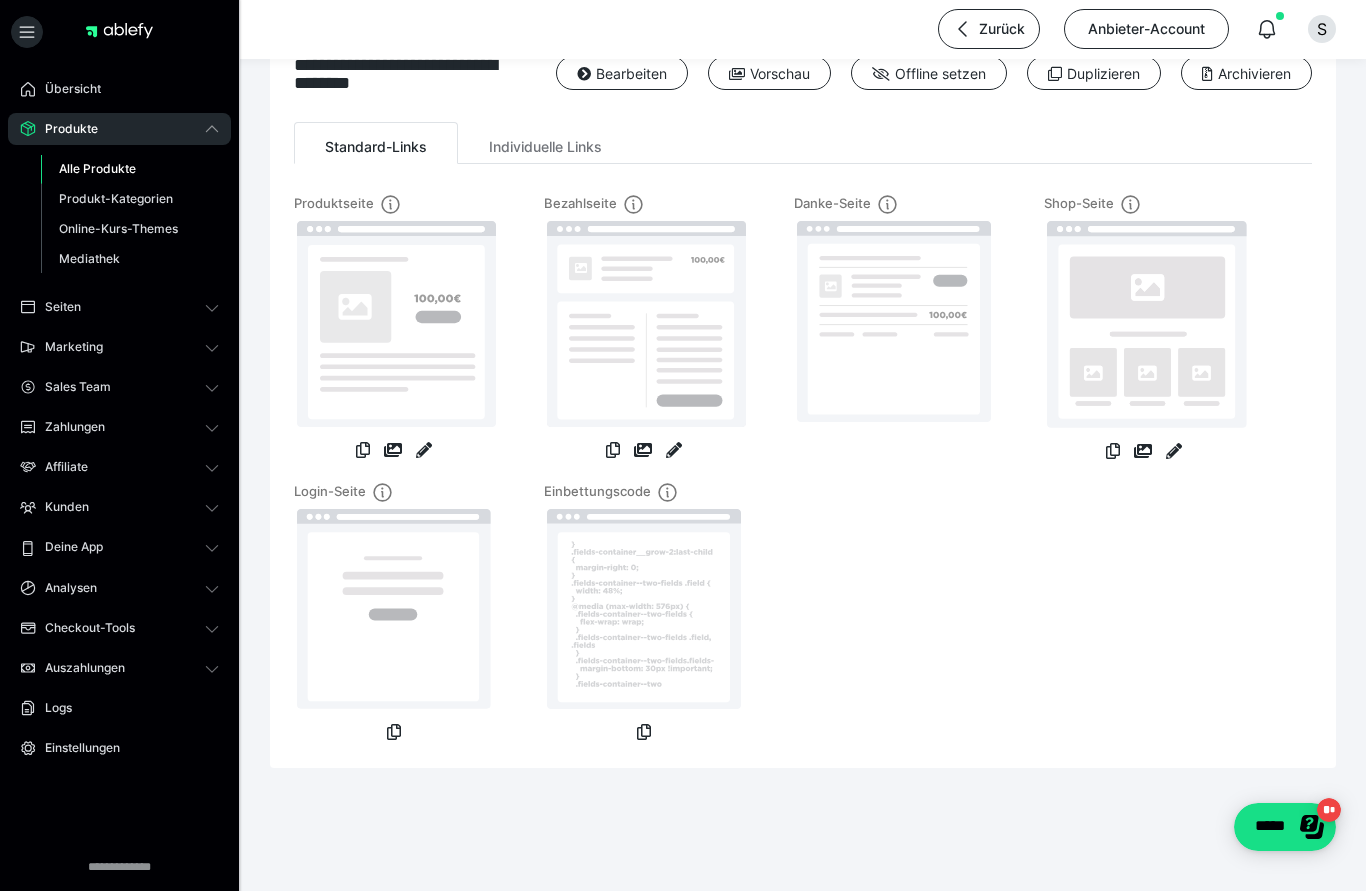 click on "Alle Produkte" at bounding box center (130, 170) 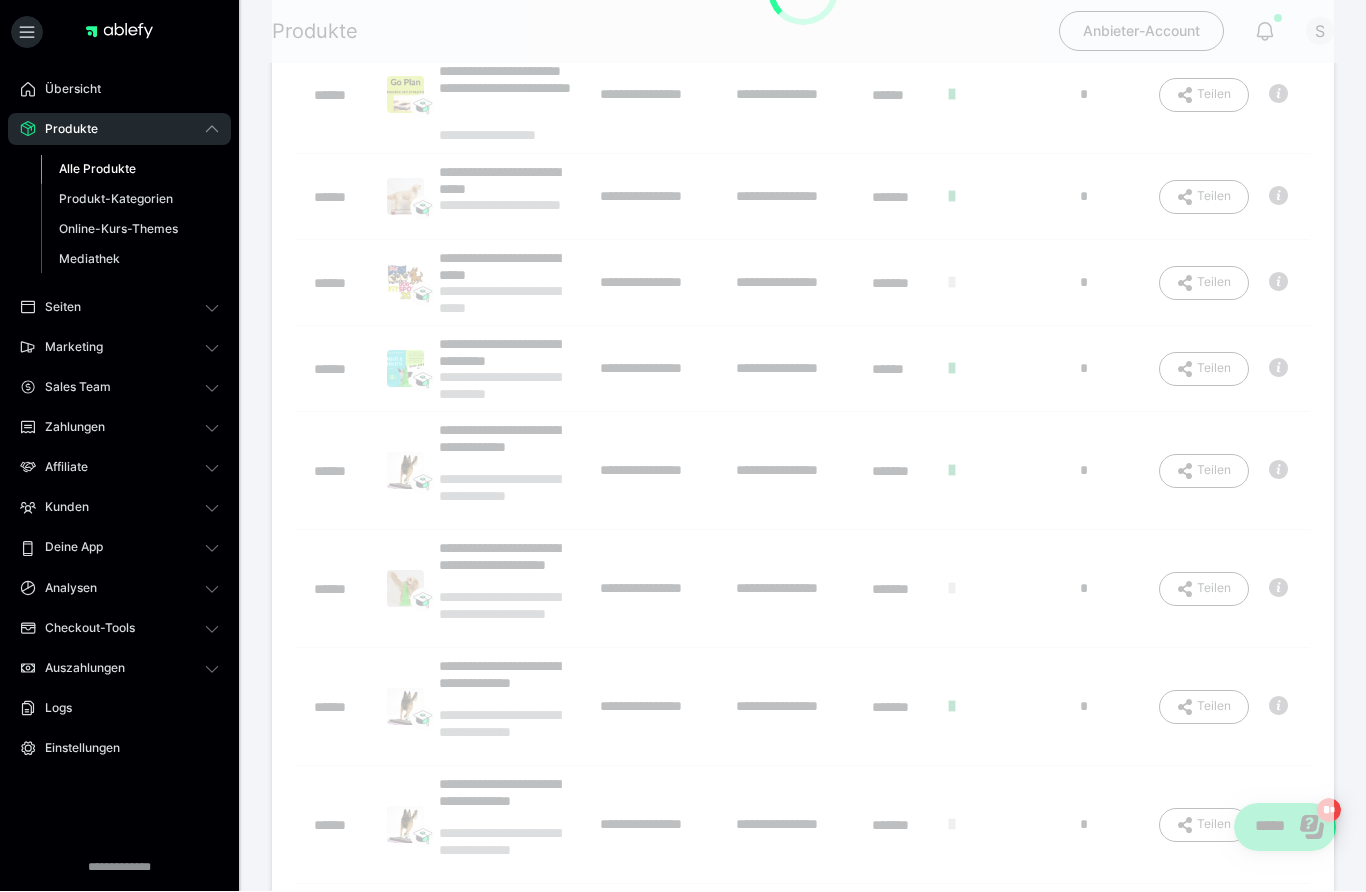 scroll, scrollTop: 0, scrollLeft: 0, axis: both 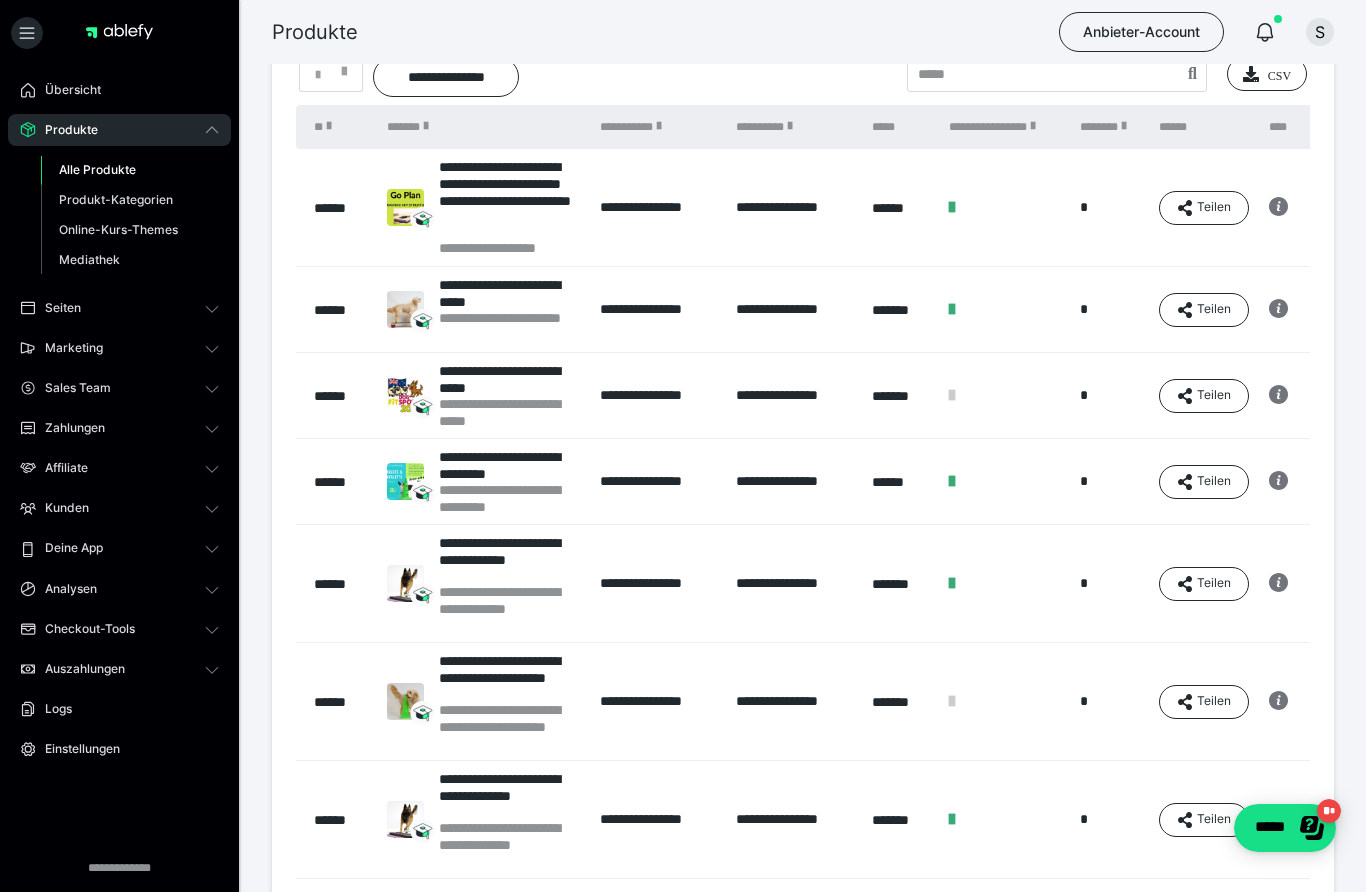 click on "**********" at bounding box center (509, 795) 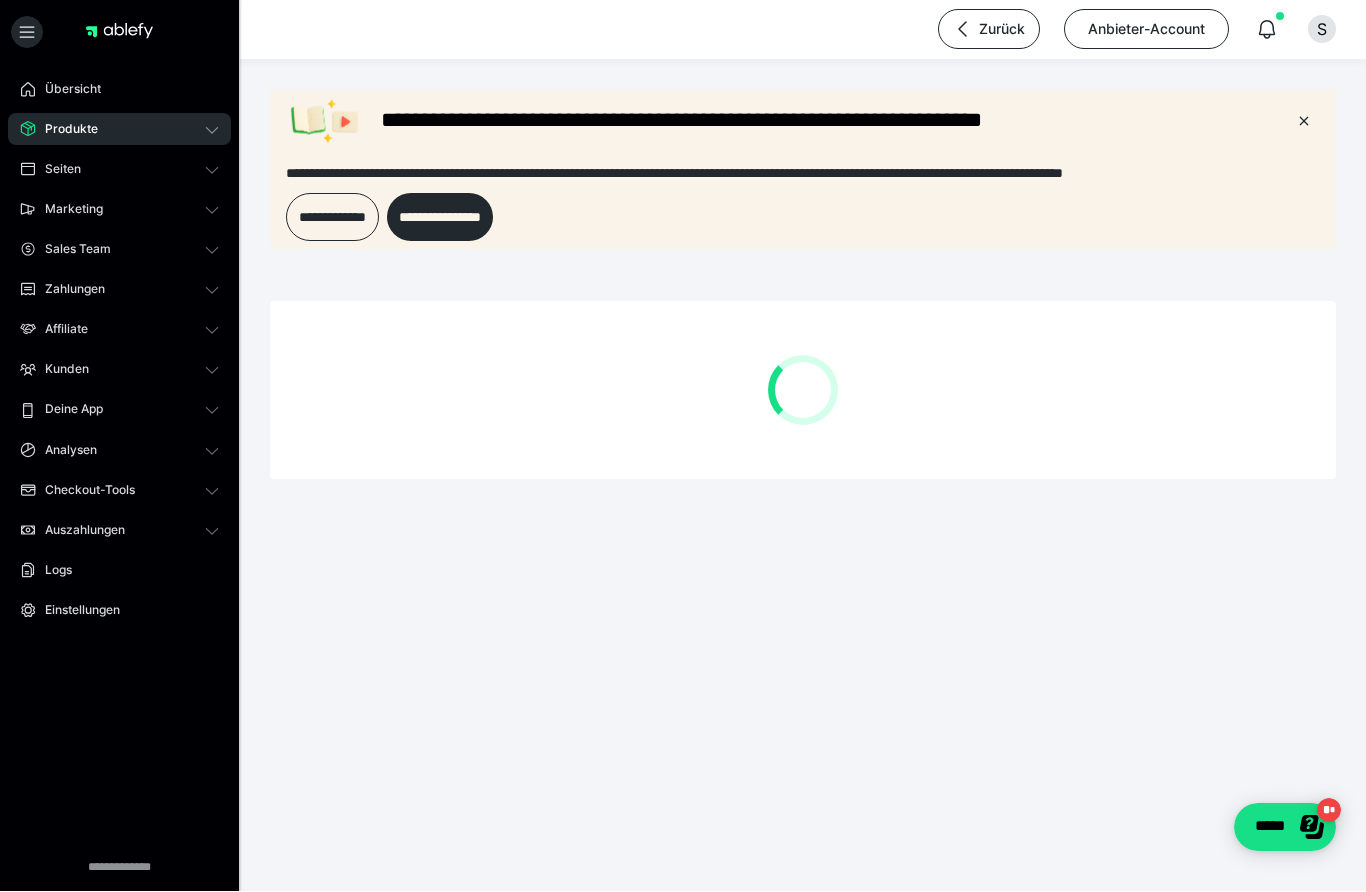 scroll, scrollTop: 0, scrollLeft: 0, axis: both 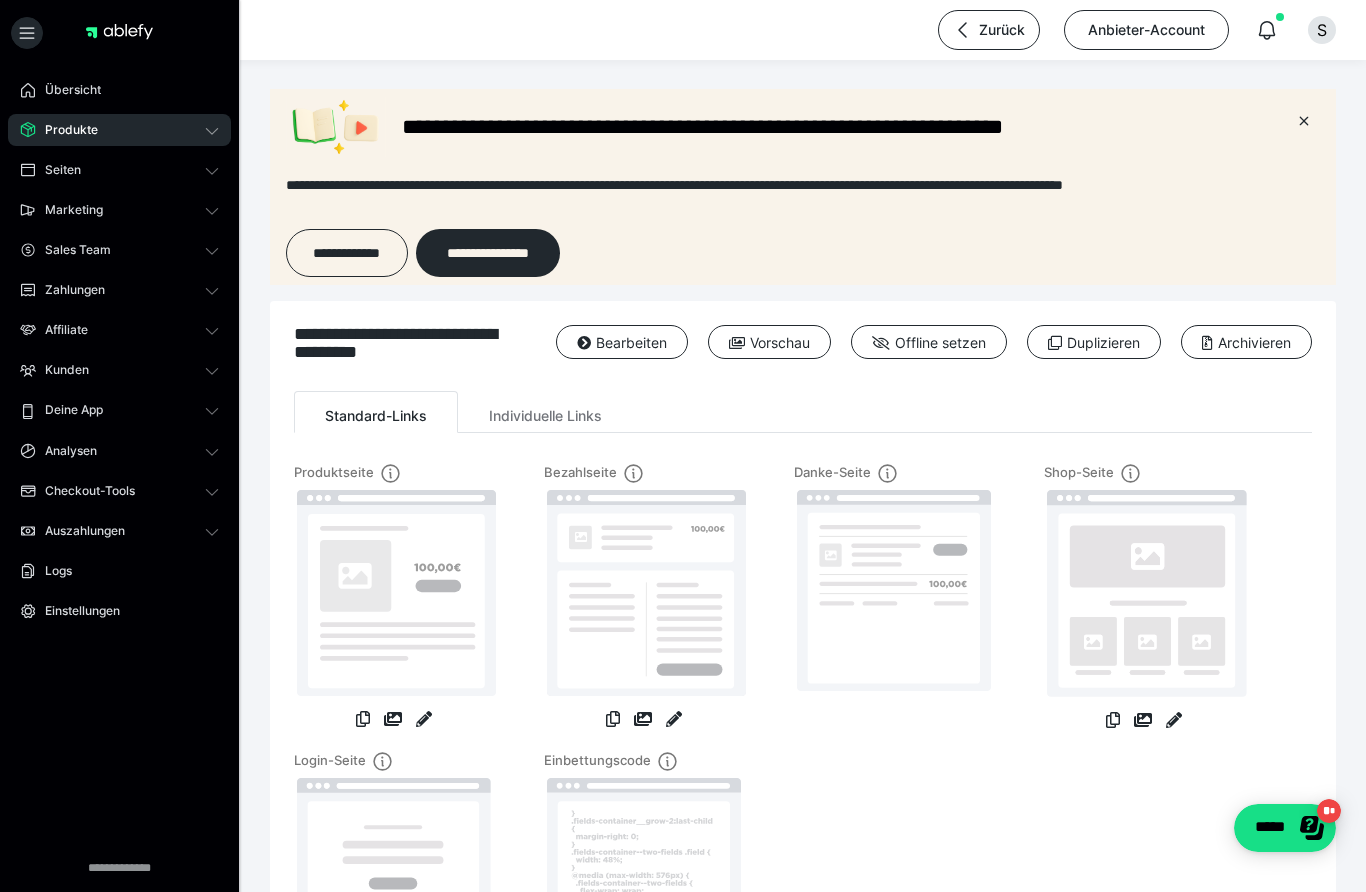 click on "Bearbeiten" at bounding box center (622, 342) 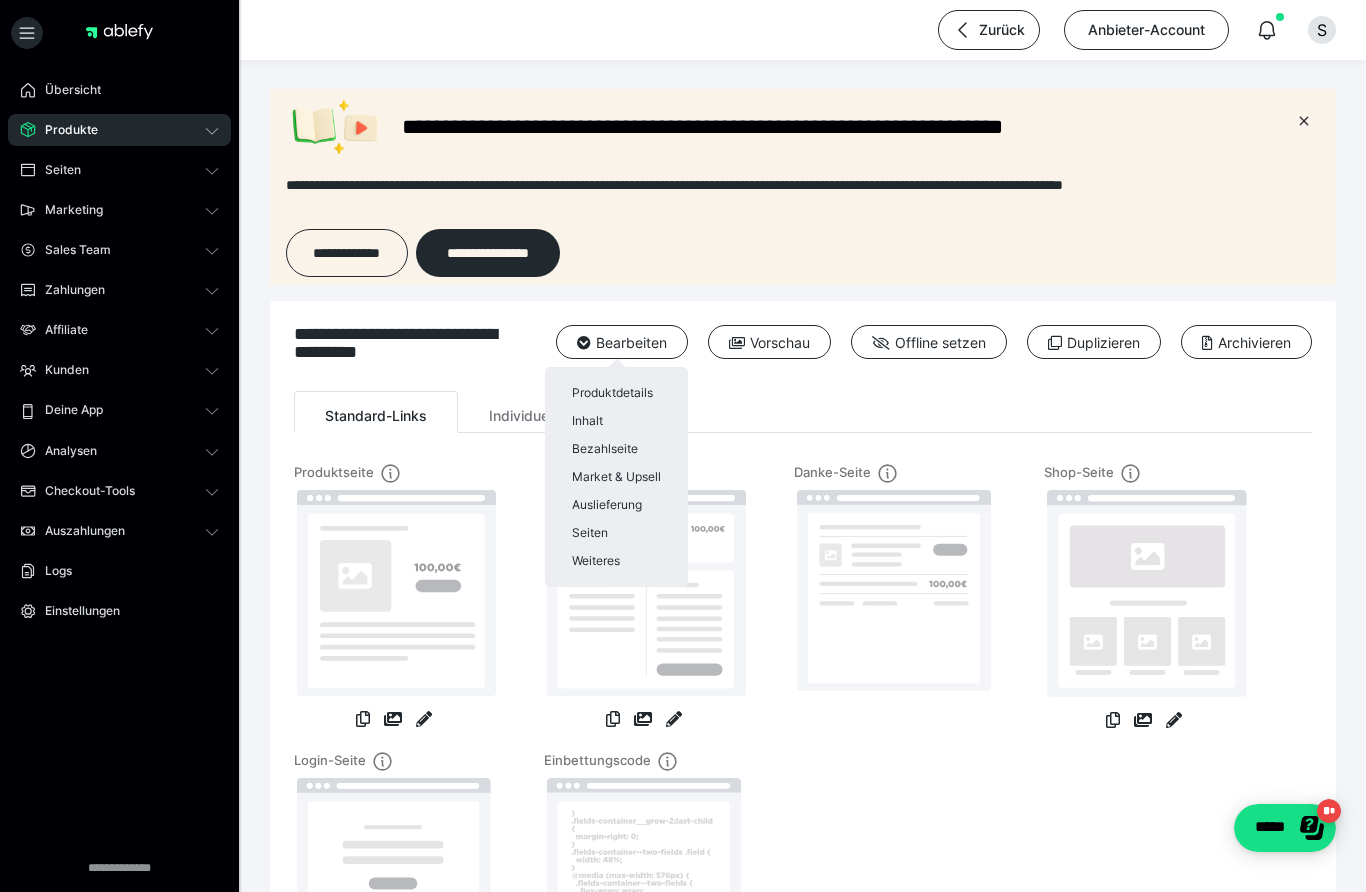 click on "Produktdetails" at bounding box center (616, 393) 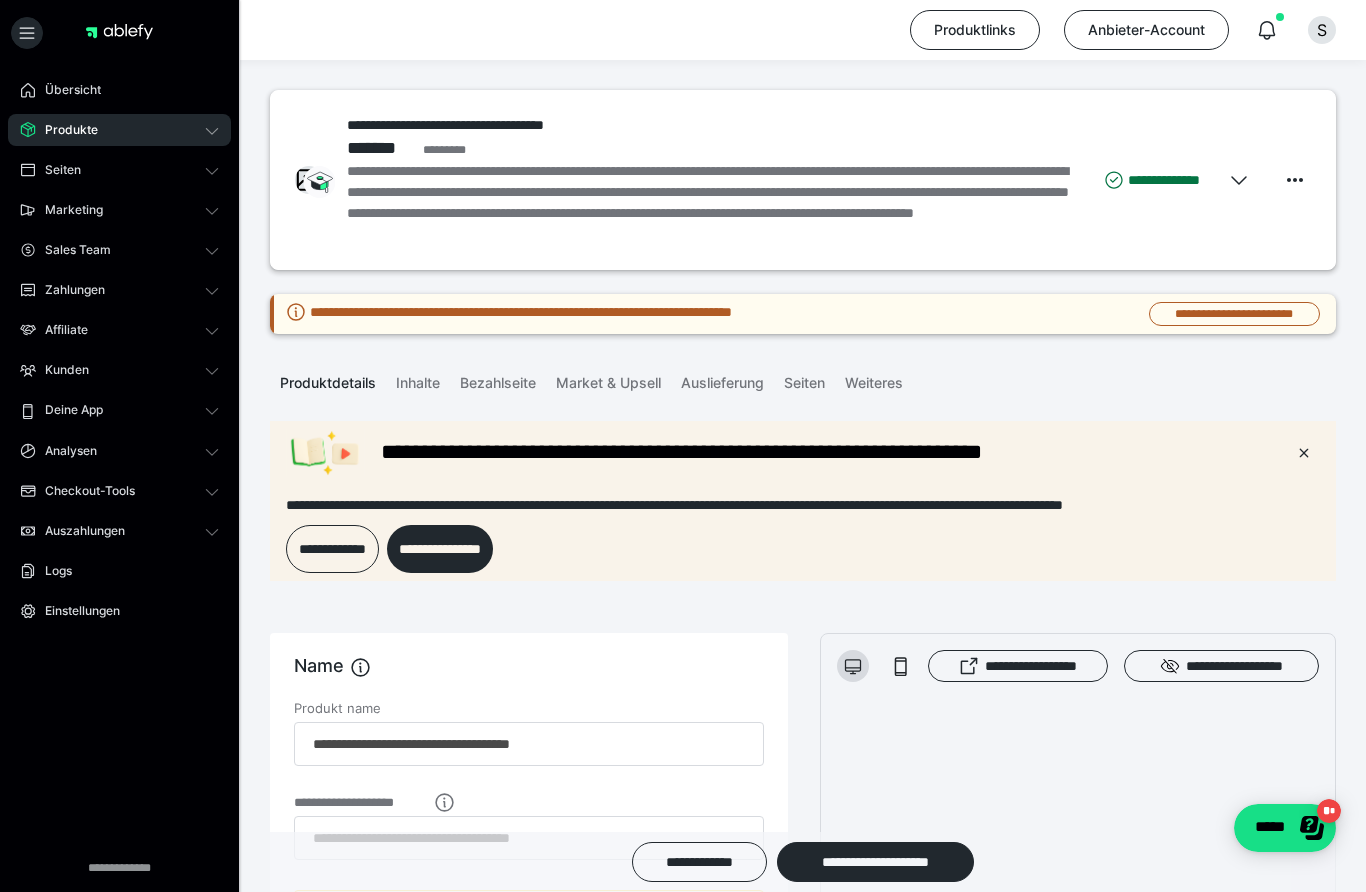 scroll, scrollTop: 0, scrollLeft: 0, axis: both 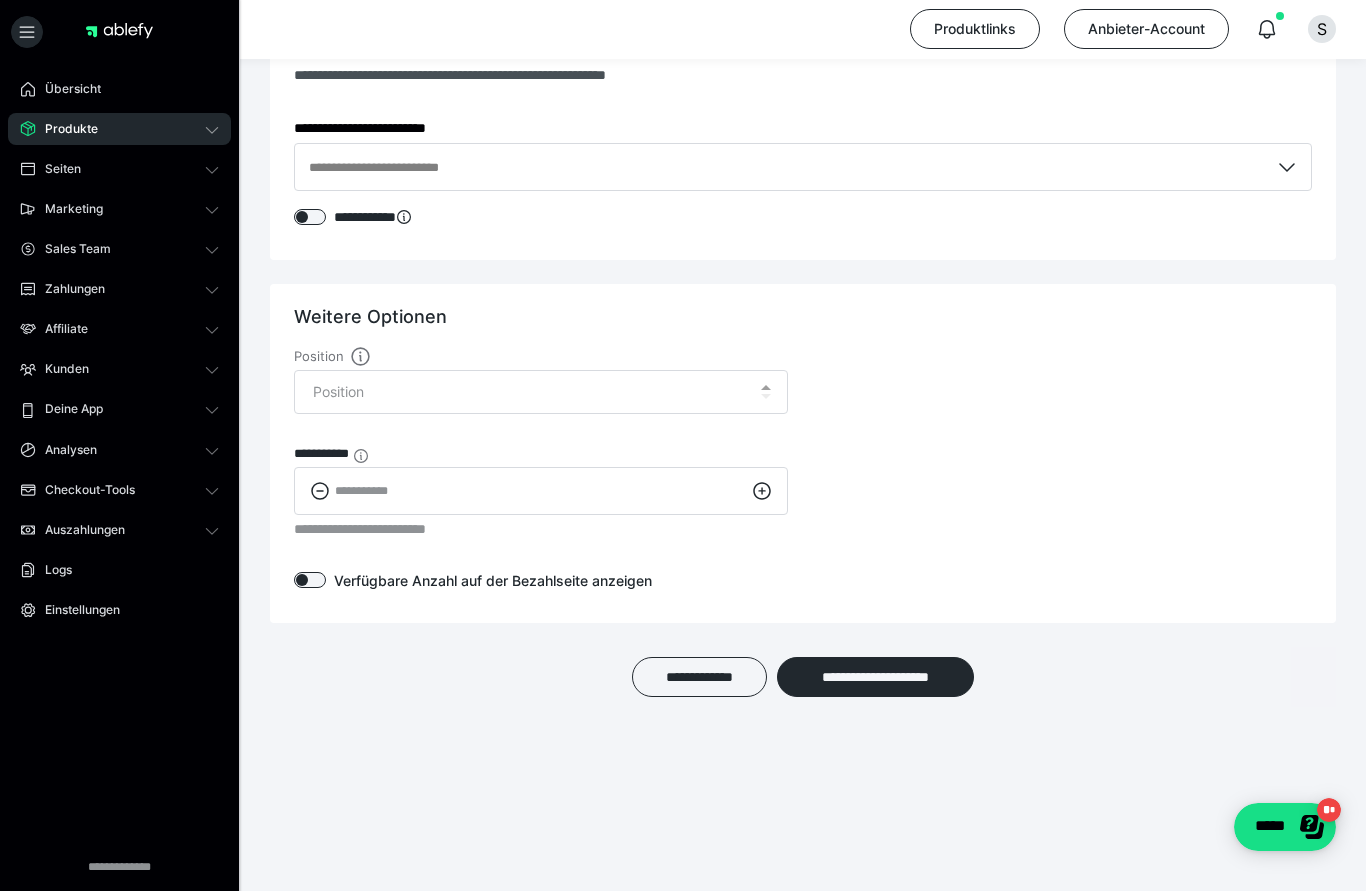 click 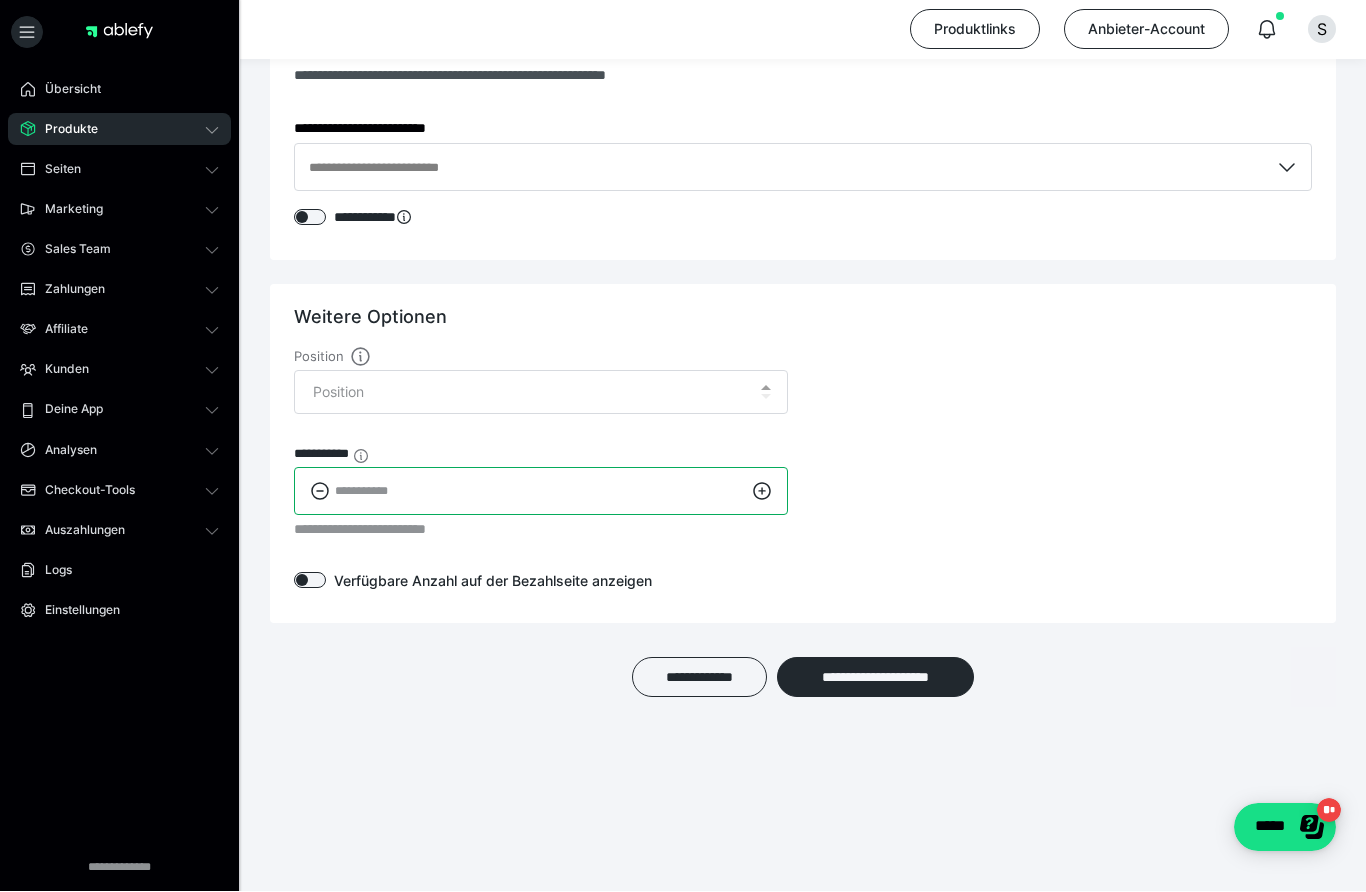 click on "**" at bounding box center (541, 492) 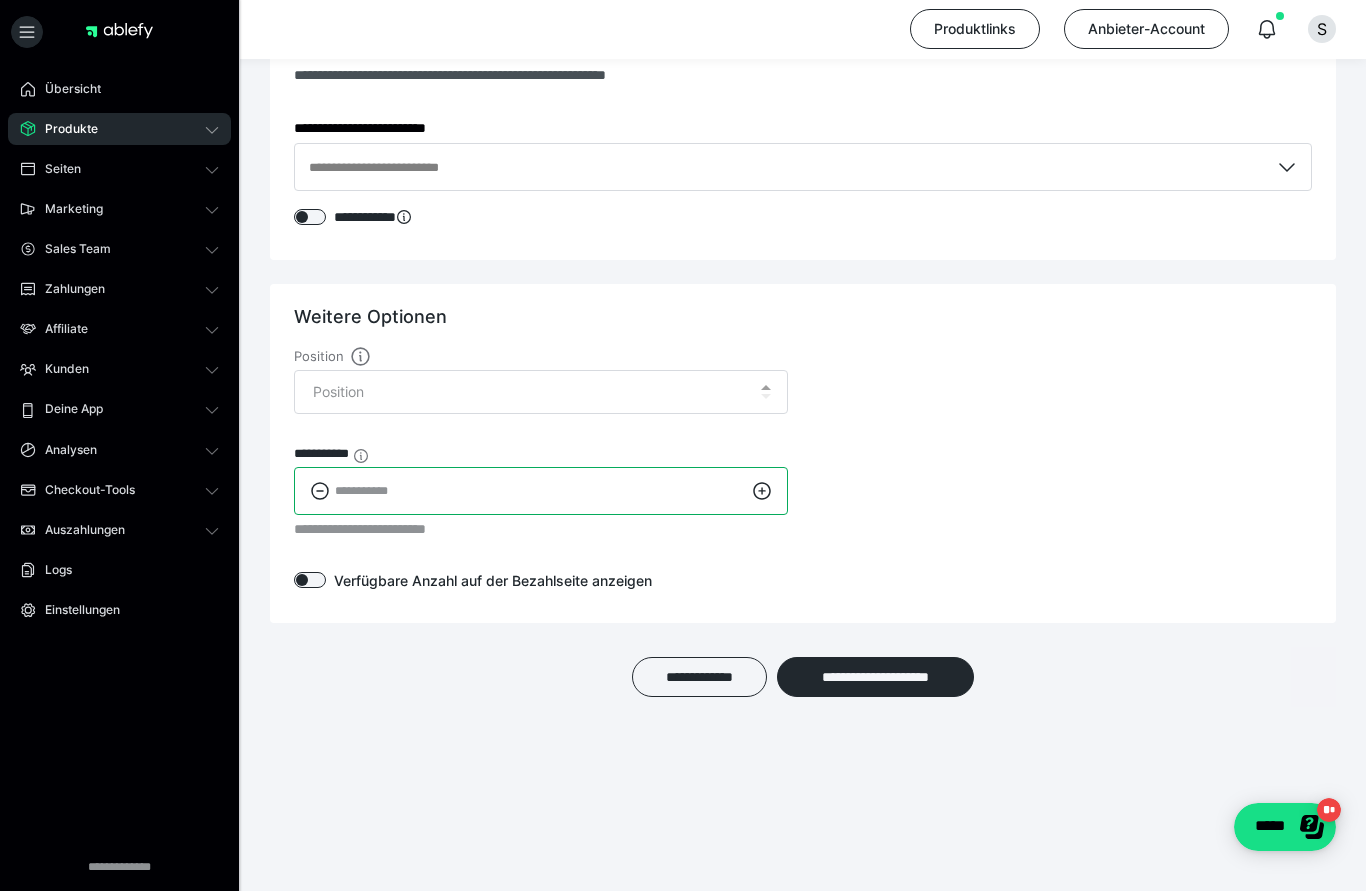 click on "**" at bounding box center [541, 492] 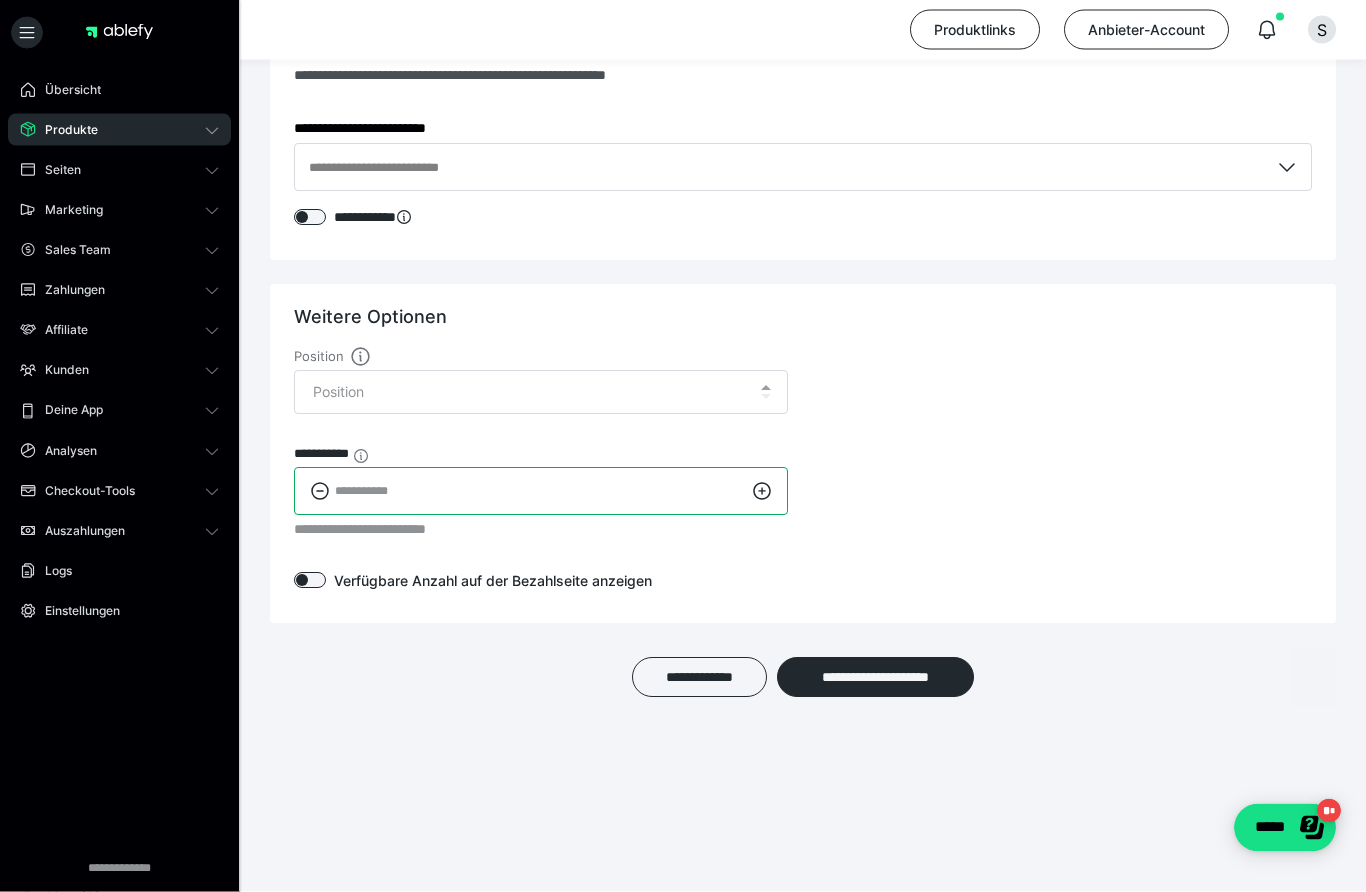 click on "**" at bounding box center [541, 492] 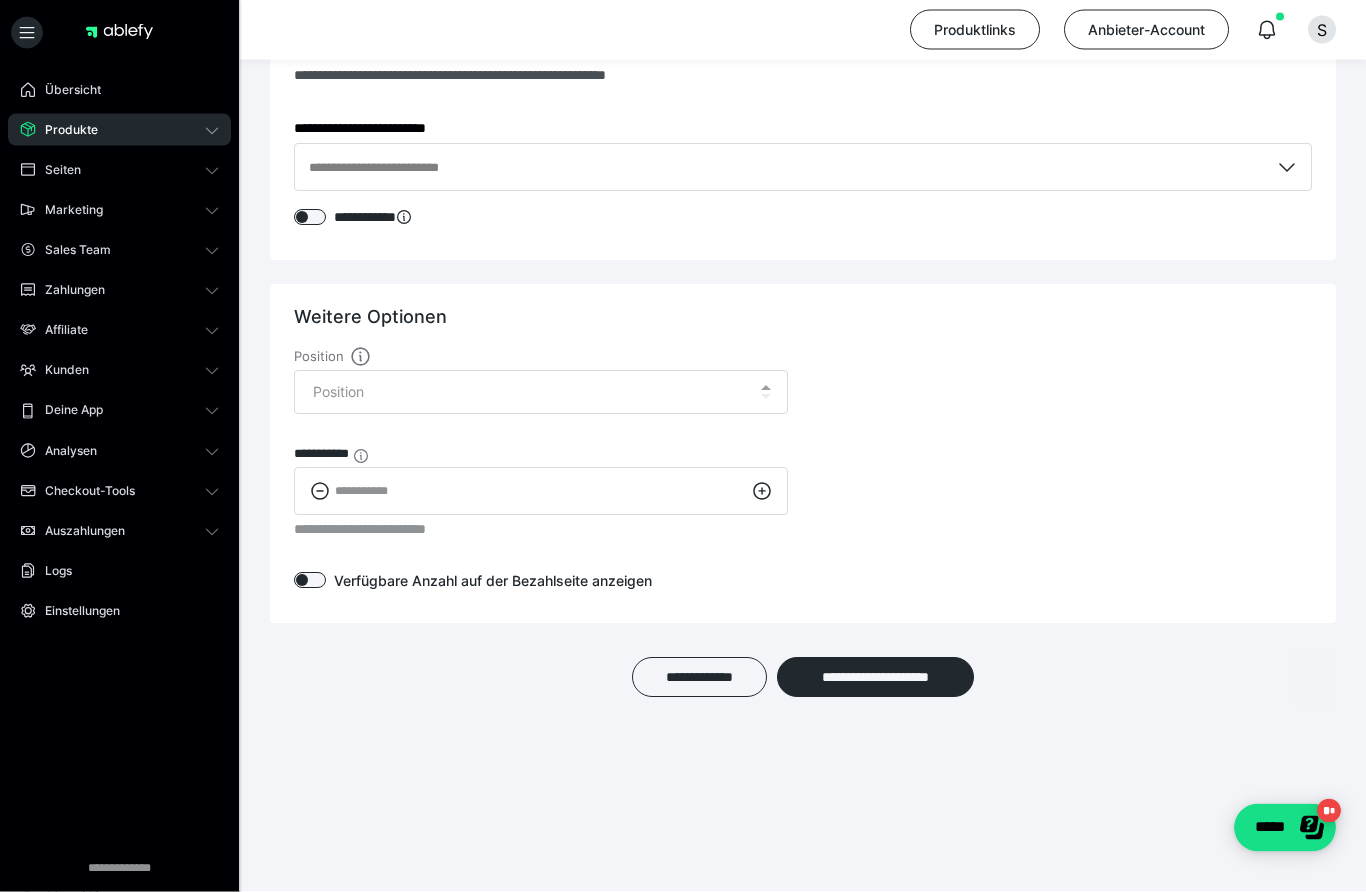 click 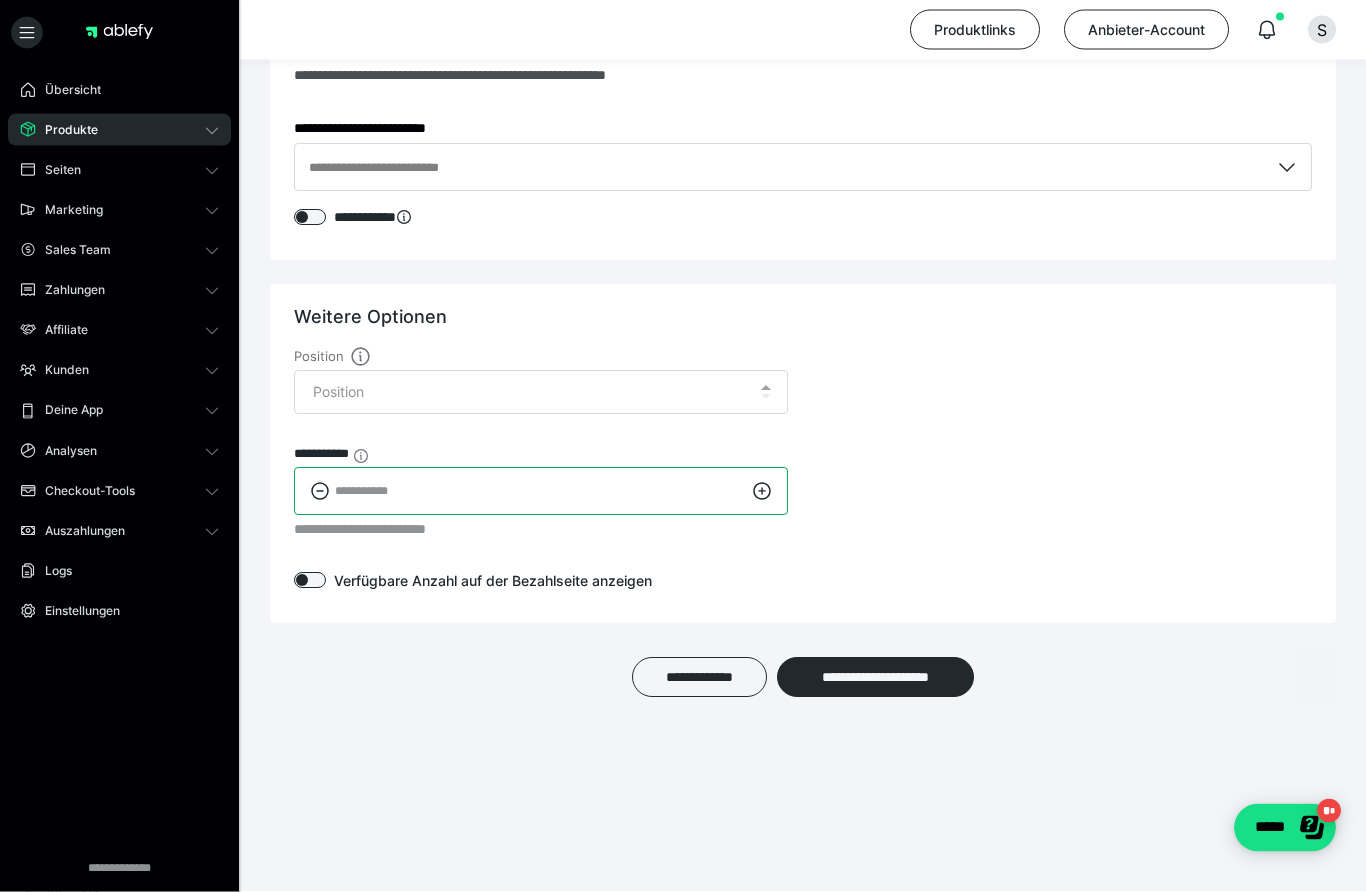 click on "**" at bounding box center (541, 492) 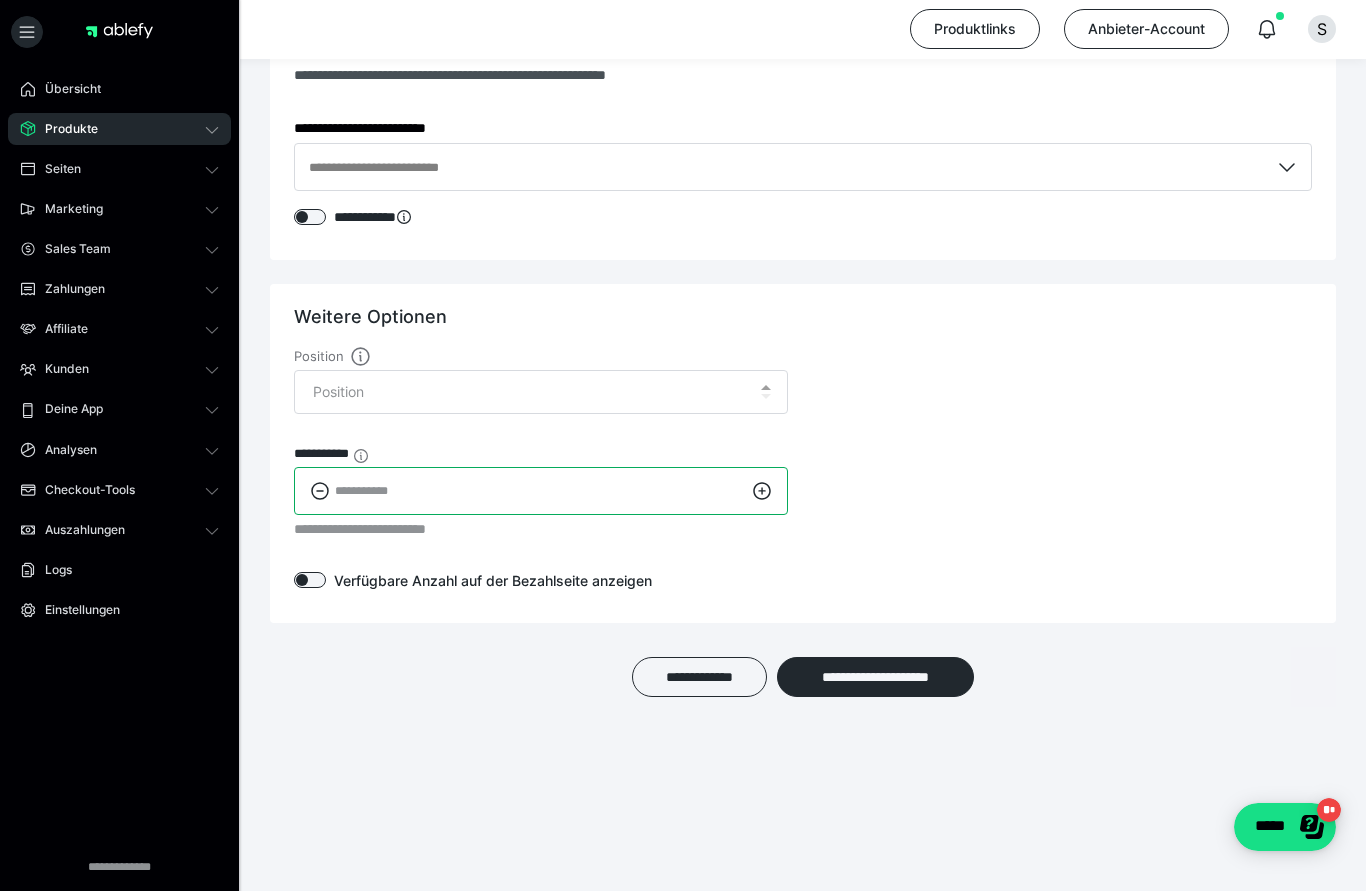 click on "**" at bounding box center [541, 492] 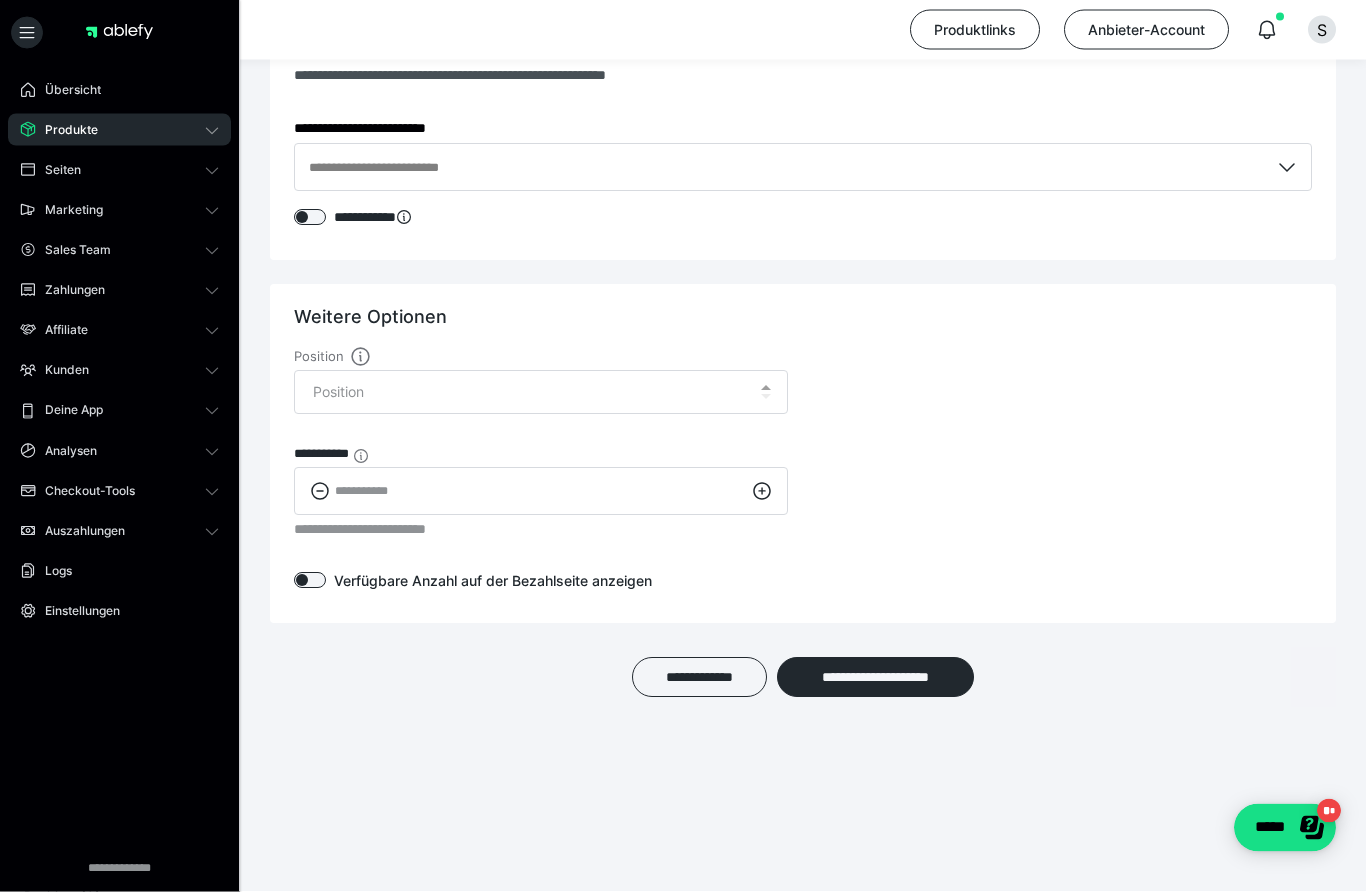 click 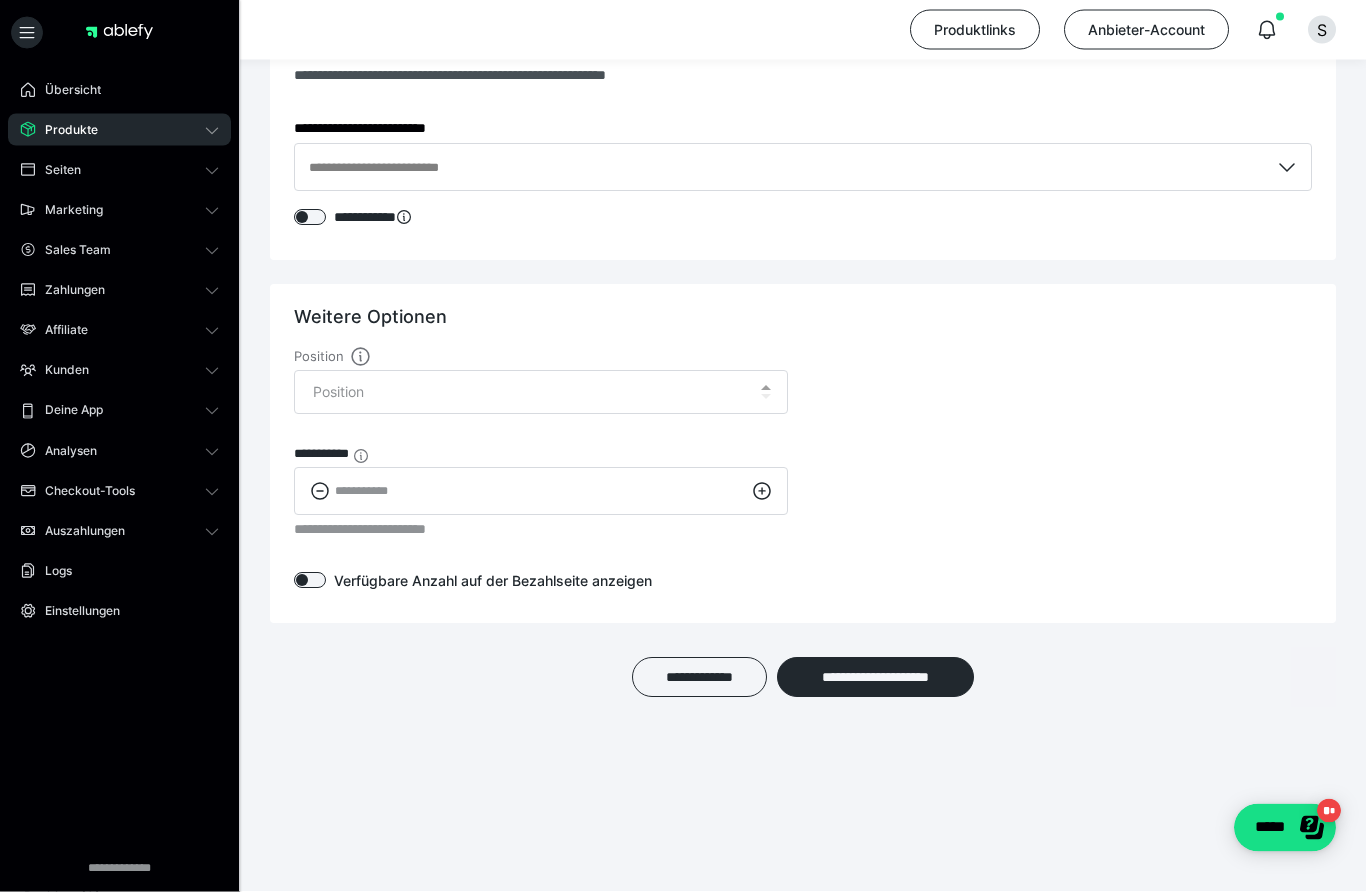 click 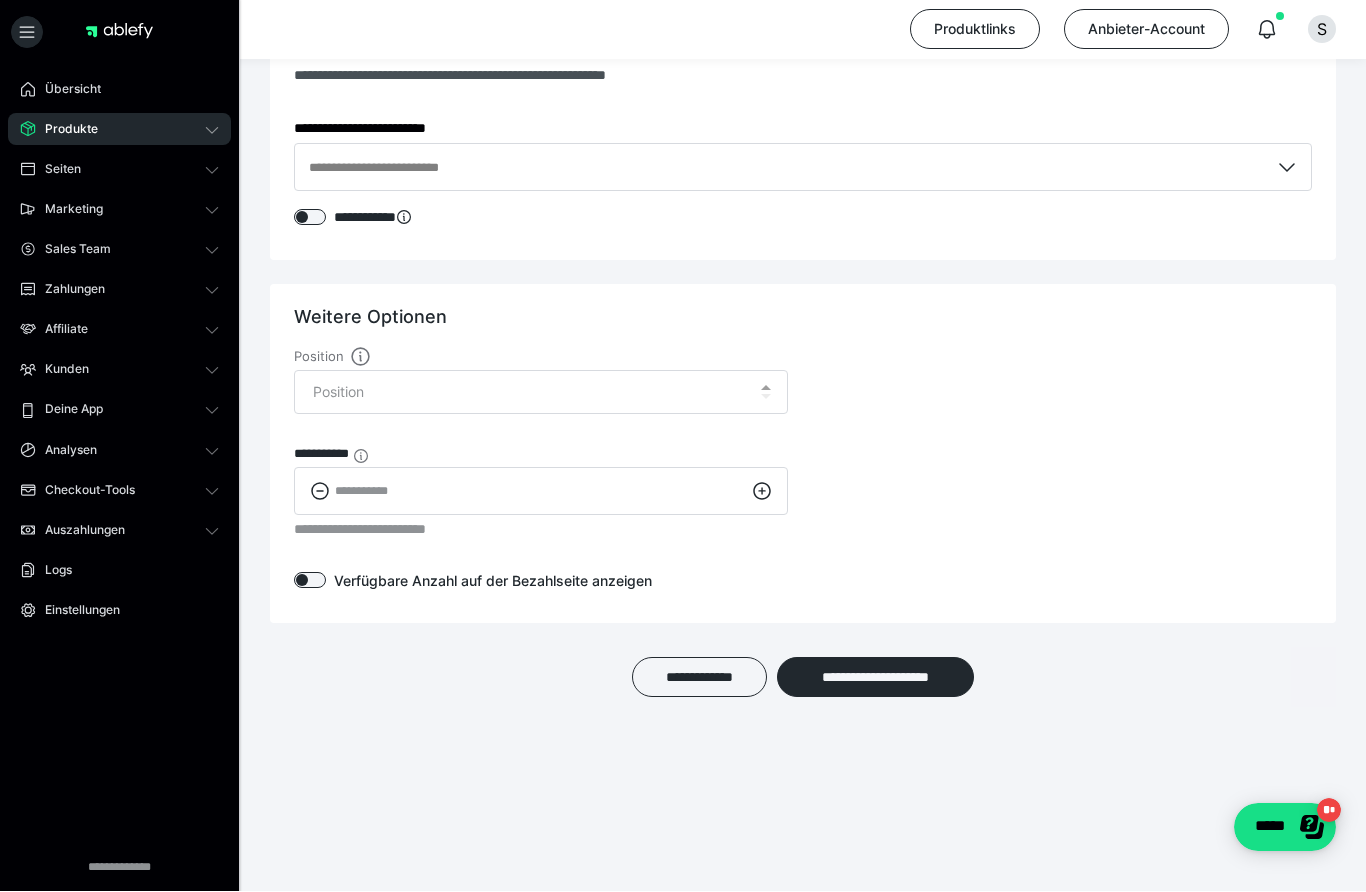 click on "**********" at bounding box center [875, 678] 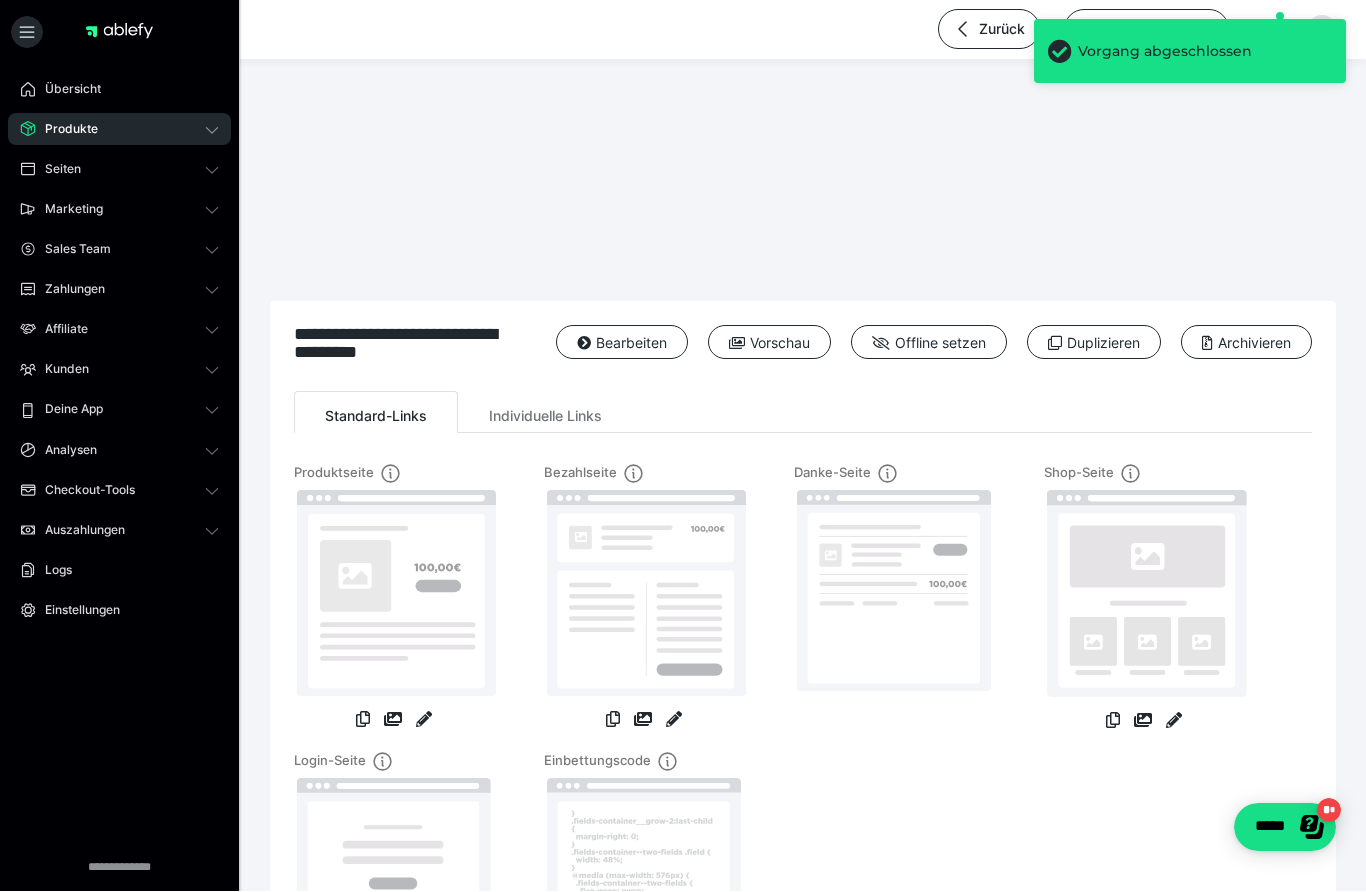 scroll, scrollTop: 1, scrollLeft: 0, axis: vertical 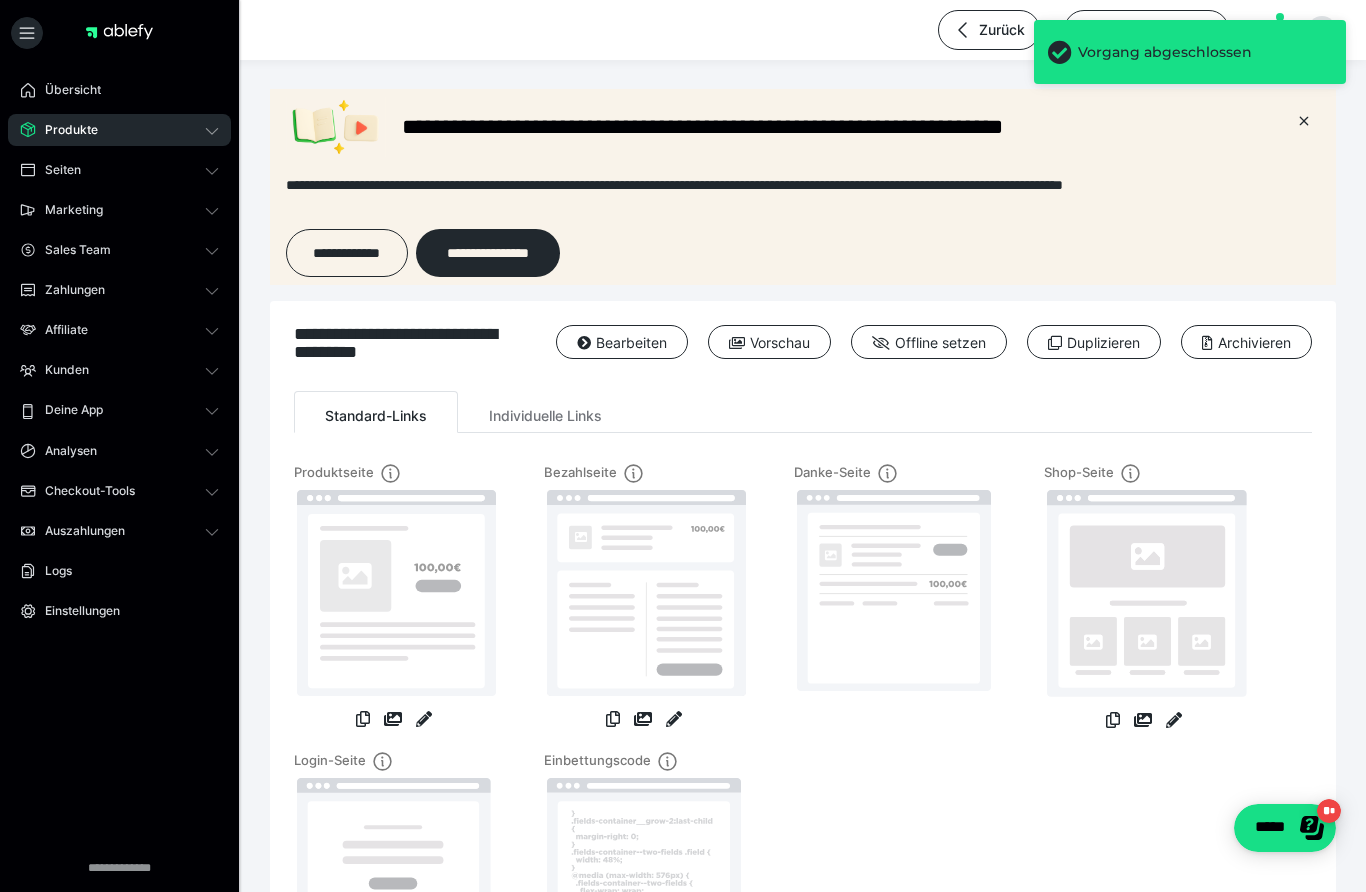 click on "Bearbeiten" at bounding box center [622, 342] 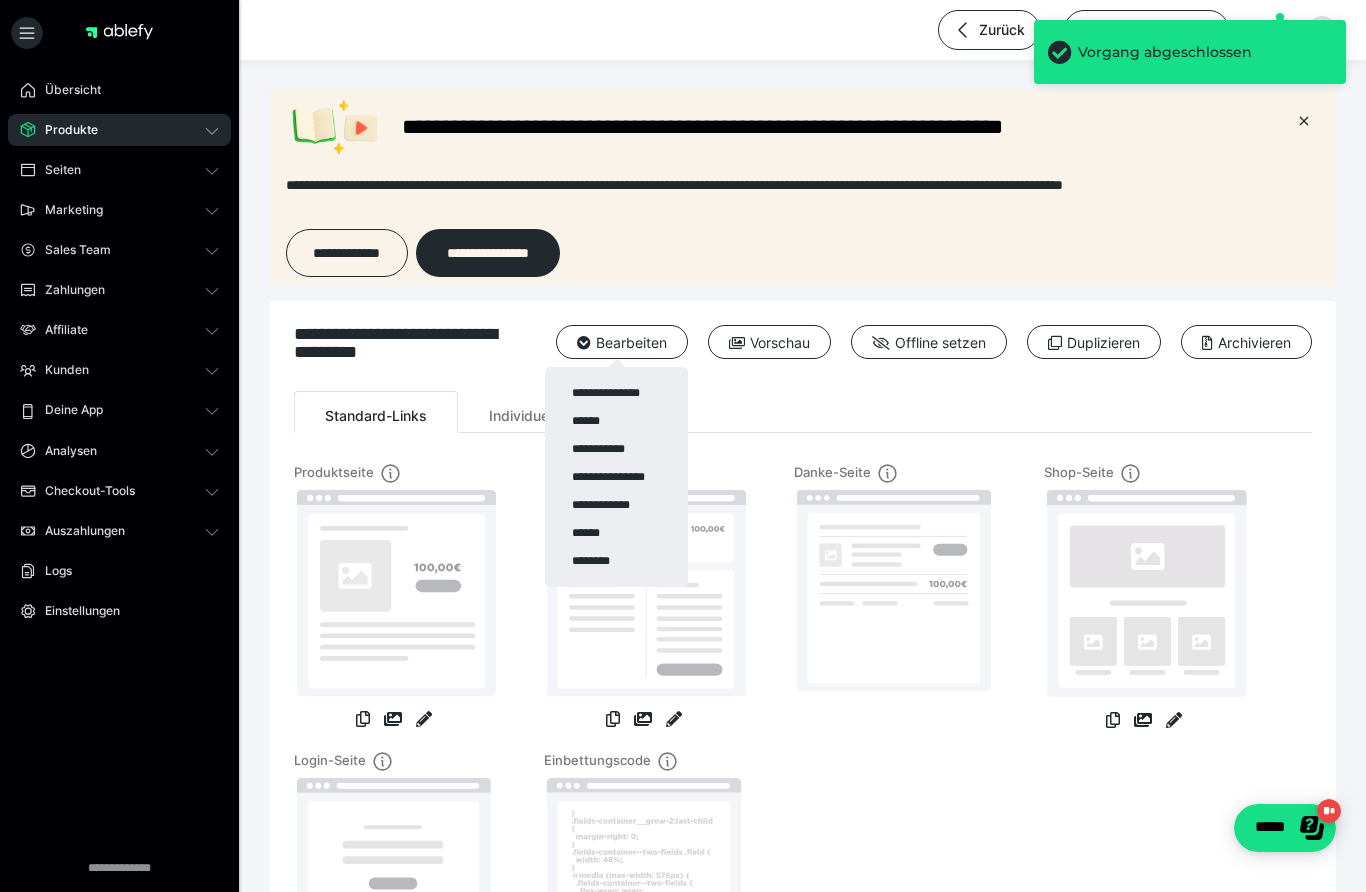 click on "**********" at bounding box center (616, 393) 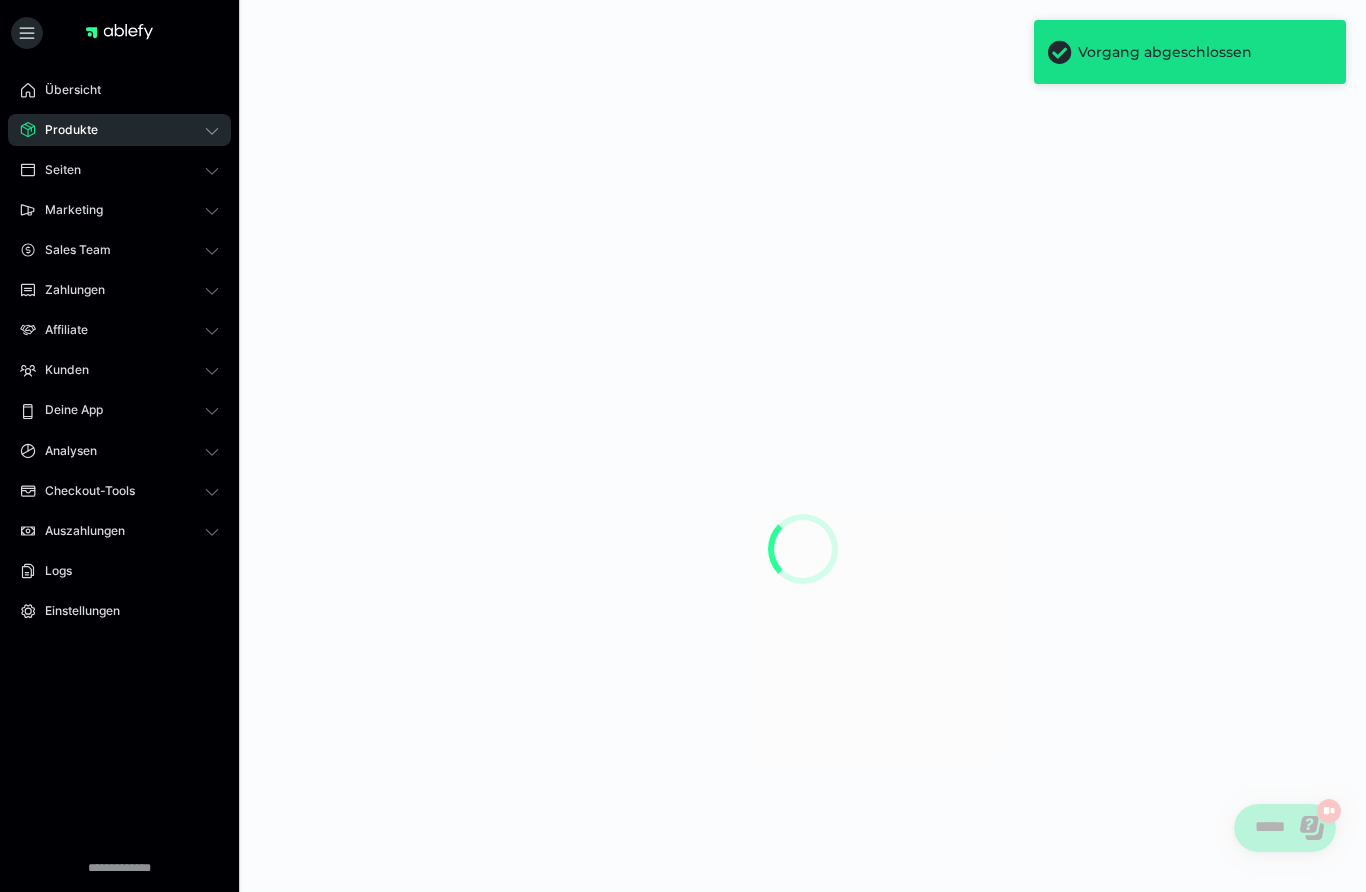 scroll, scrollTop: 0, scrollLeft: 0, axis: both 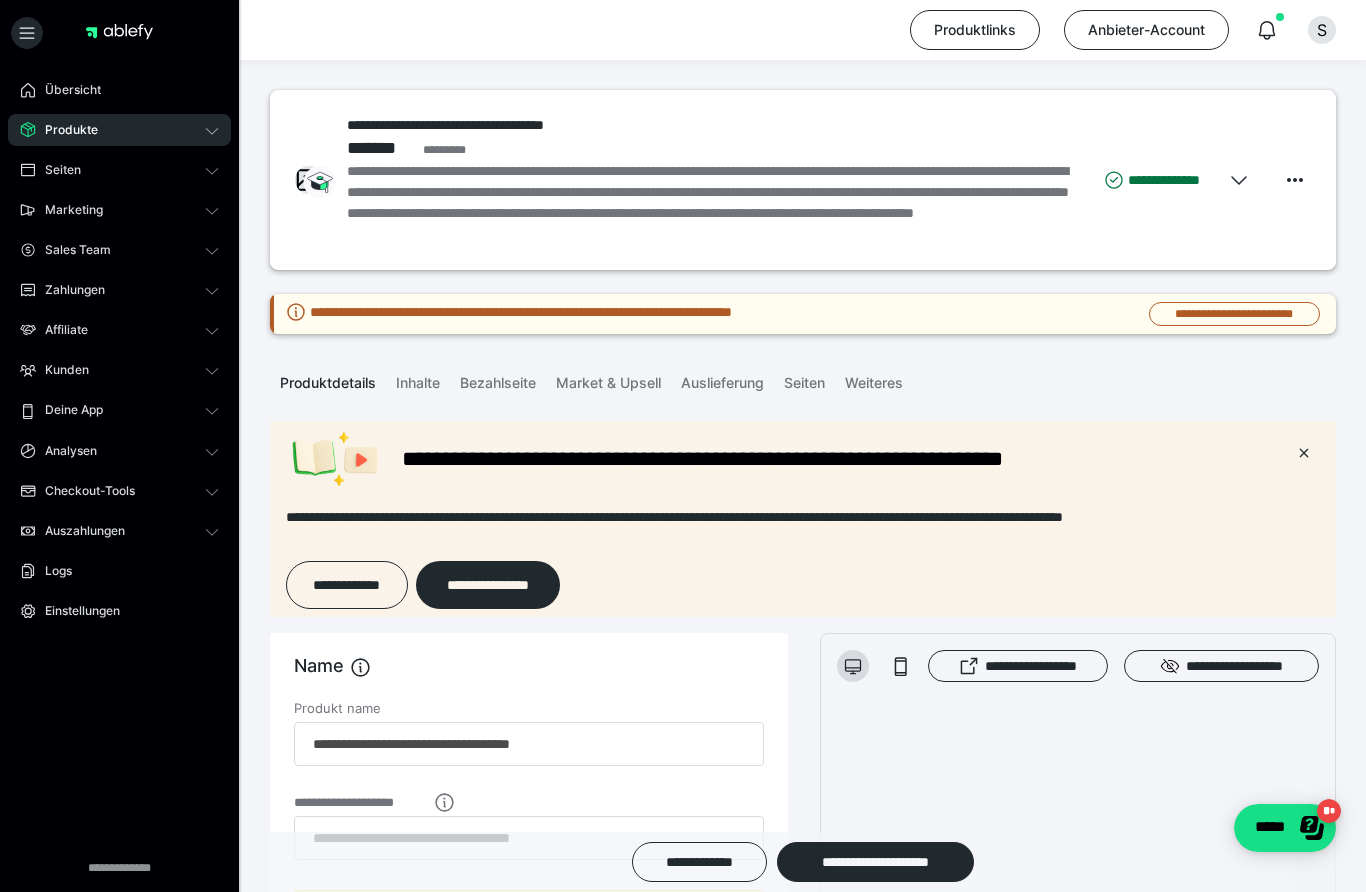 click on "Produkte" at bounding box center (119, 130) 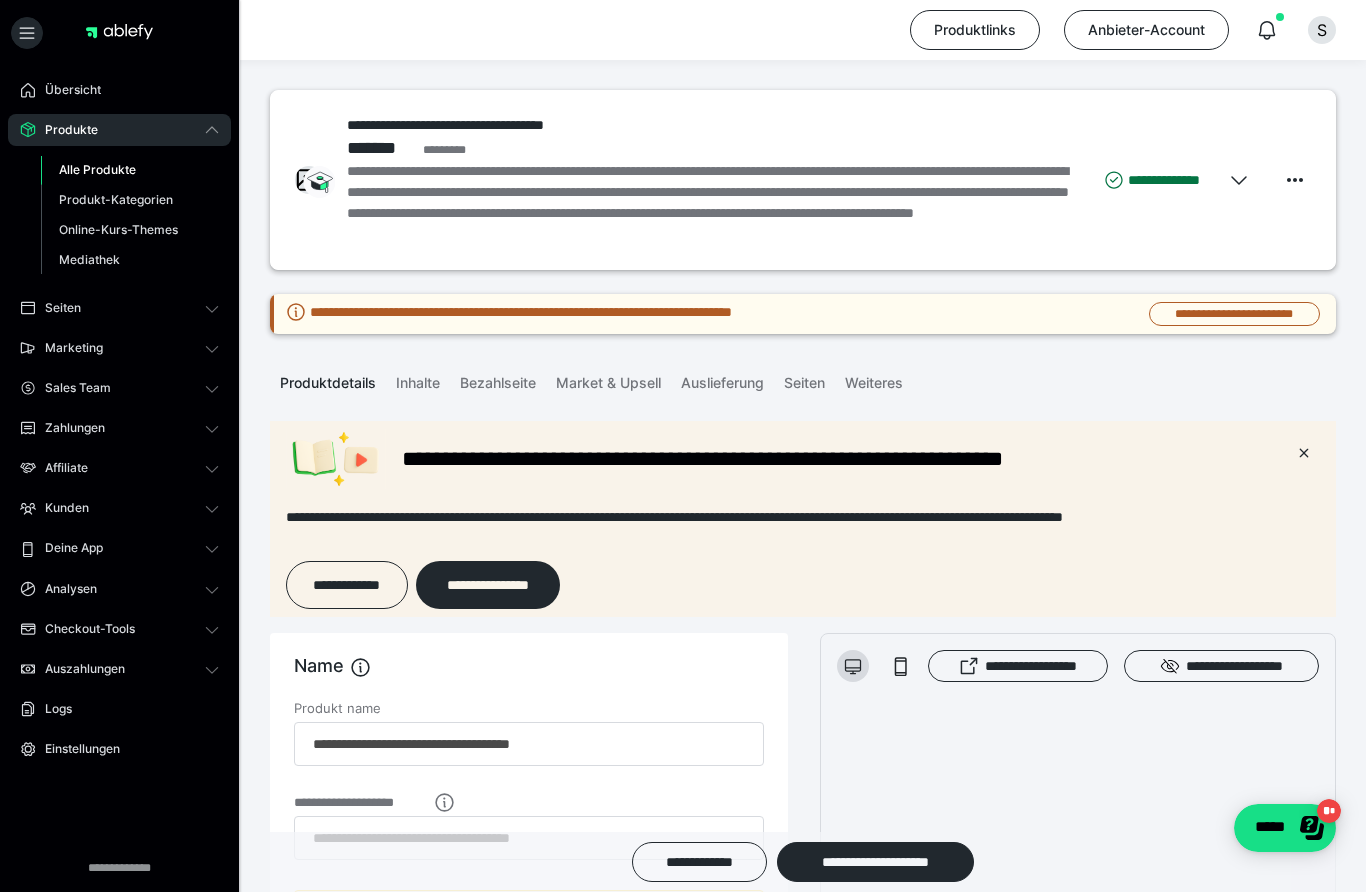 click on "Alle Produkte" at bounding box center [97, 169] 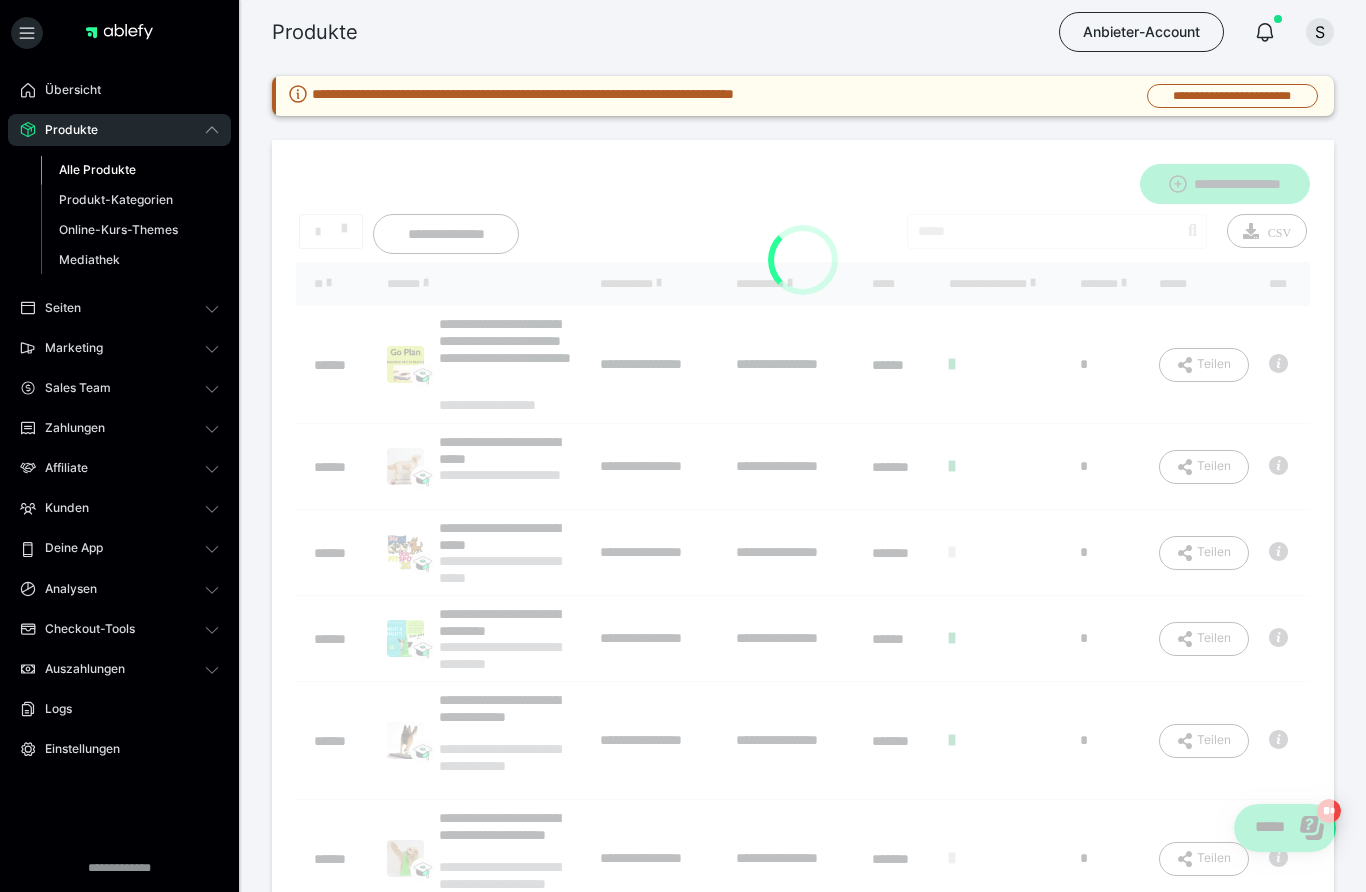 scroll, scrollTop: 0, scrollLeft: 0, axis: both 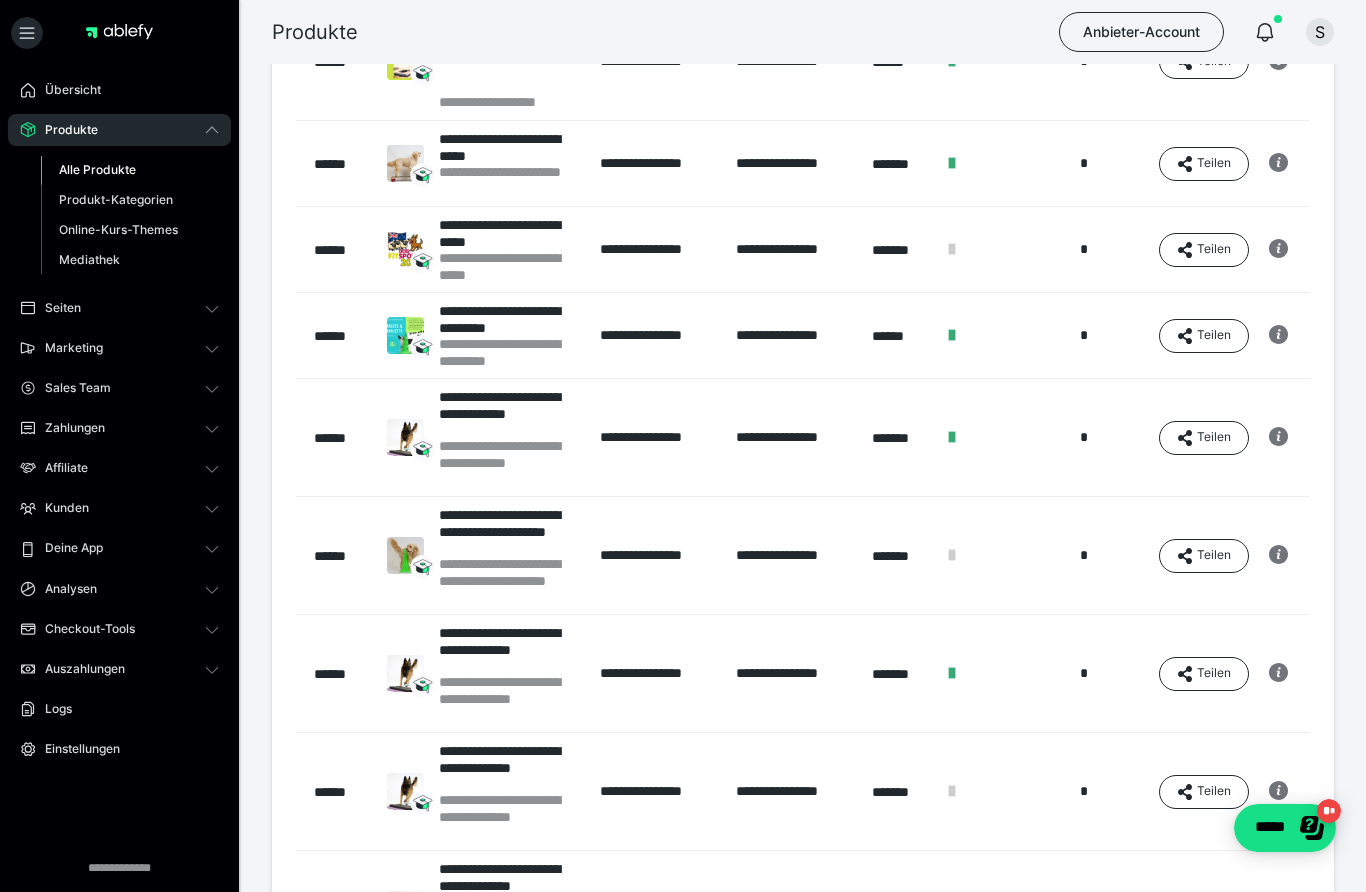 click on "**********" at bounding box center (509, 649) 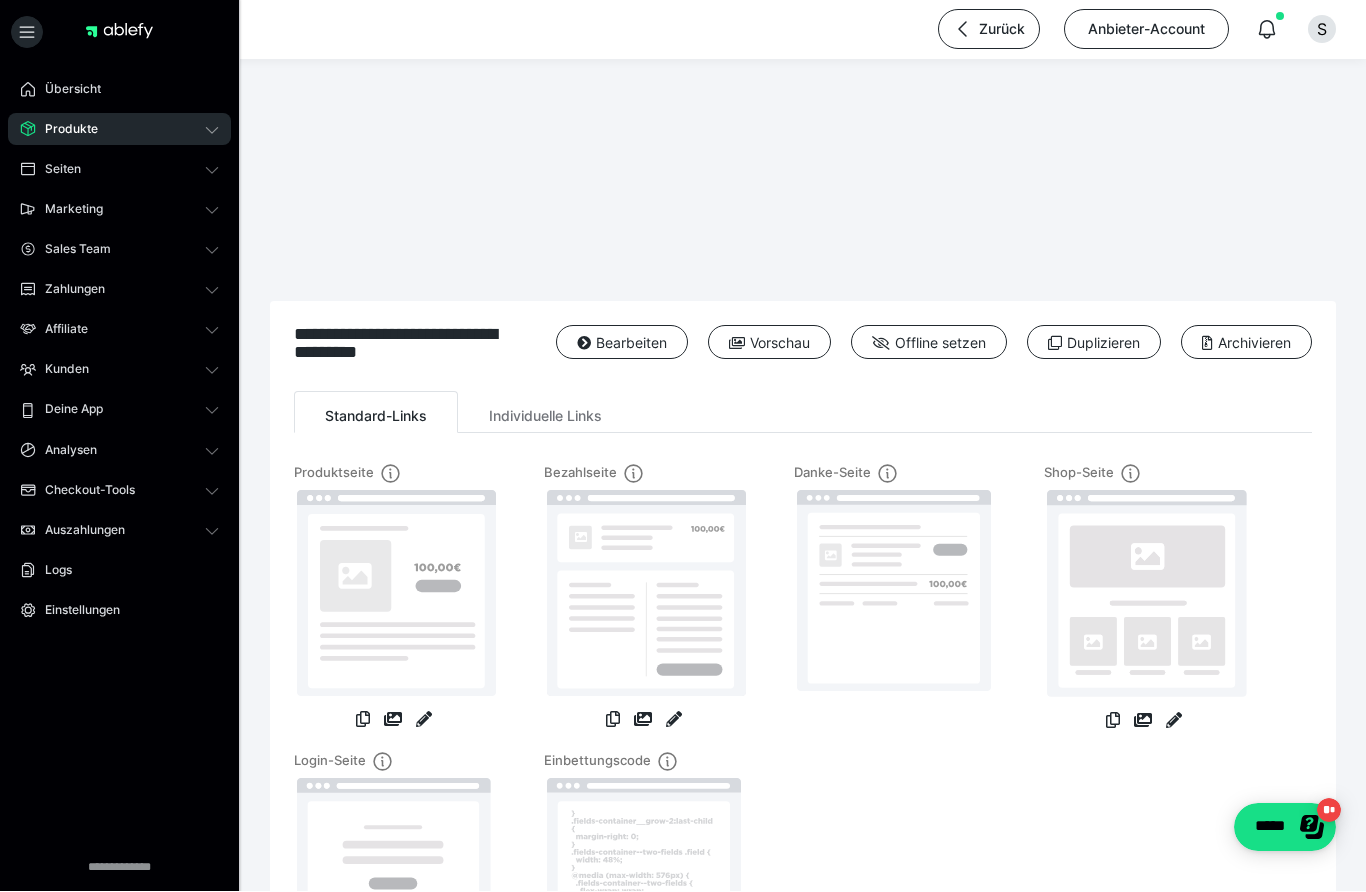 scroll, scrollTop: 1, scrollLeft: 0, axis: vertical 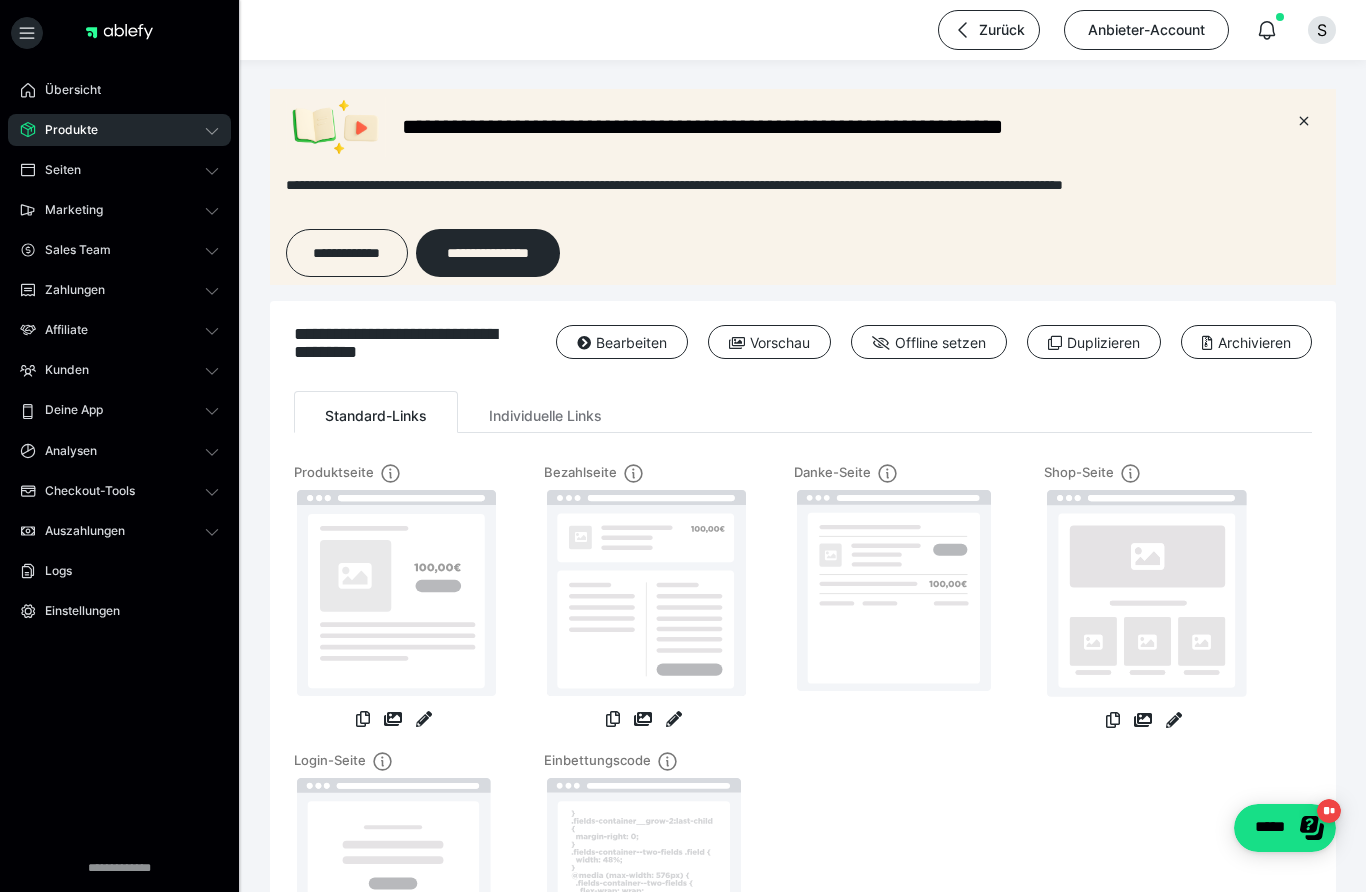 click on "Bearbeiten" at bounding box center [622, 342] 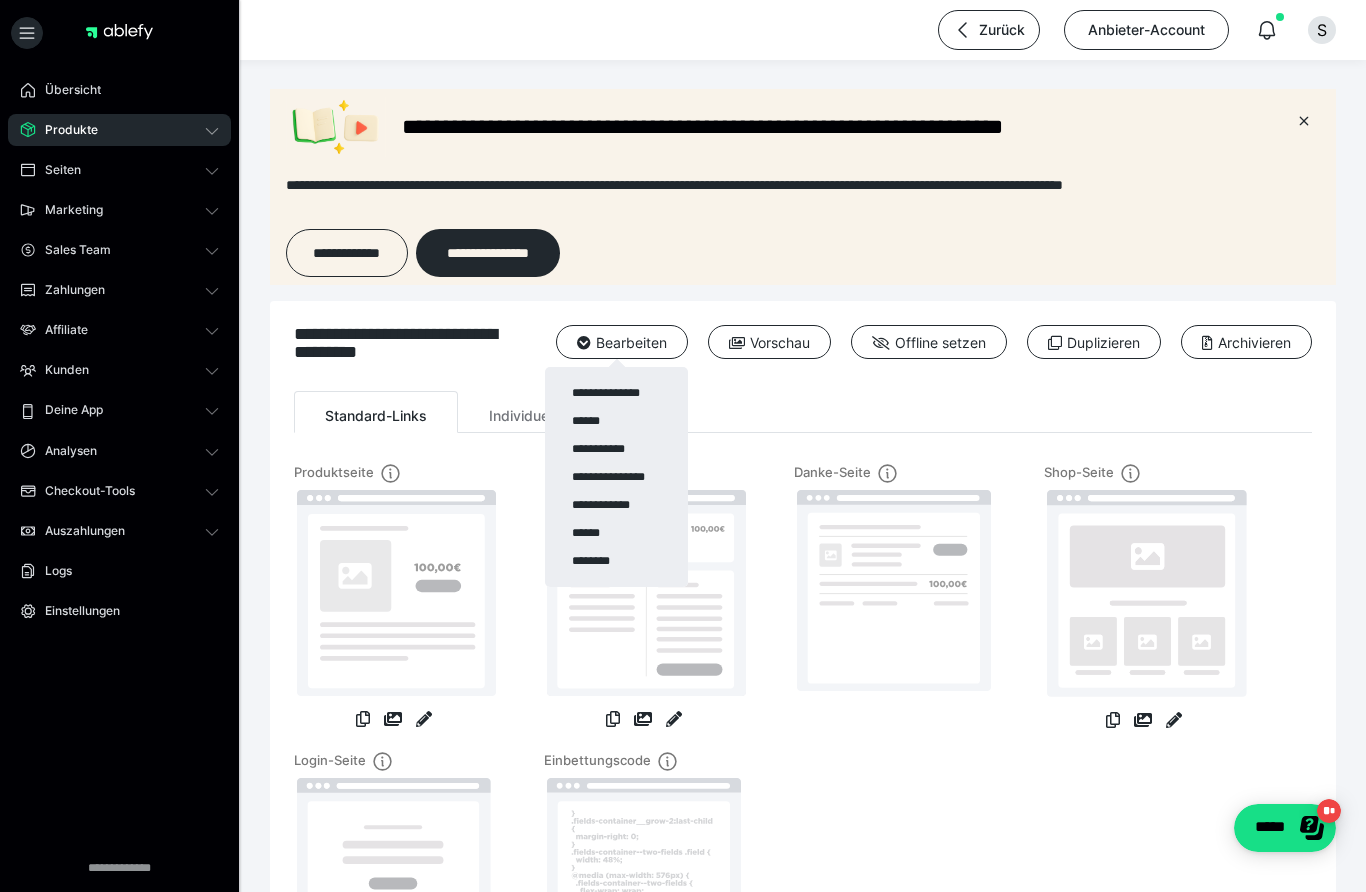 click on "**********" at bounding box center [616, 393] 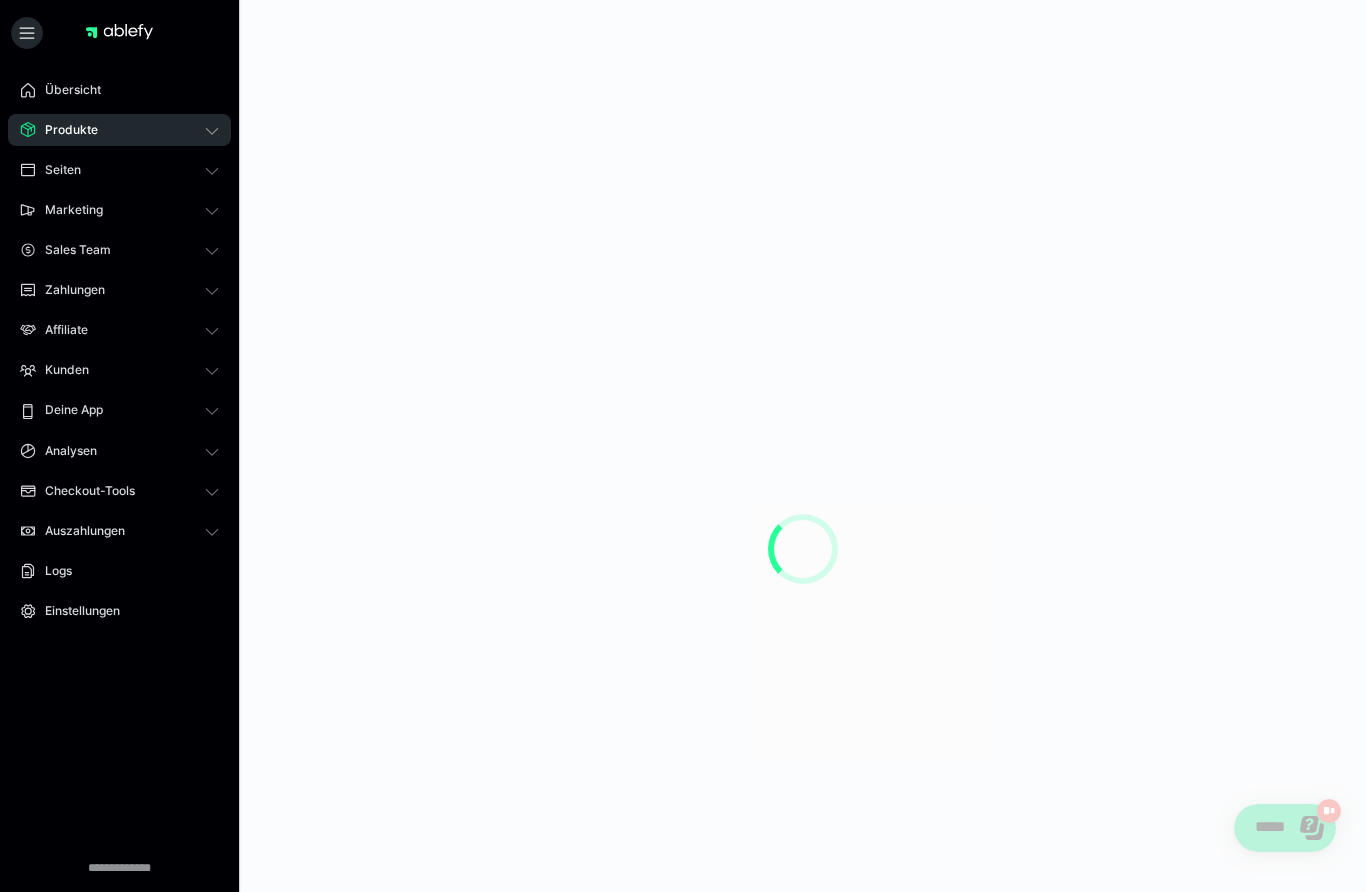 scroll, scrollTop: 0, scrollLeft: 0, axis: both 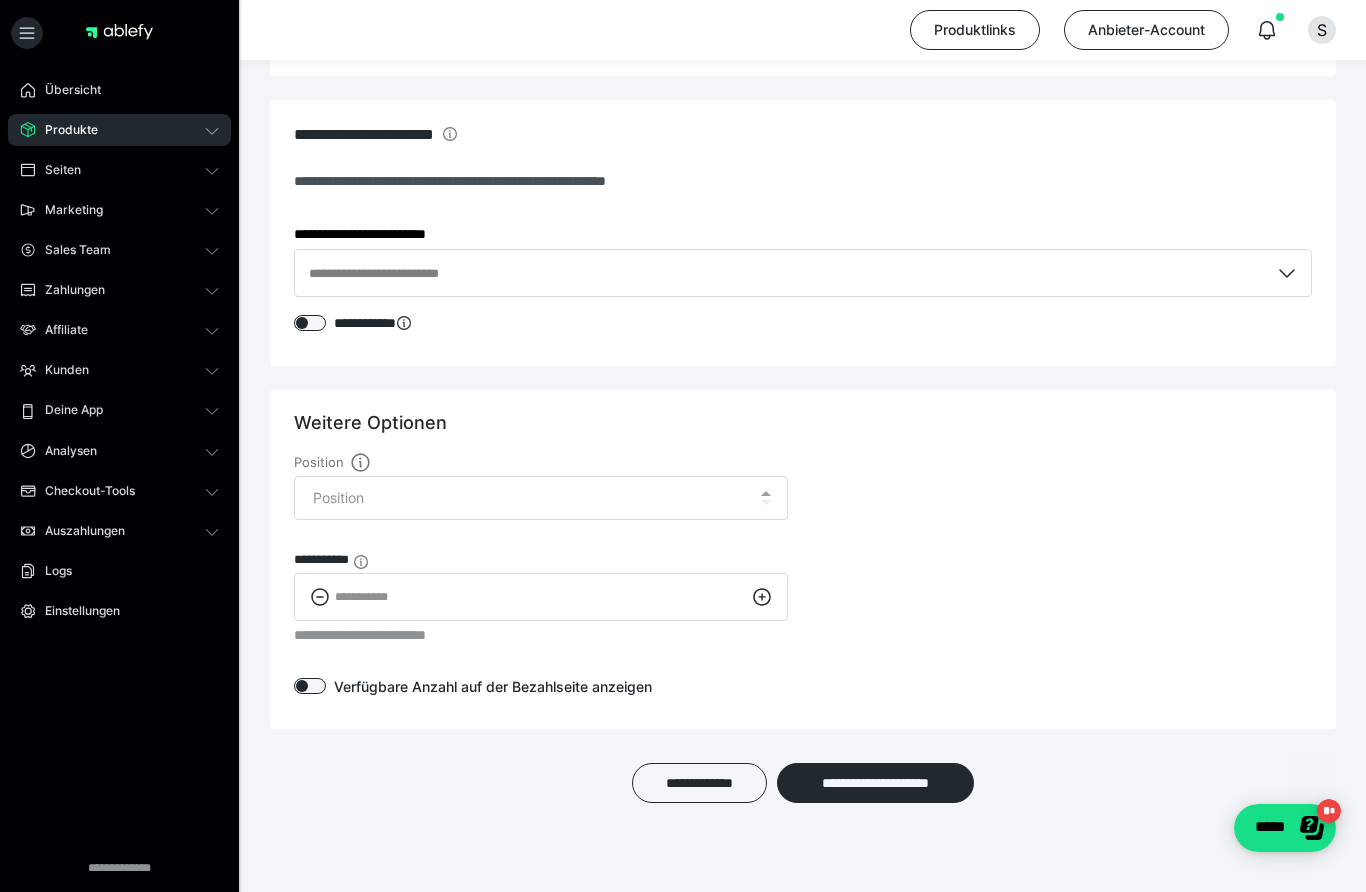 click 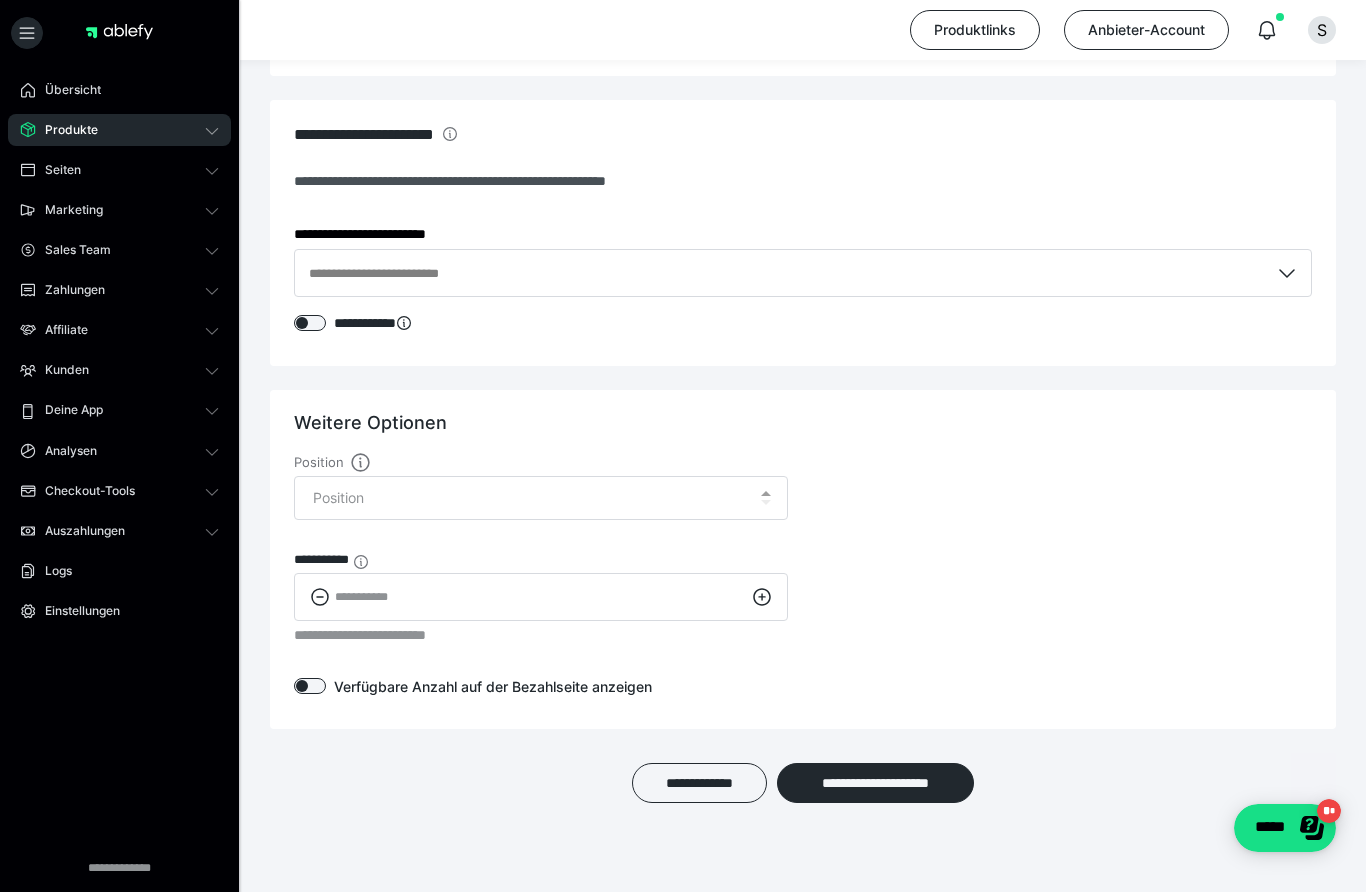 click 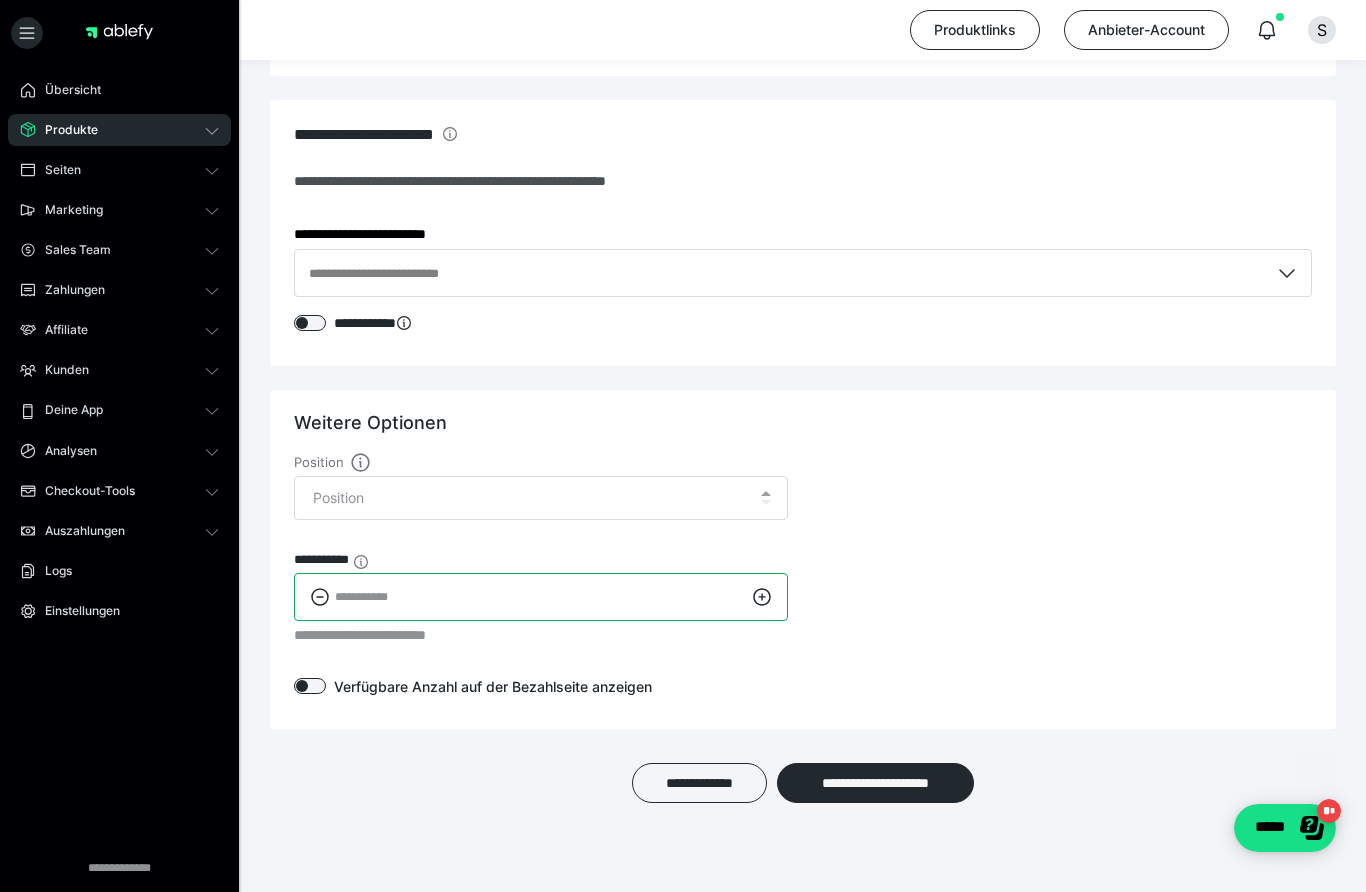 click on "**" at bounding box center (541, 597) 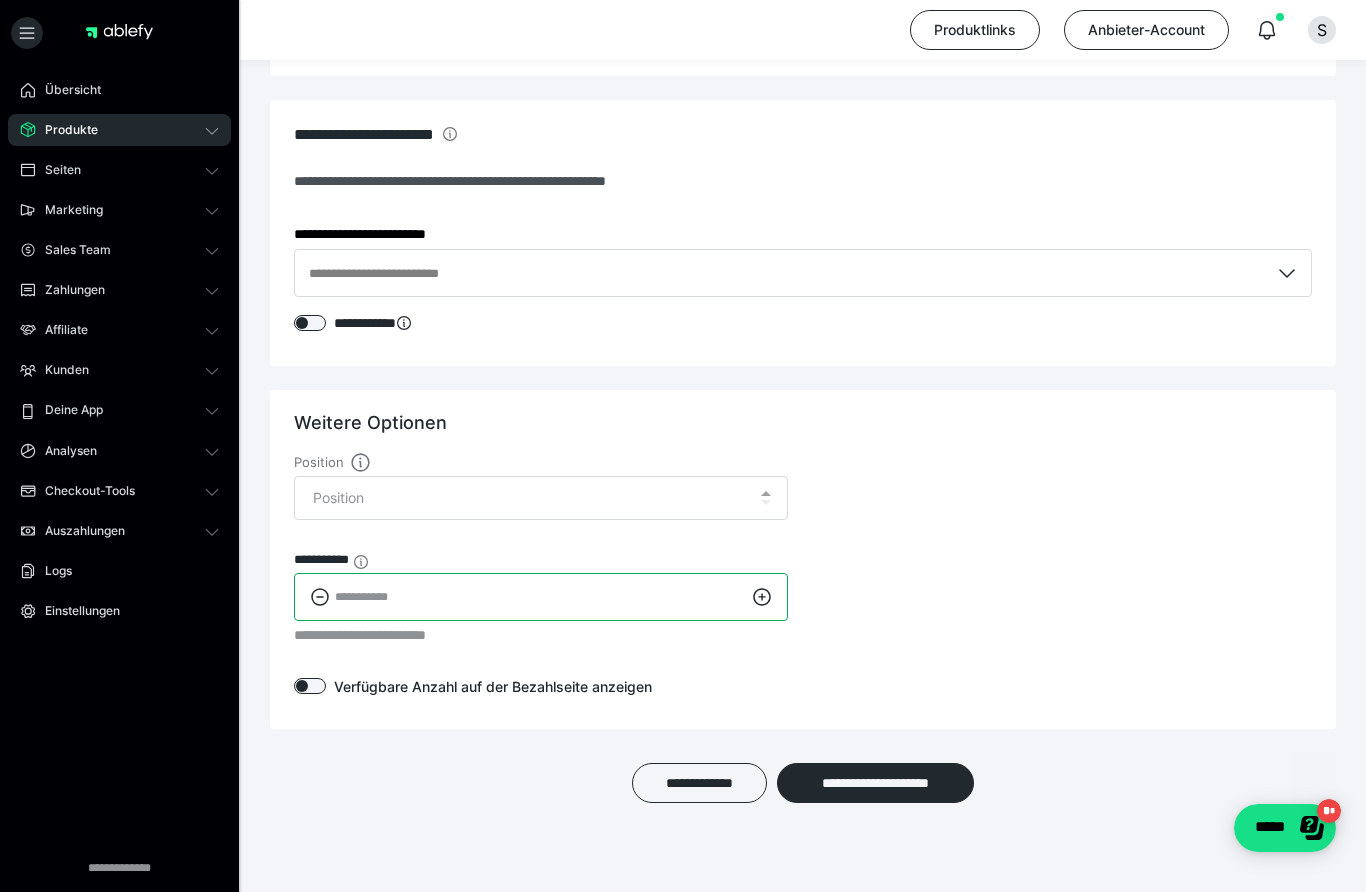 click on "**" at bounding box center (541, 597) 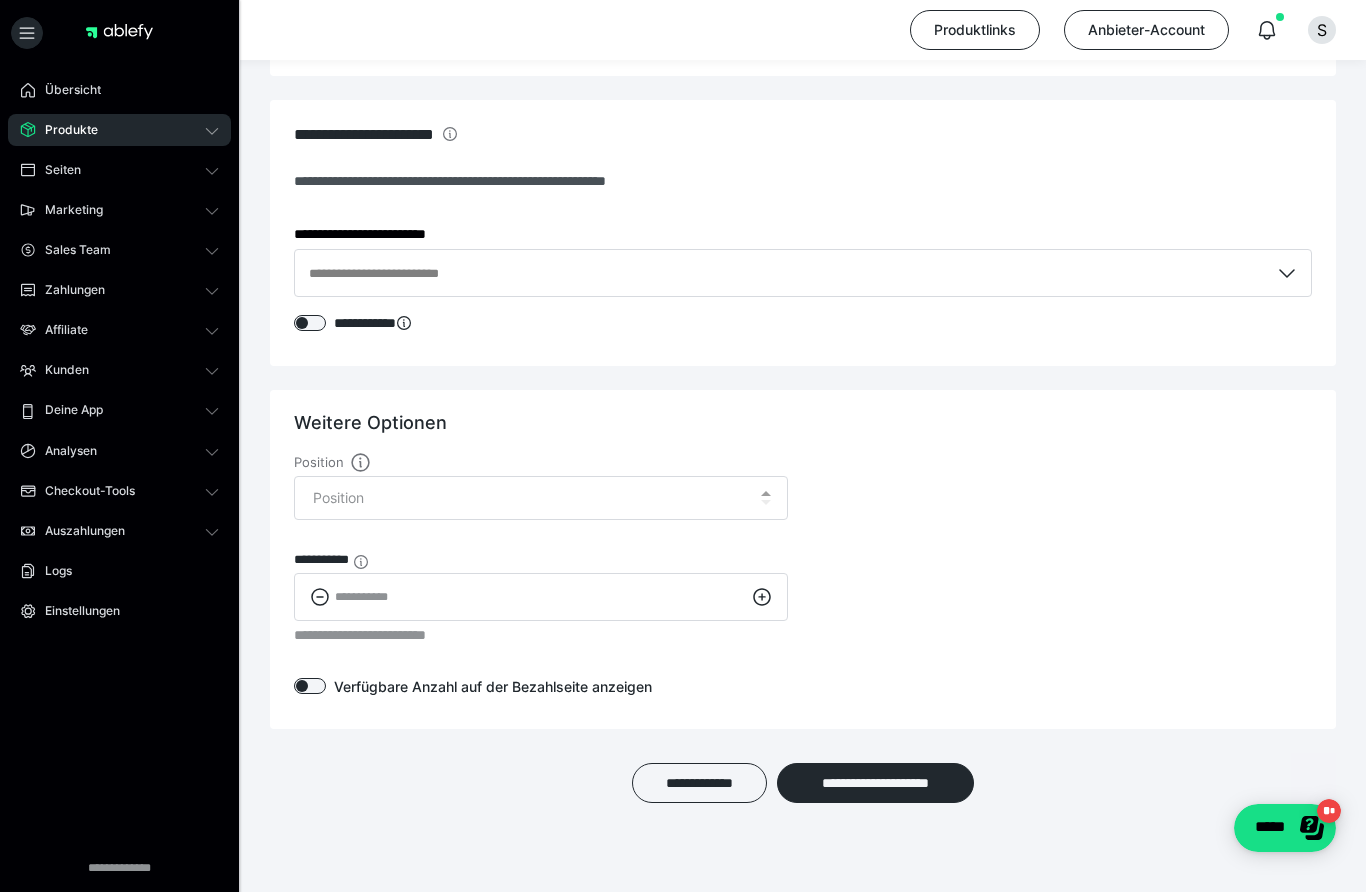 click 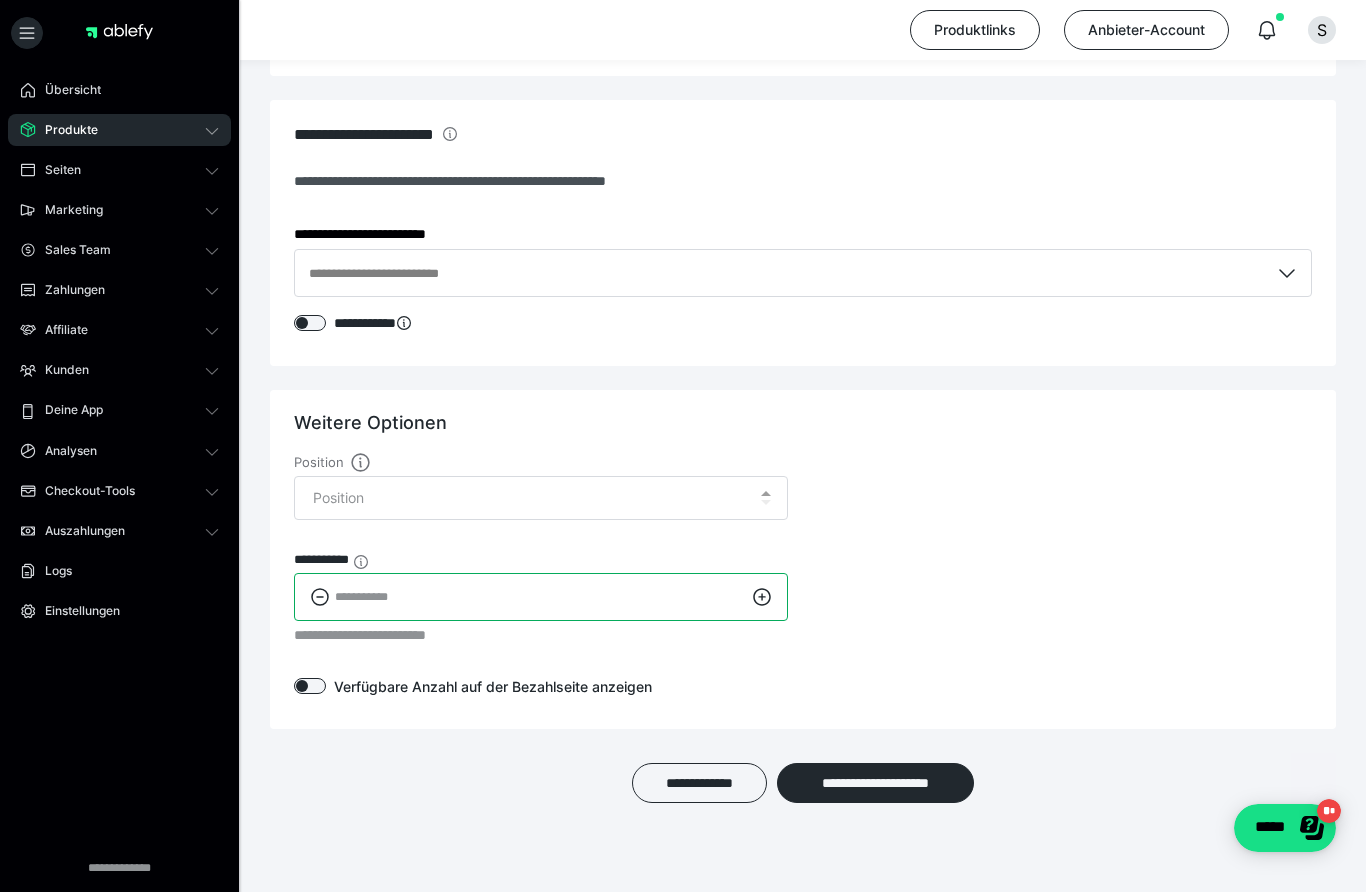 click on "**" at bounding box center (541, 597) 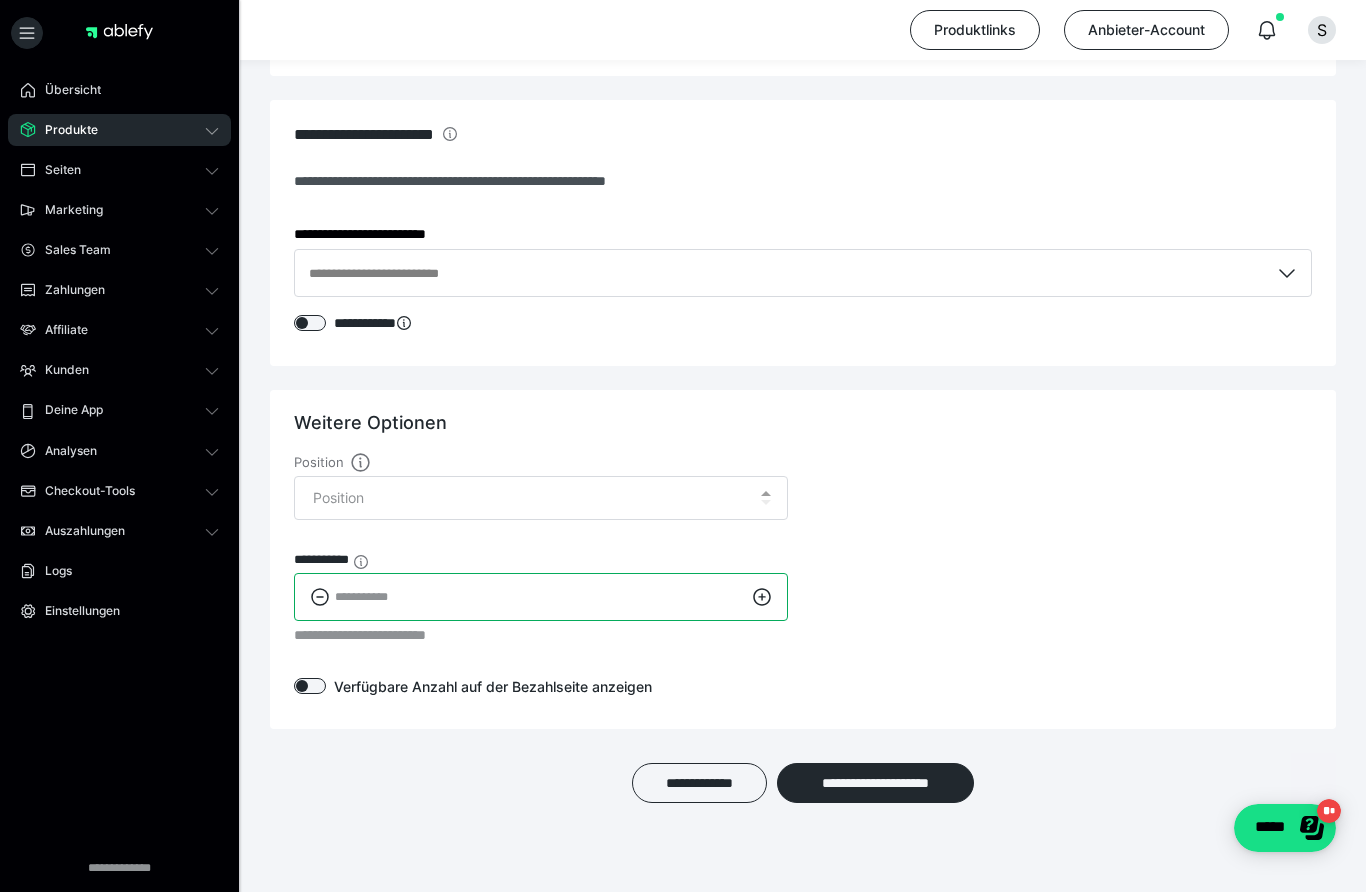 click on "**" at bounding box center [541, 597] 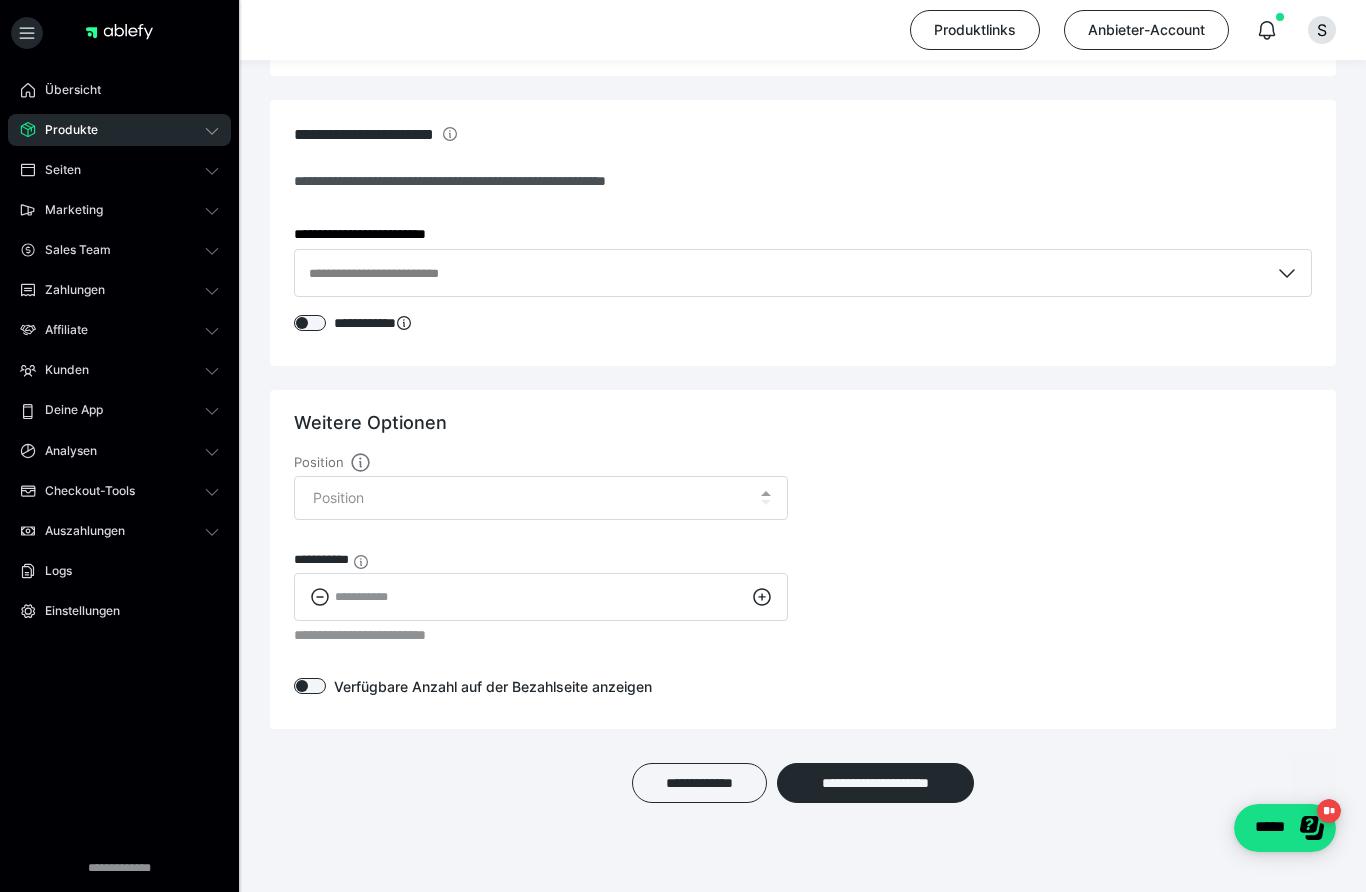 click 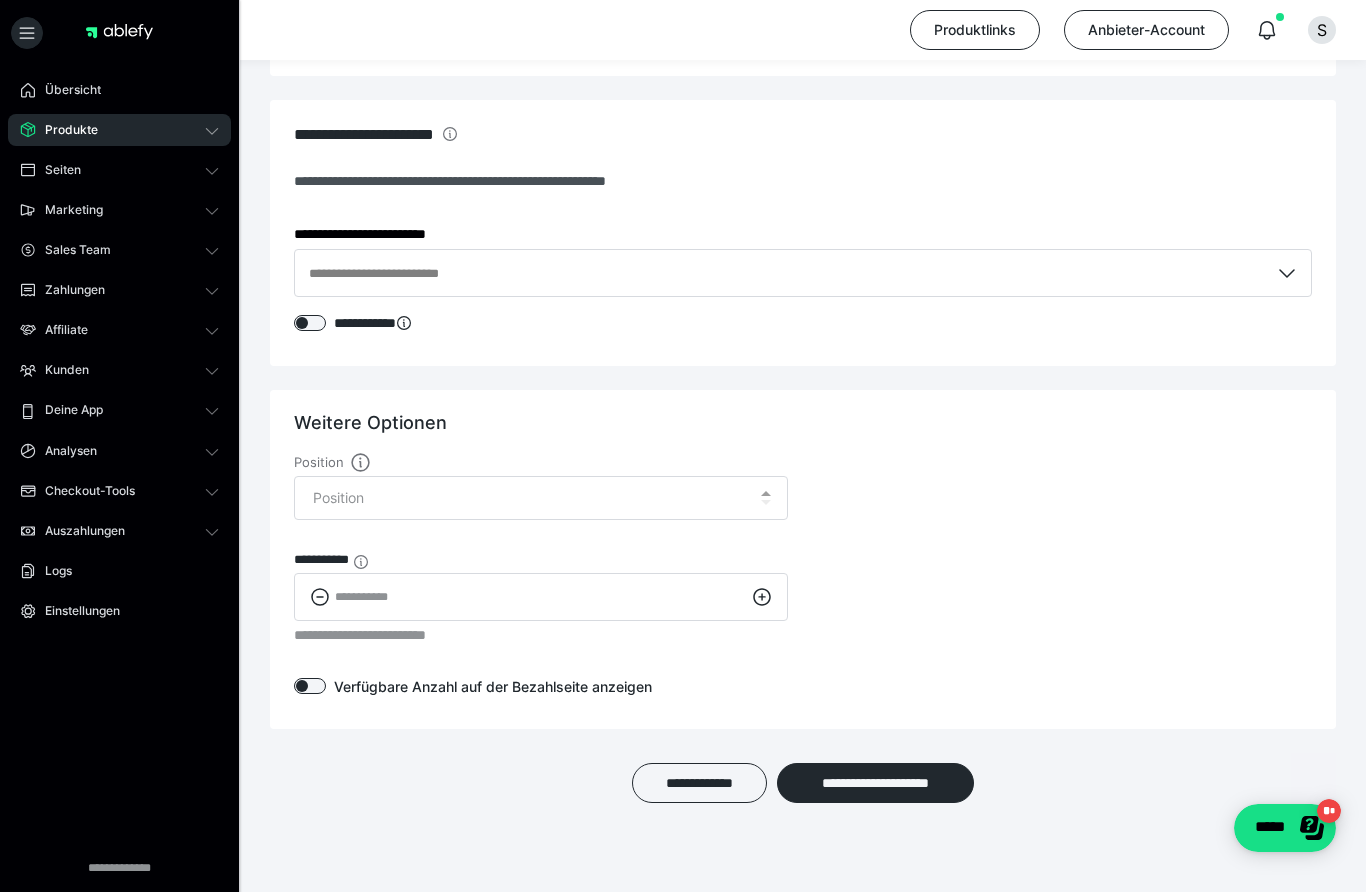 click 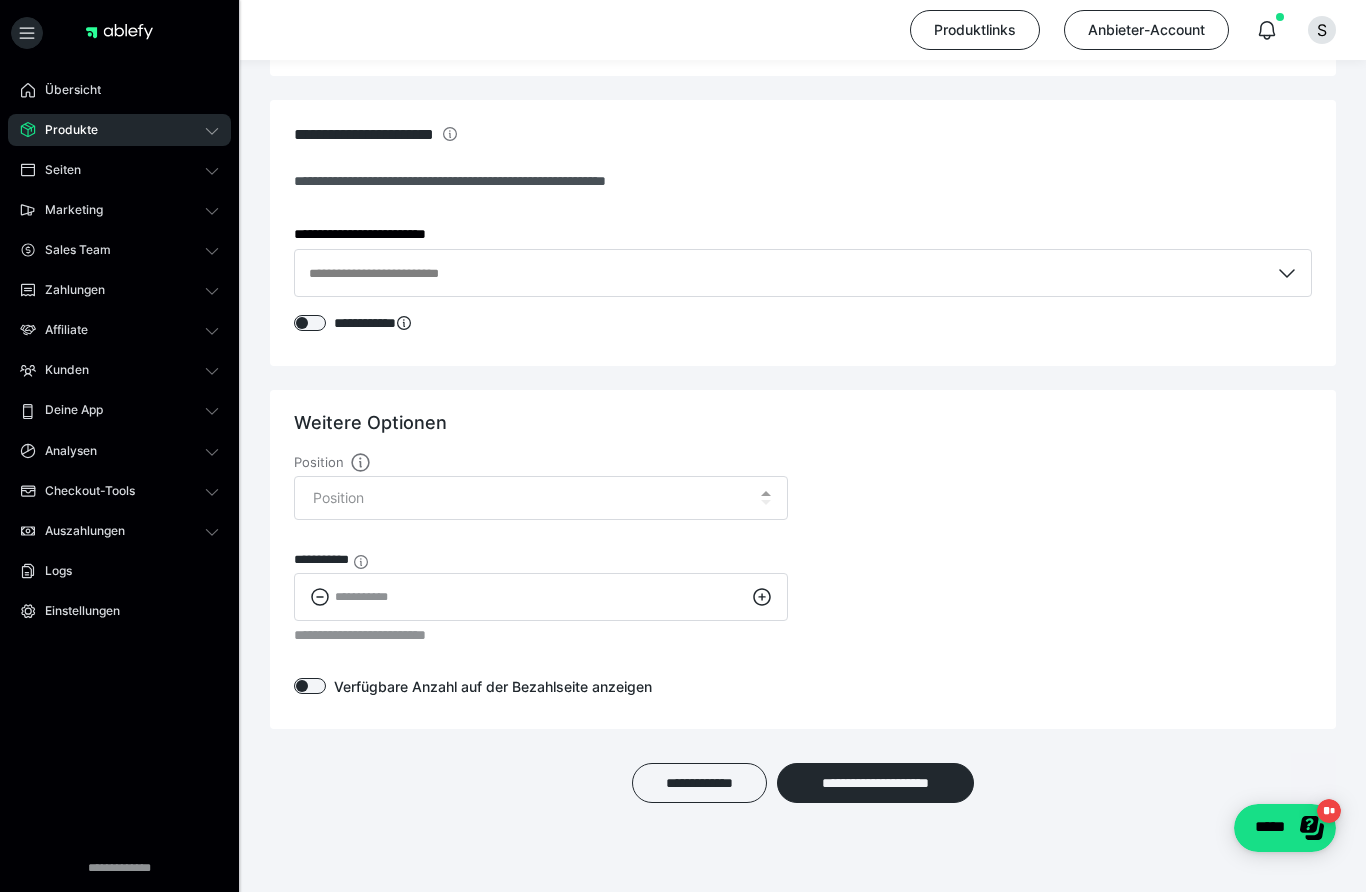 click on "**********" at bounding box center (875, 783) 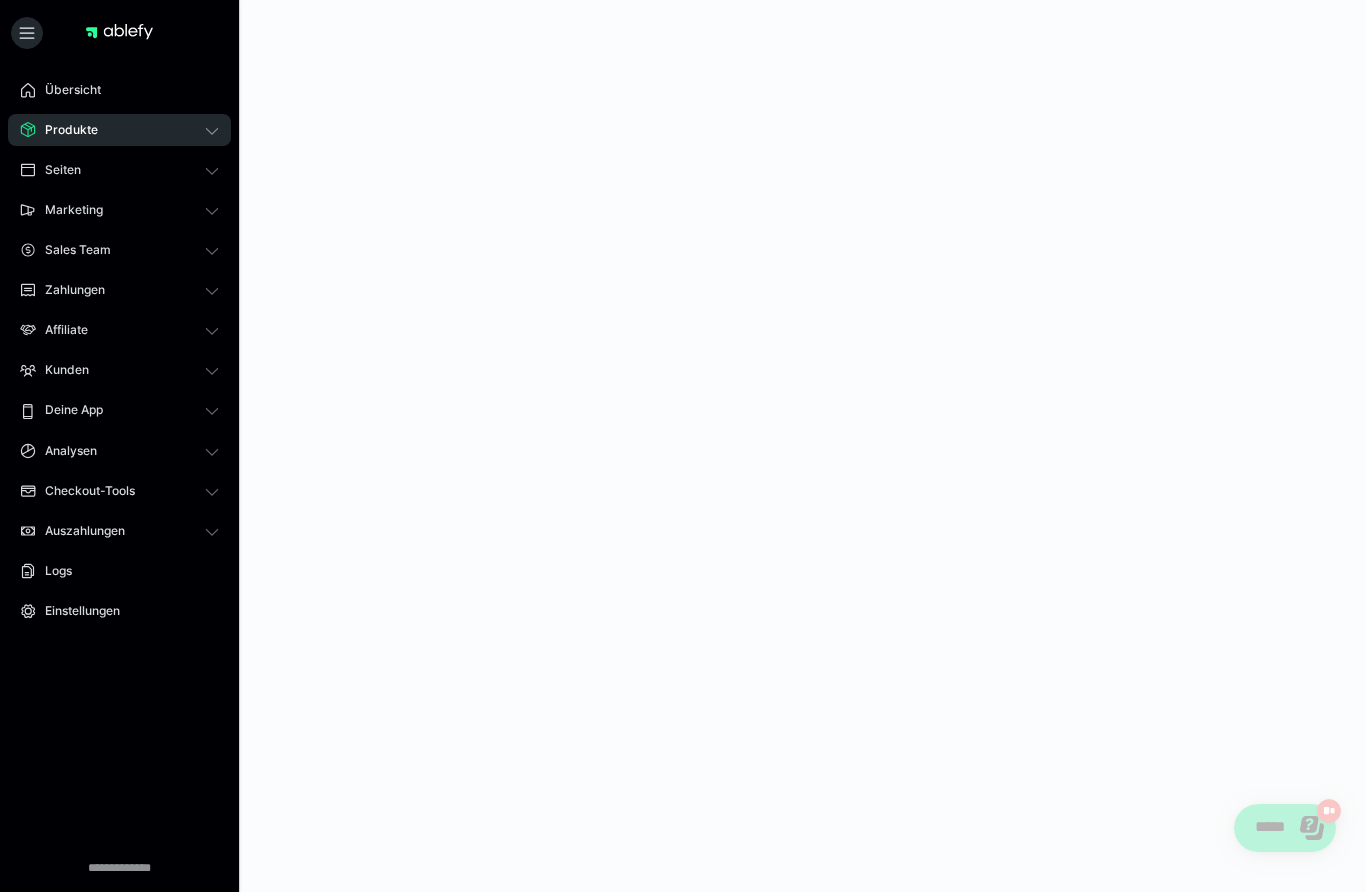 scroll, scrollTop: 84, scrollLeft: 0, axis: vertical 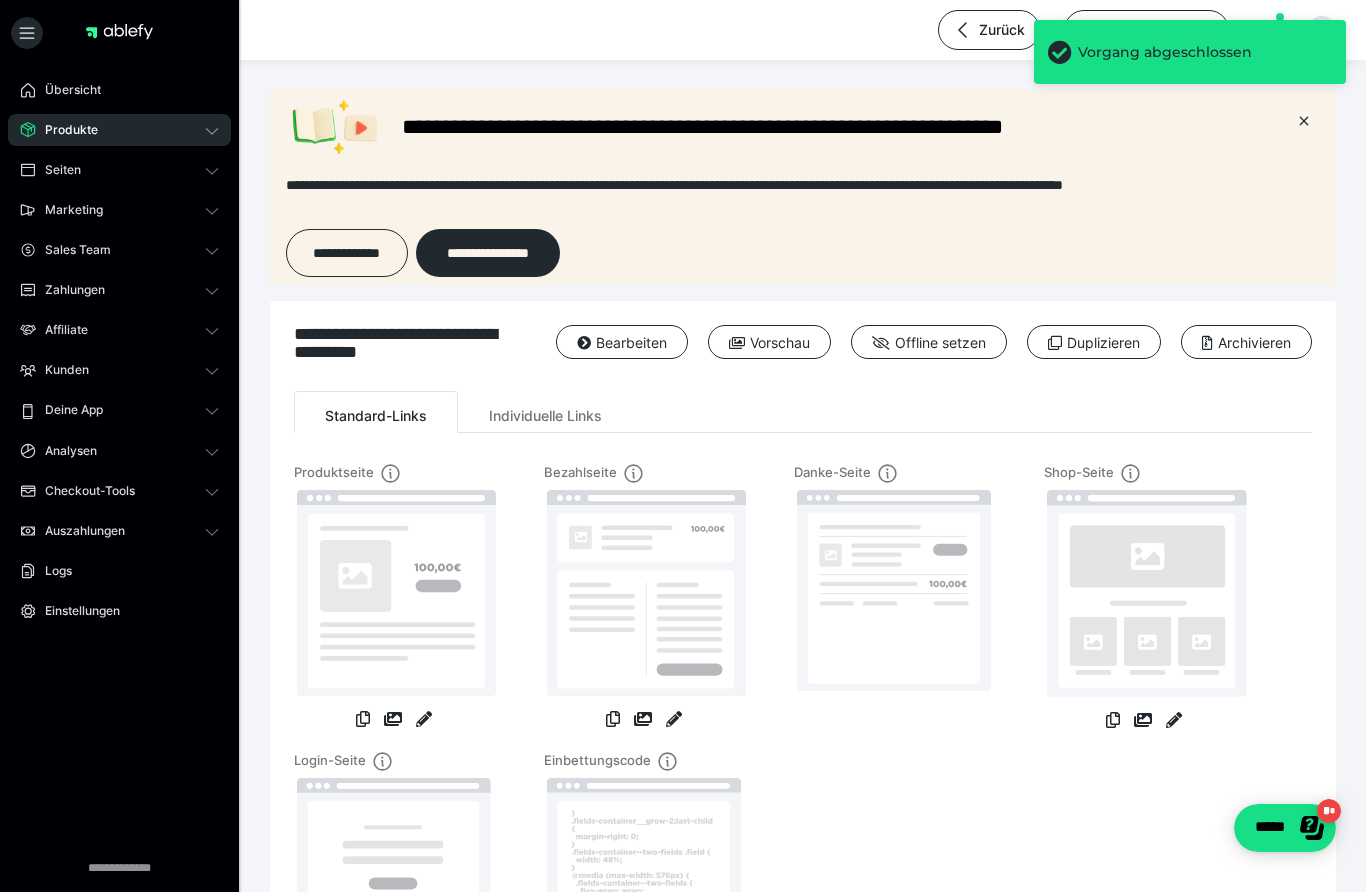 click on "Produkte" at bounding box center (119, 130) 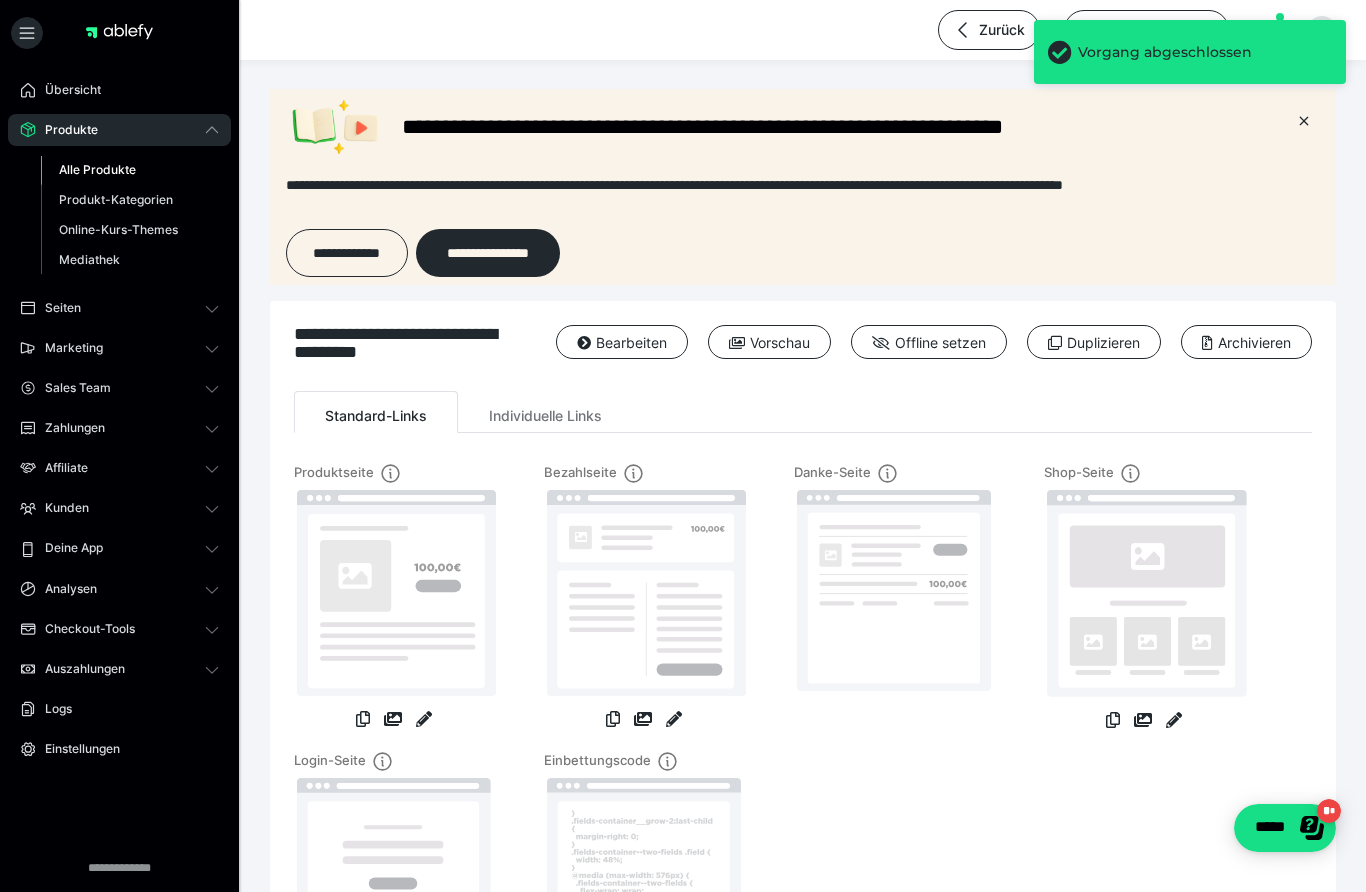 click on "Alle Produkte" at bounding box center (130, 170) 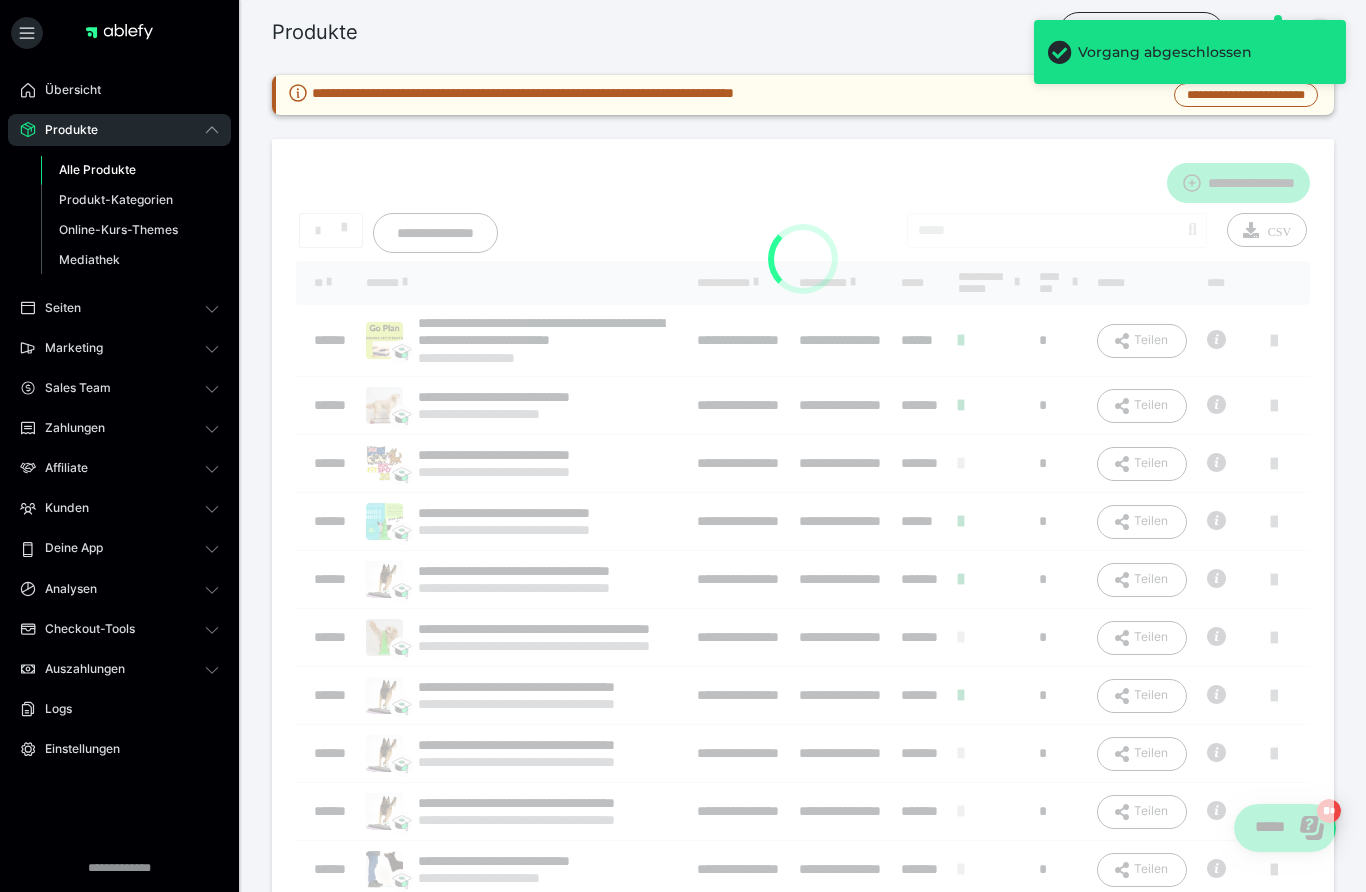 scroll, scrollTop: 0, scrollLeft: 0, axis: both 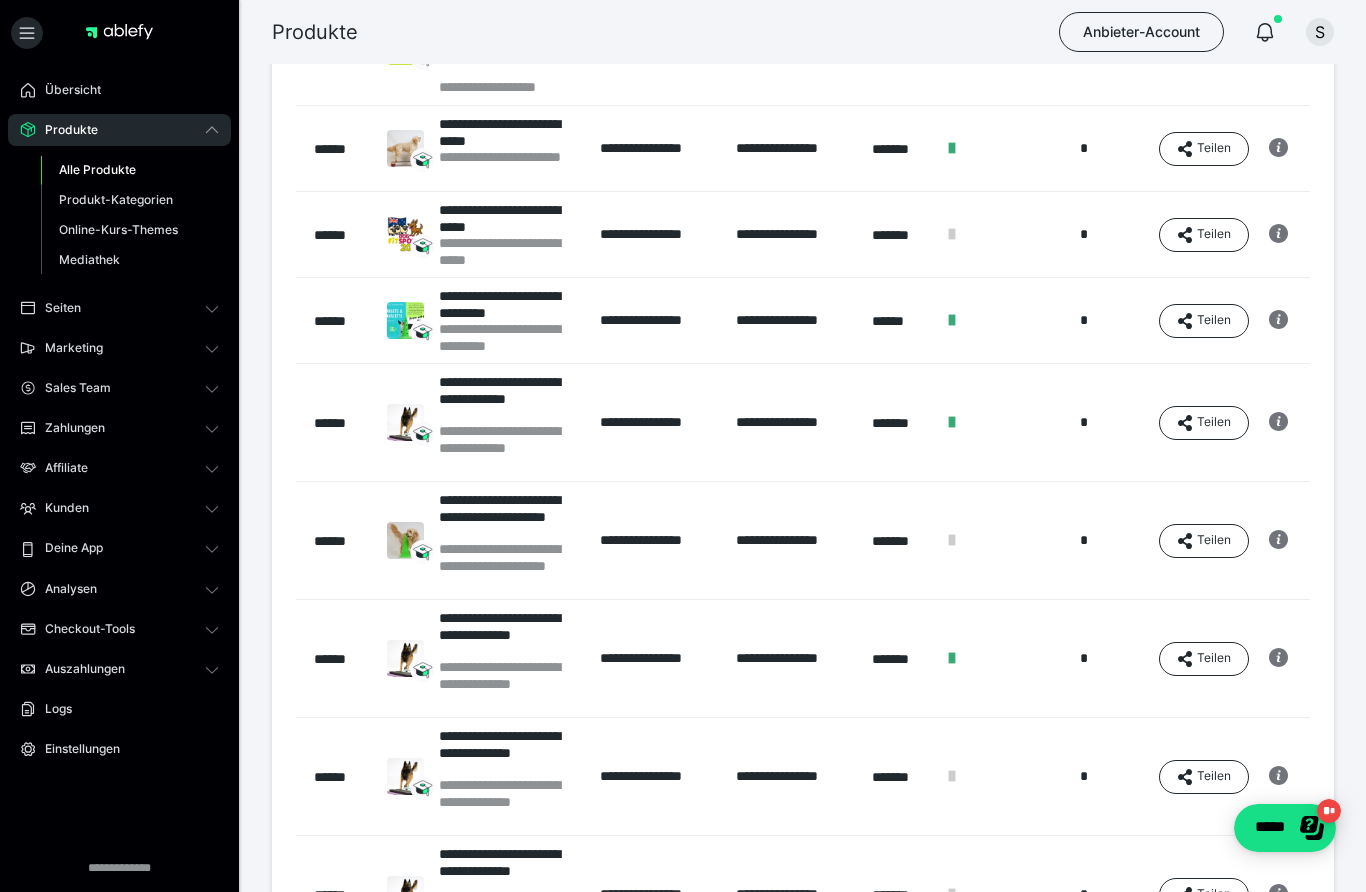 click on "**********" at bounding box center [509, 398] 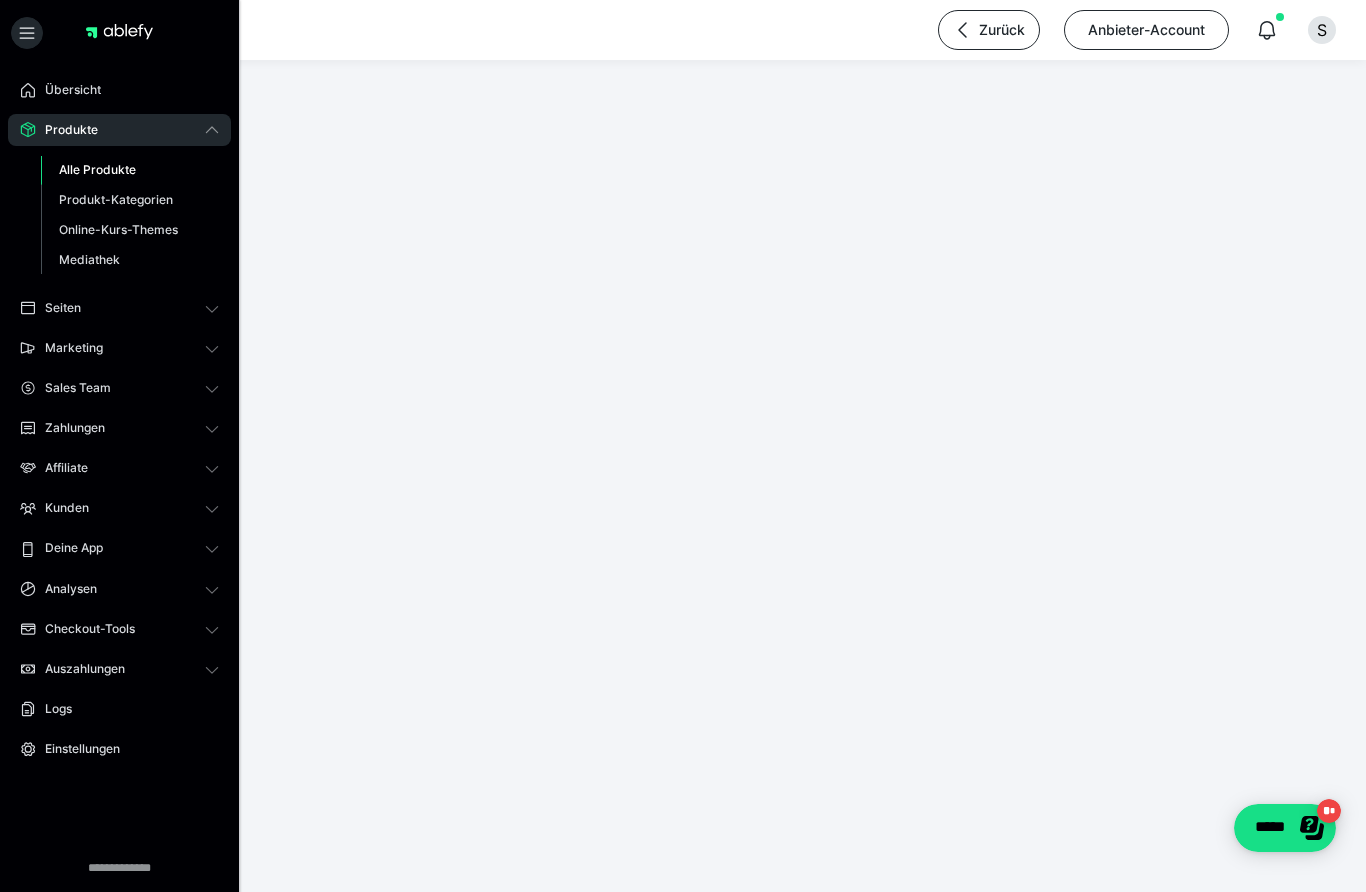 scroll, scrollTop: 1, scrollLeft: 0, axis: vertical 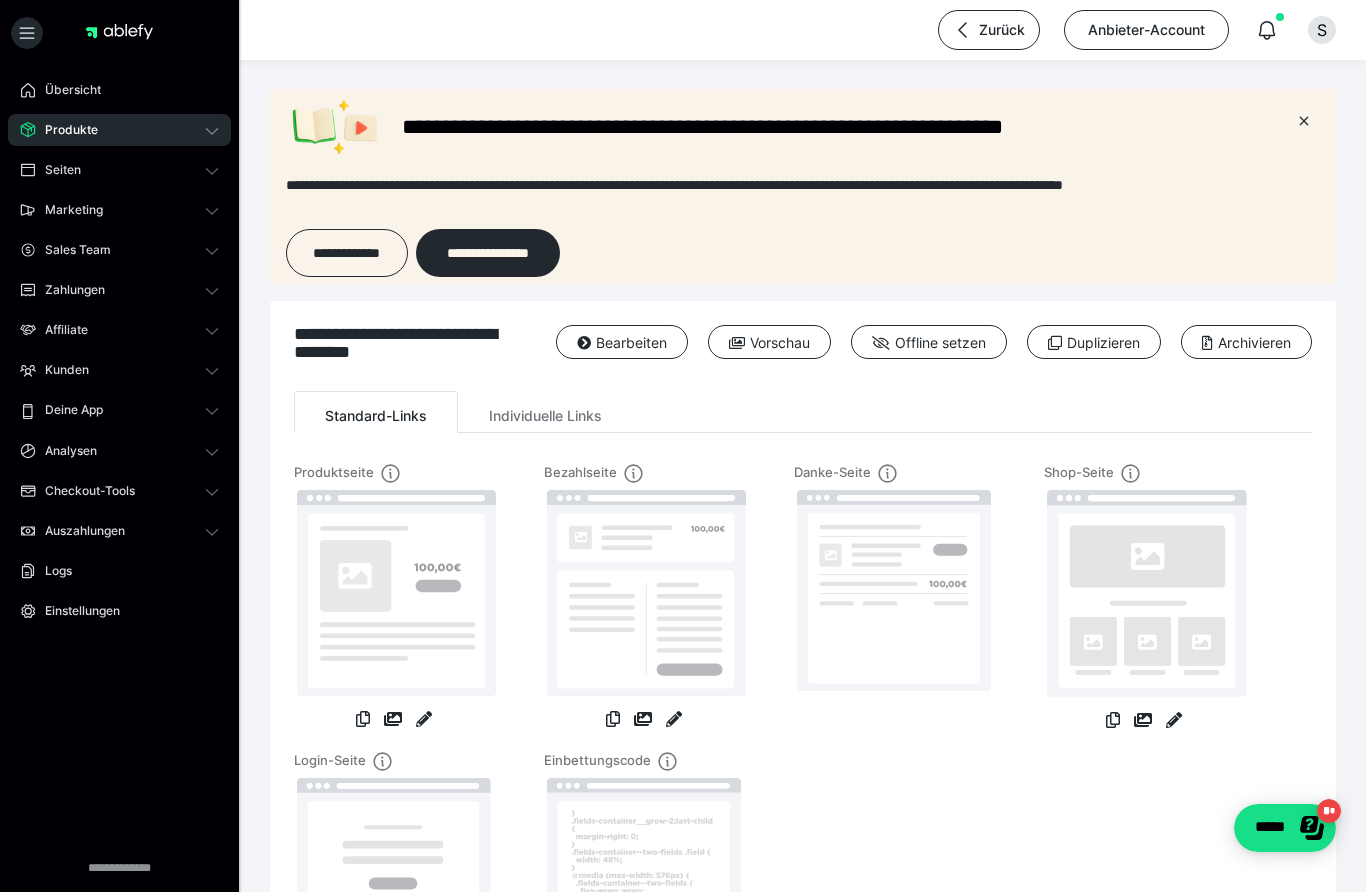 click on "Bearbeiten" at bounding box center [622, 342] 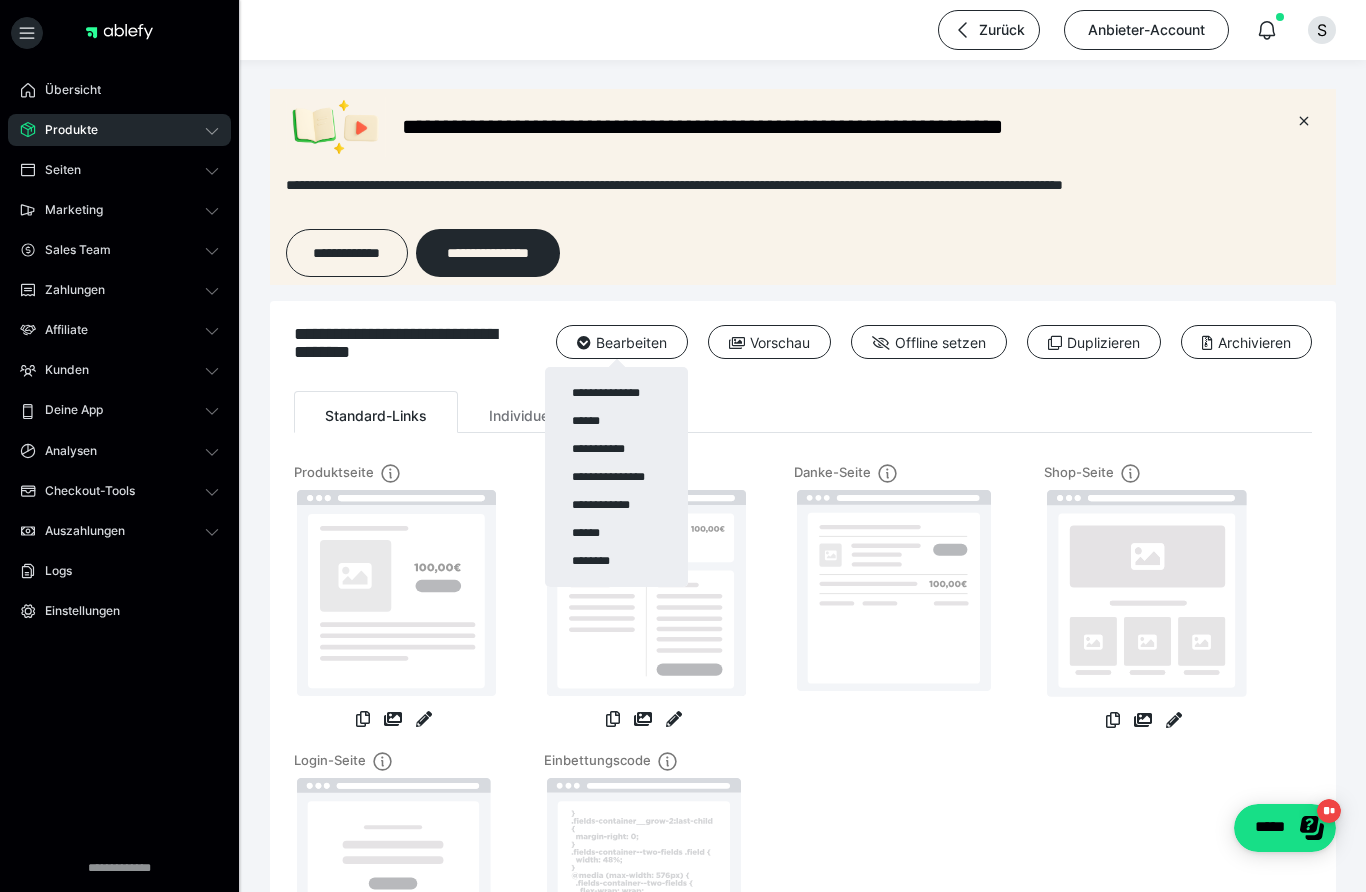 click on "**********" at bounding box center (616, 393) 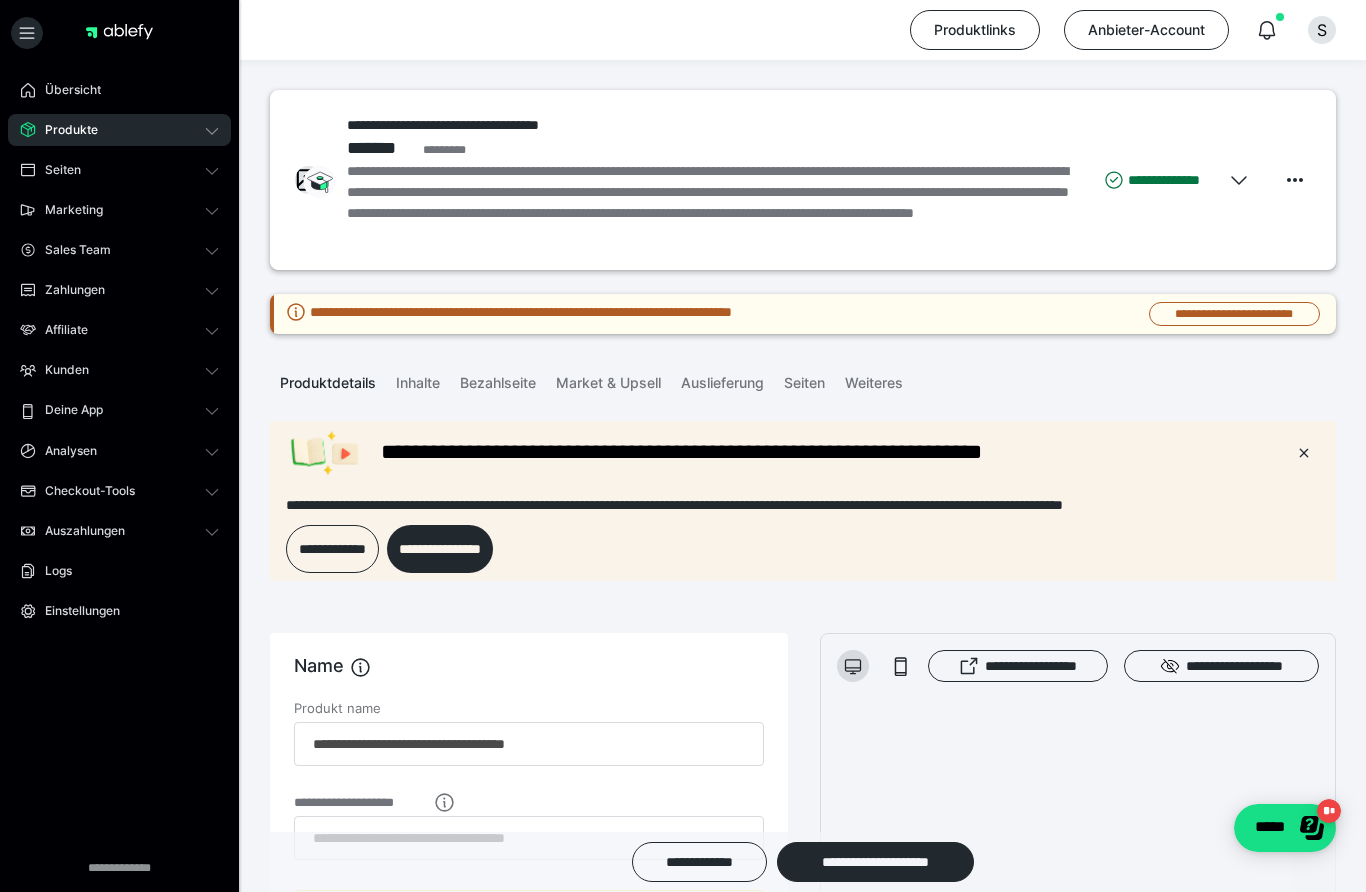scroll, scrollTop: 0, scrollLeft: 0, axis: both 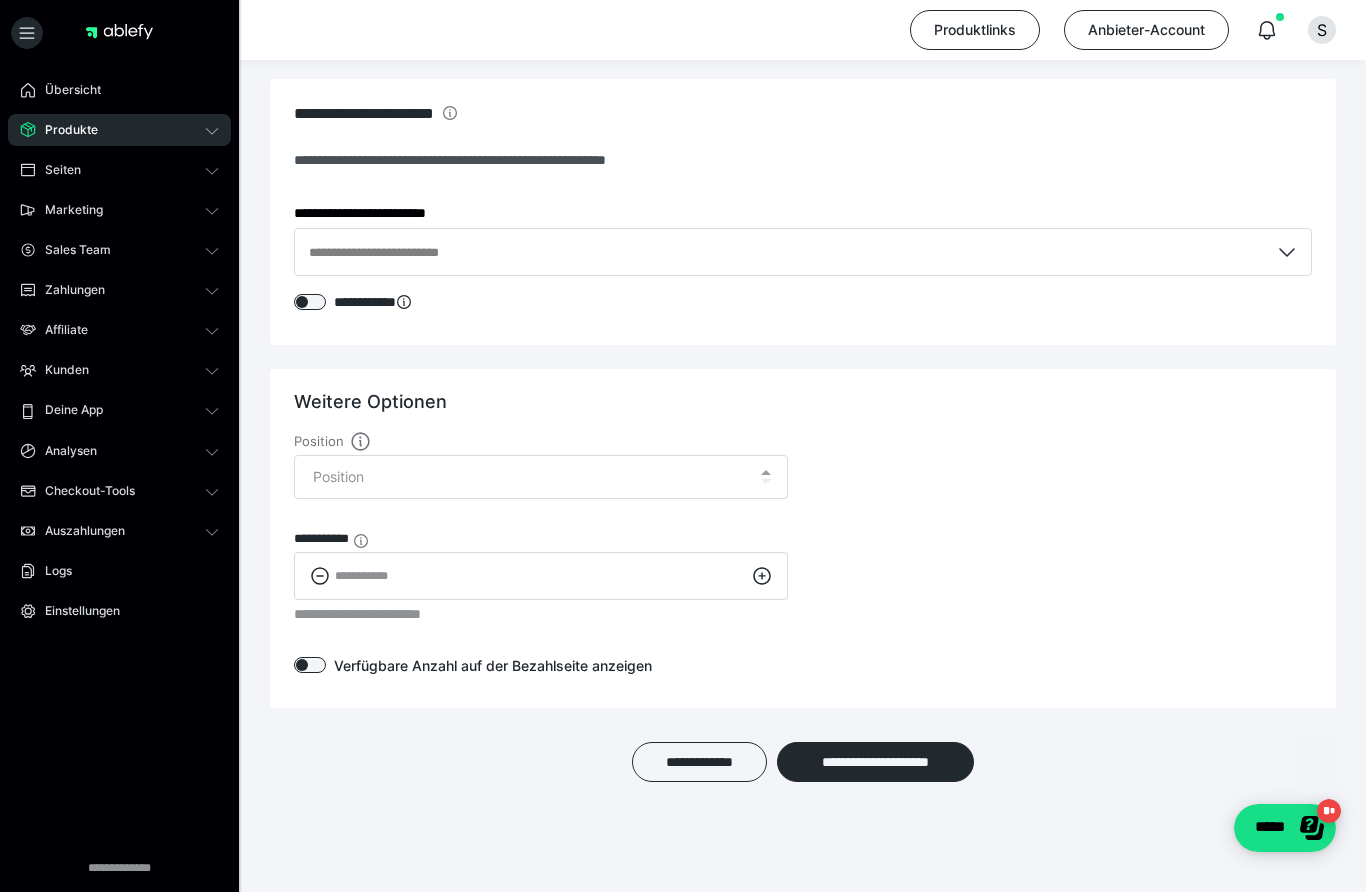 click on "Produkte" at bounding box center (119, 130) 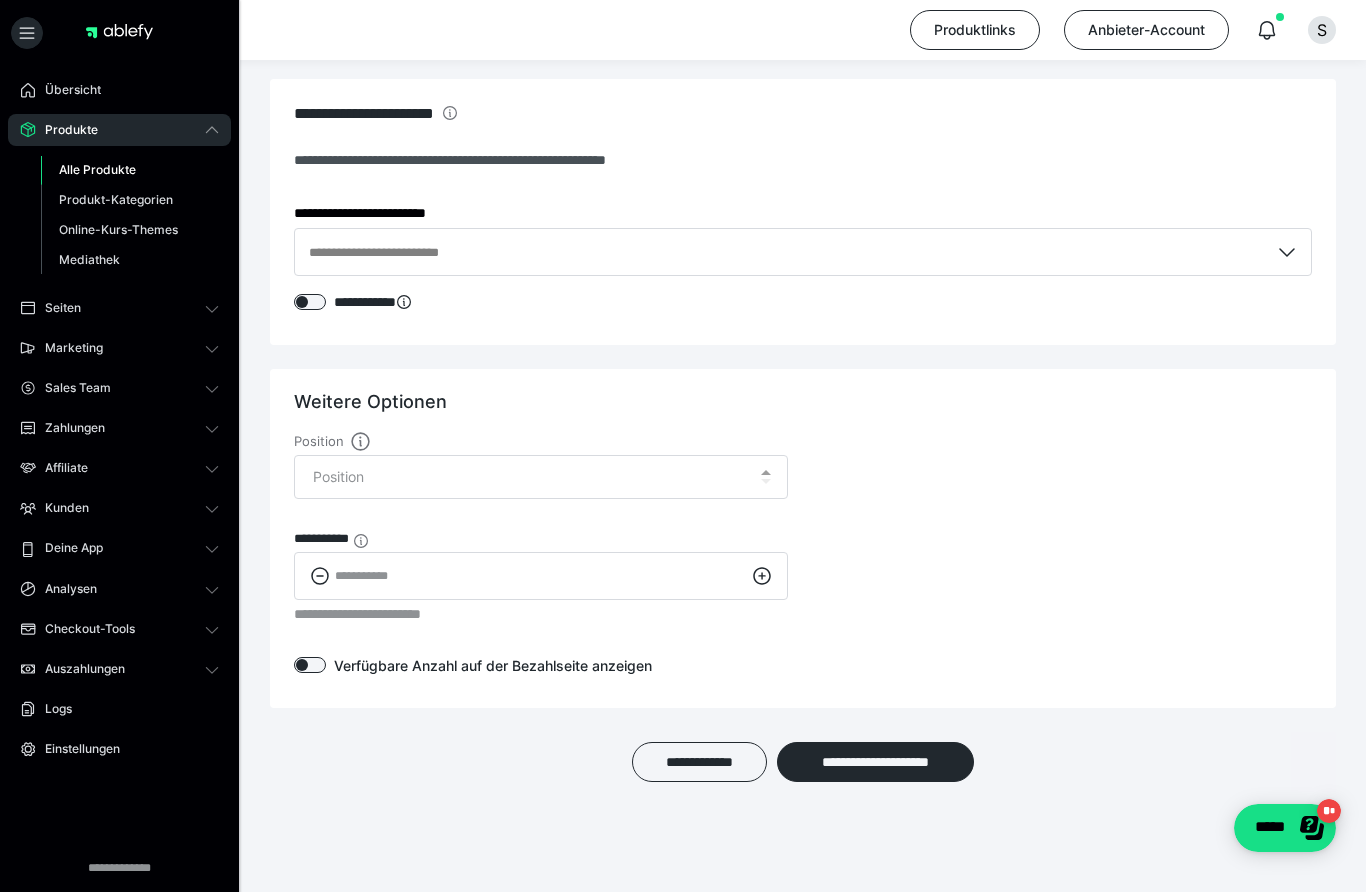 click on "Alle Produkte" at bounding box center [97, 169] 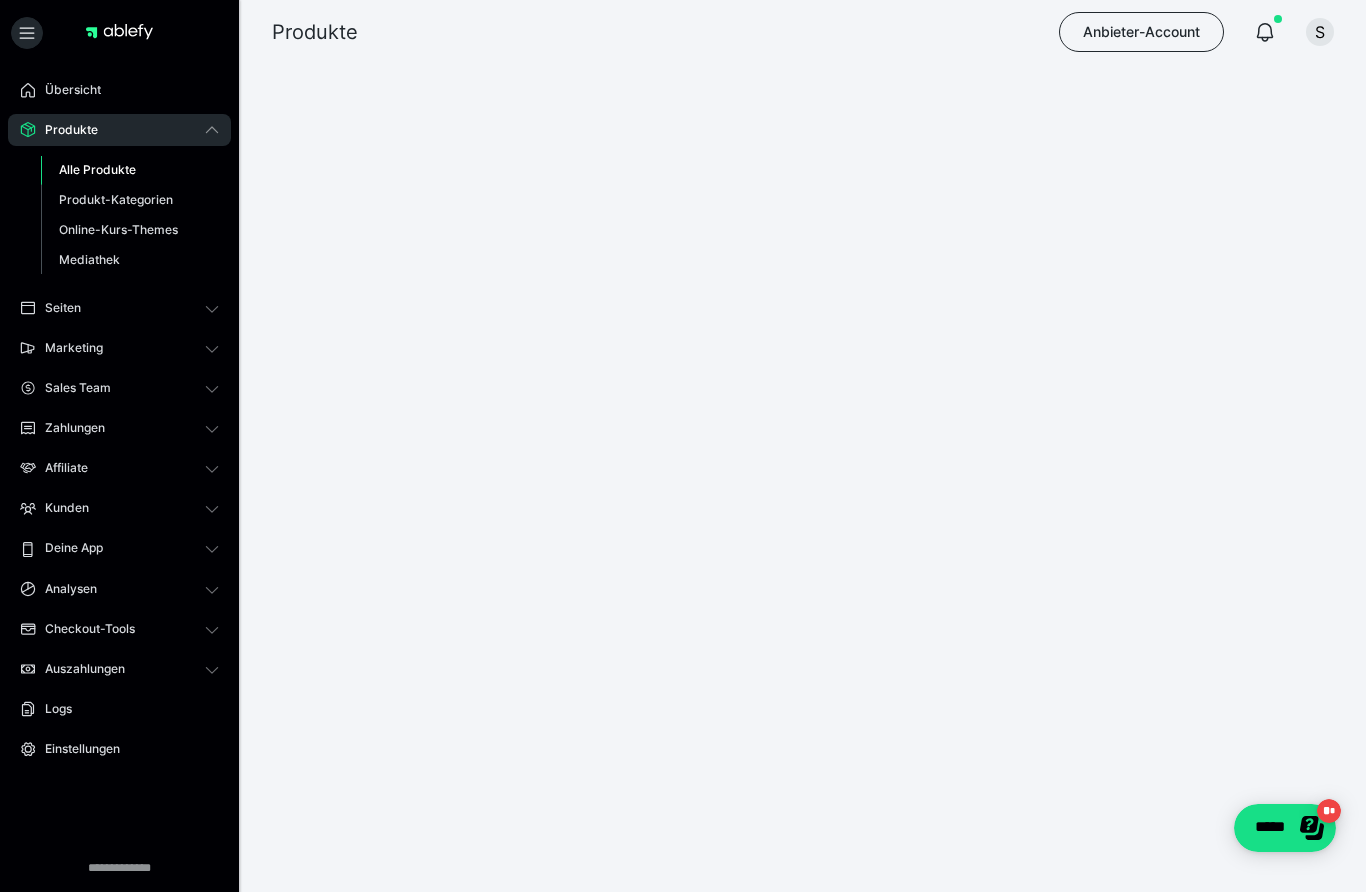 scroll, scrollTop: 0, scrollLeft: 0, axis: both 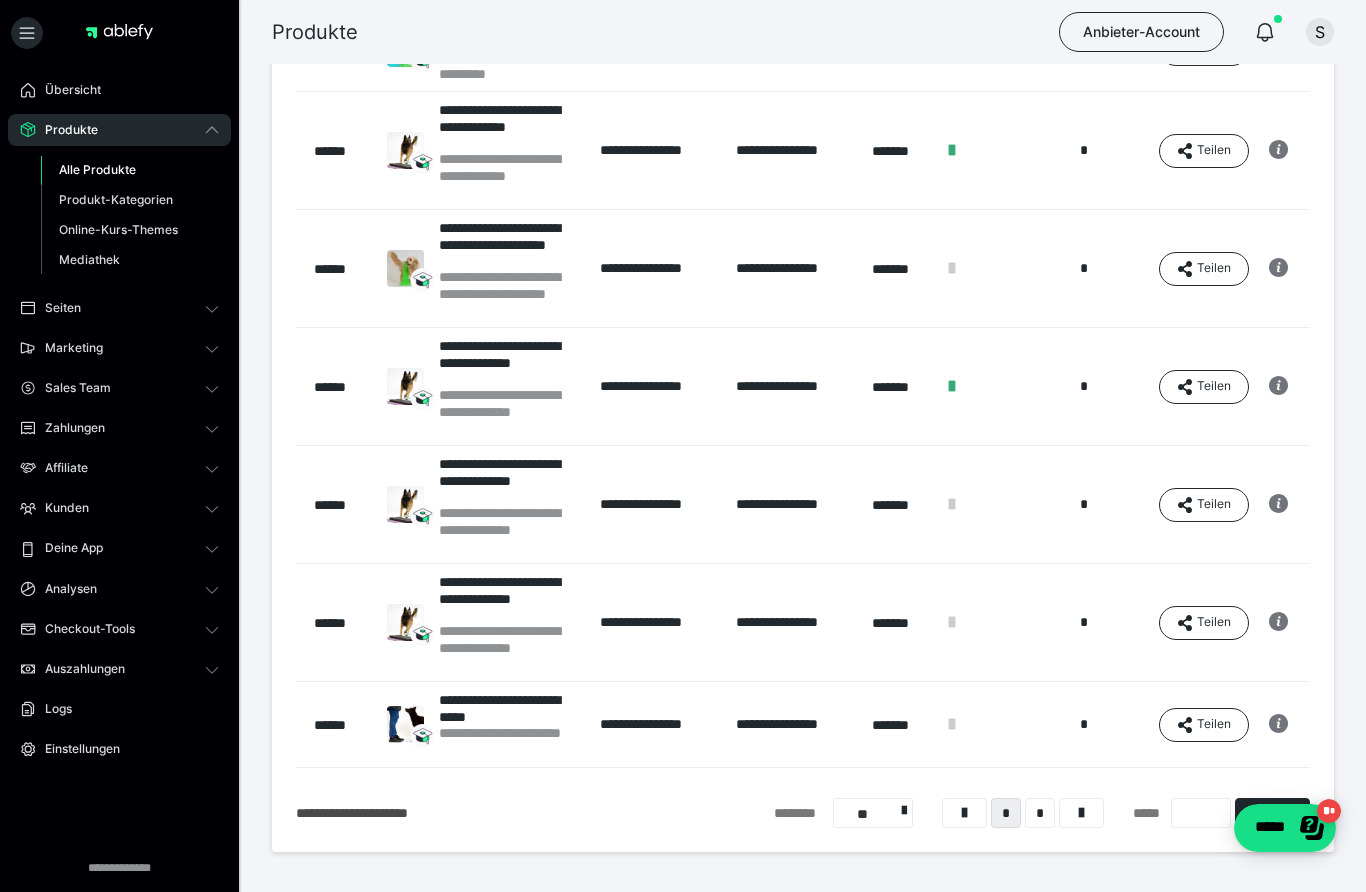 click on "*" at bounding box center [1040, 813] 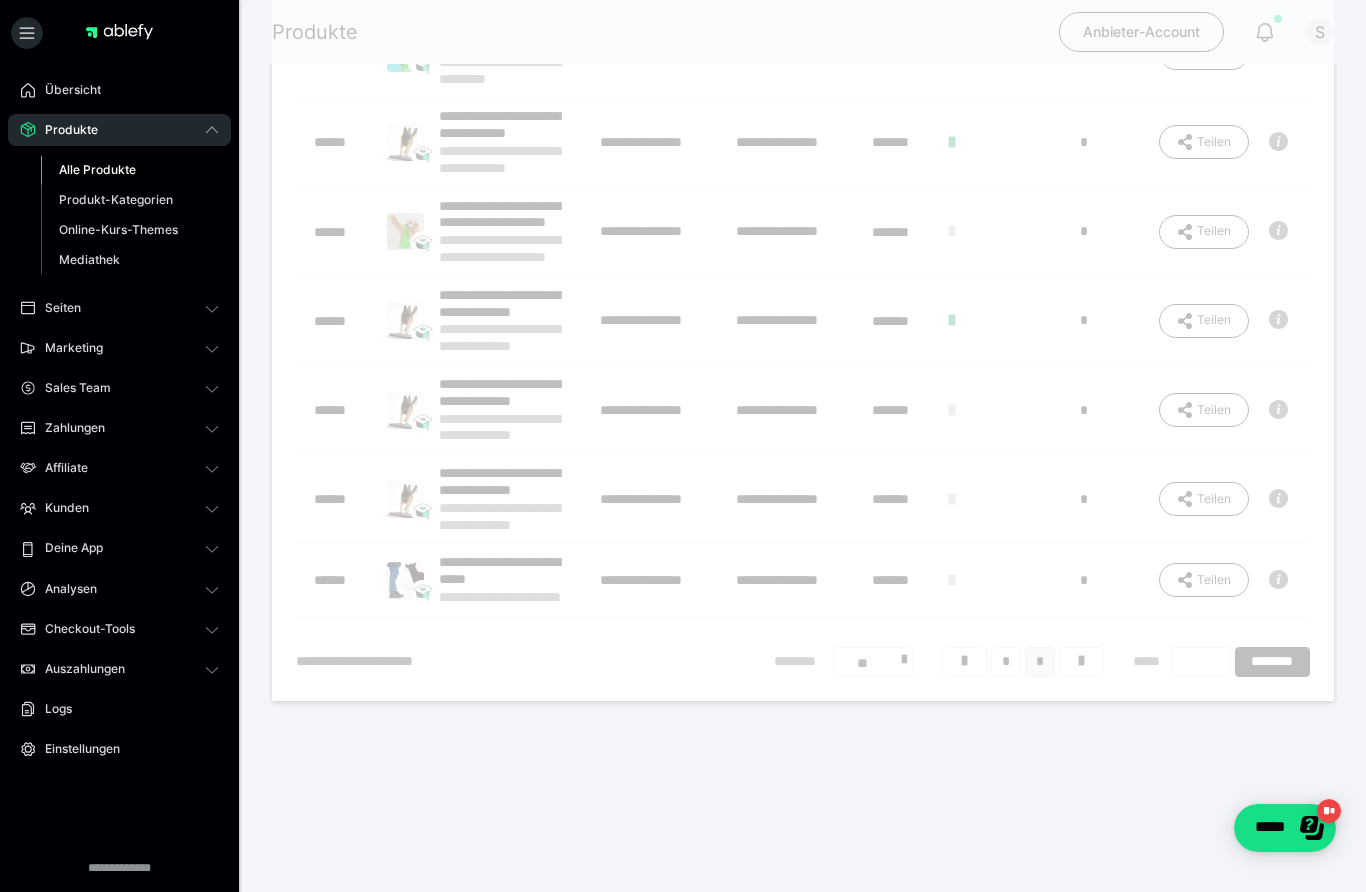 scroll, scrollTop: 292, scrollLeft: 0, axis: vertical 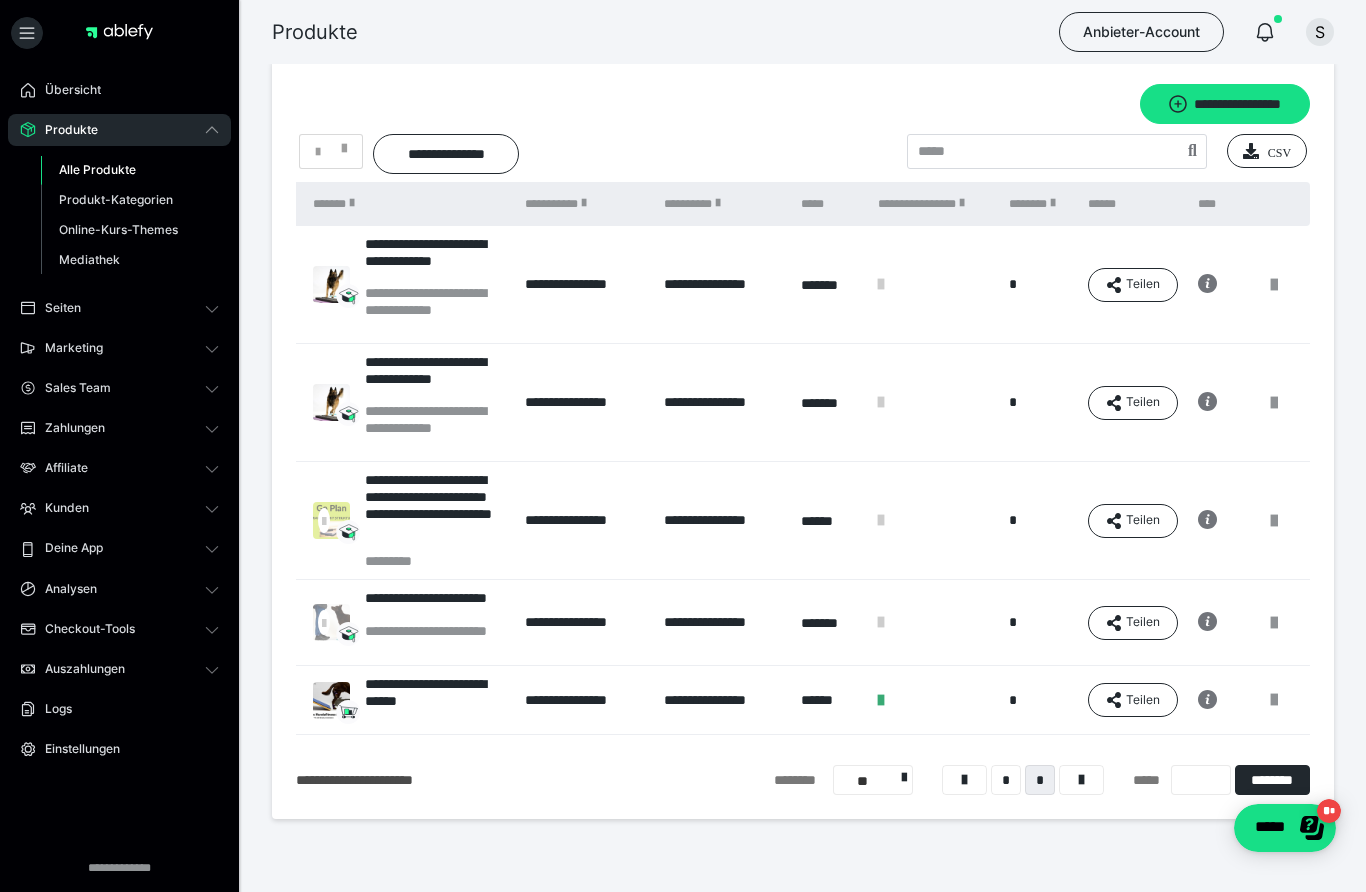 click at bounding box center [1274, 521] 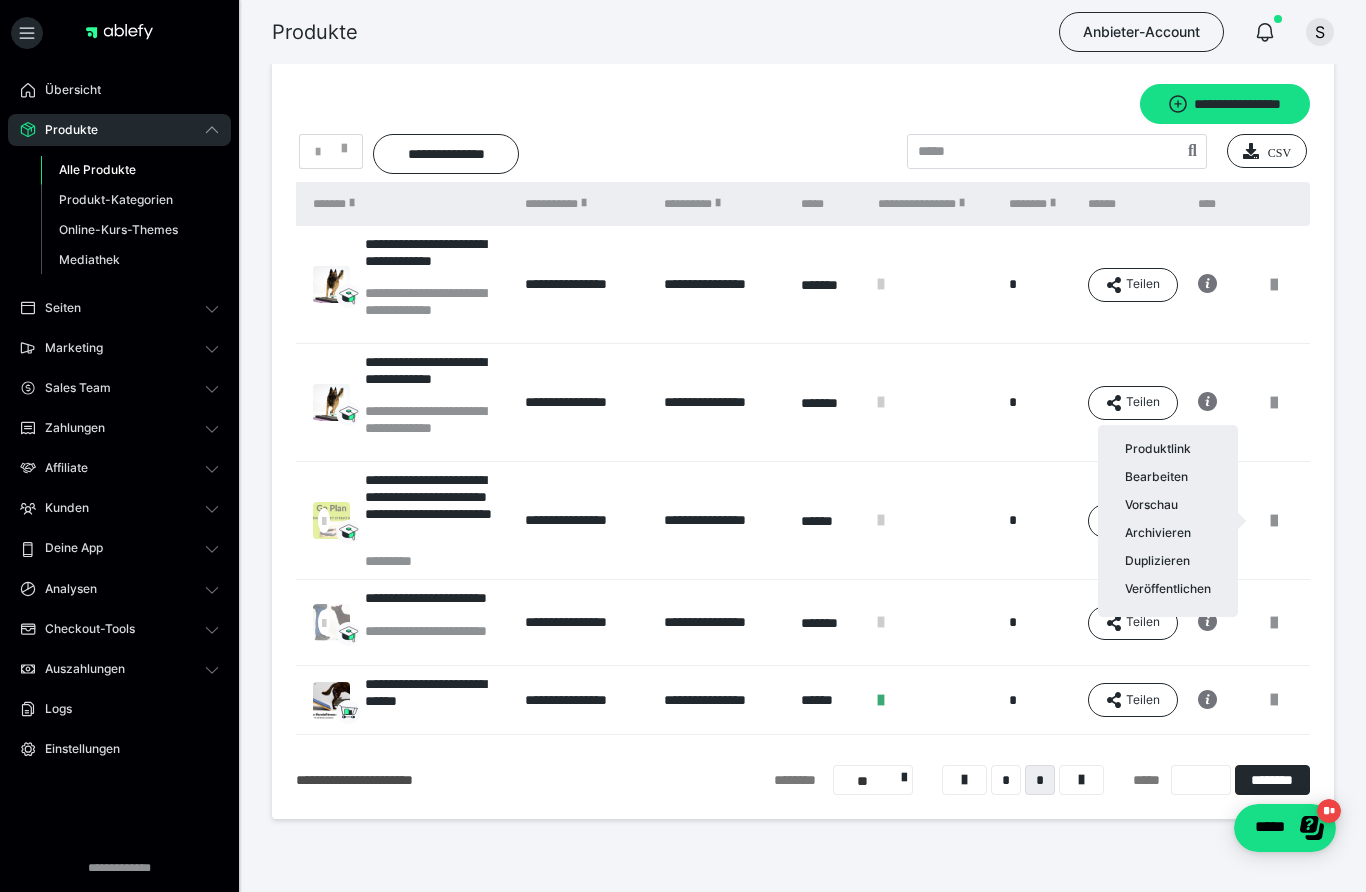 click on "Archivieren" at bounding box center [1168, 535] 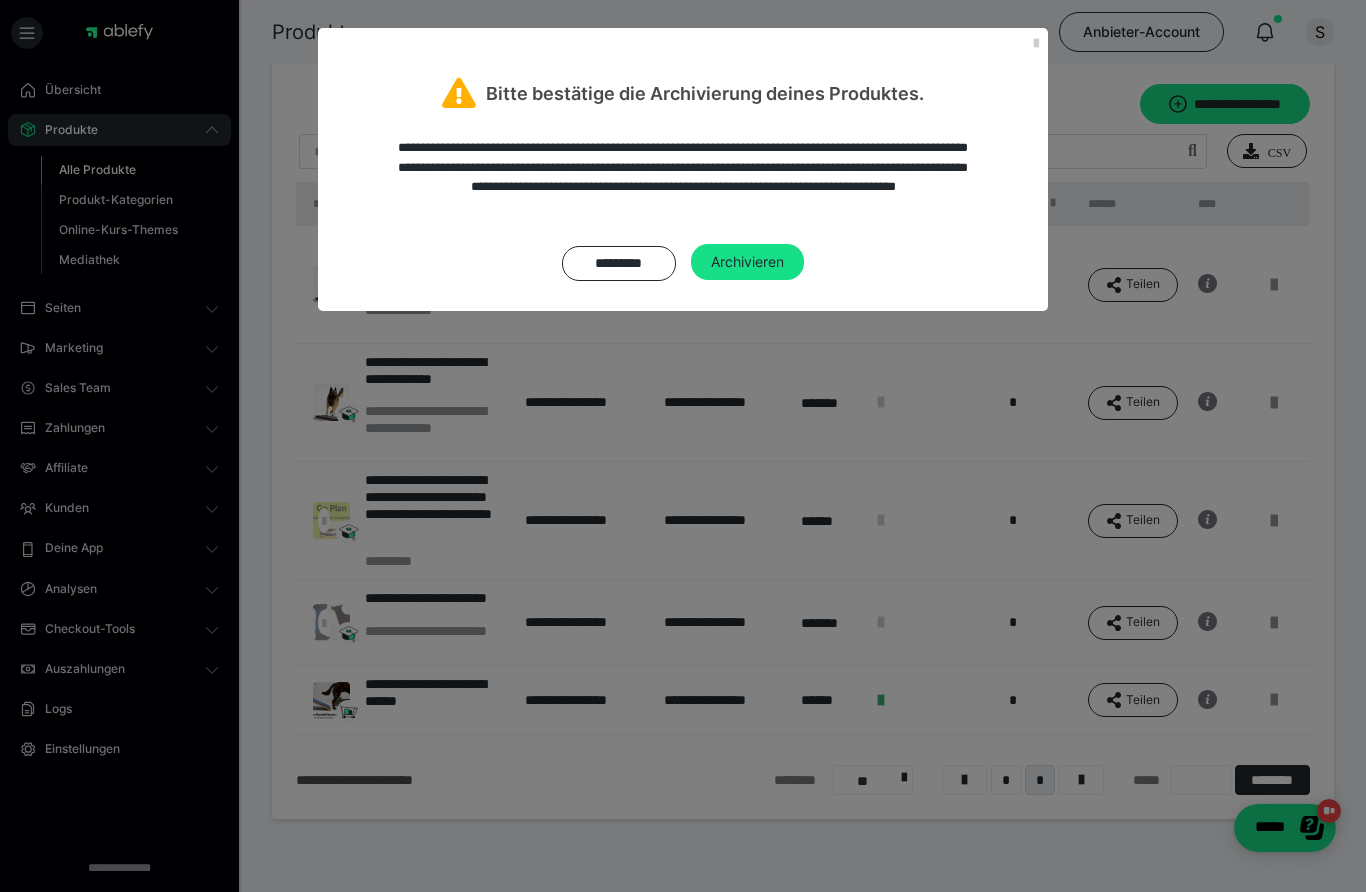 click on "Archivieren" at bounding box center [747, 262] 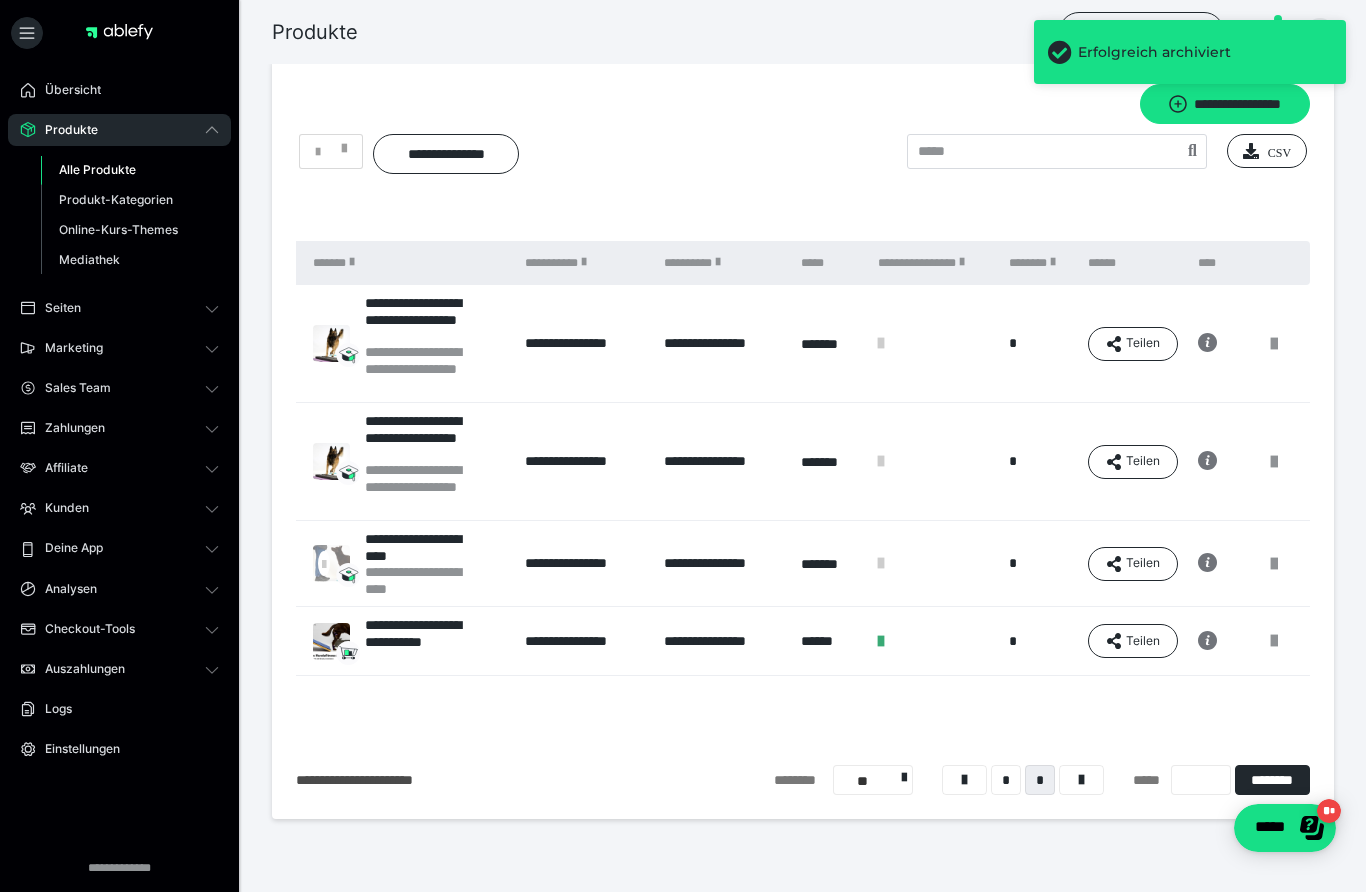 scroll, scrollTop: 225, scrollLeft: 0, axis: vertical 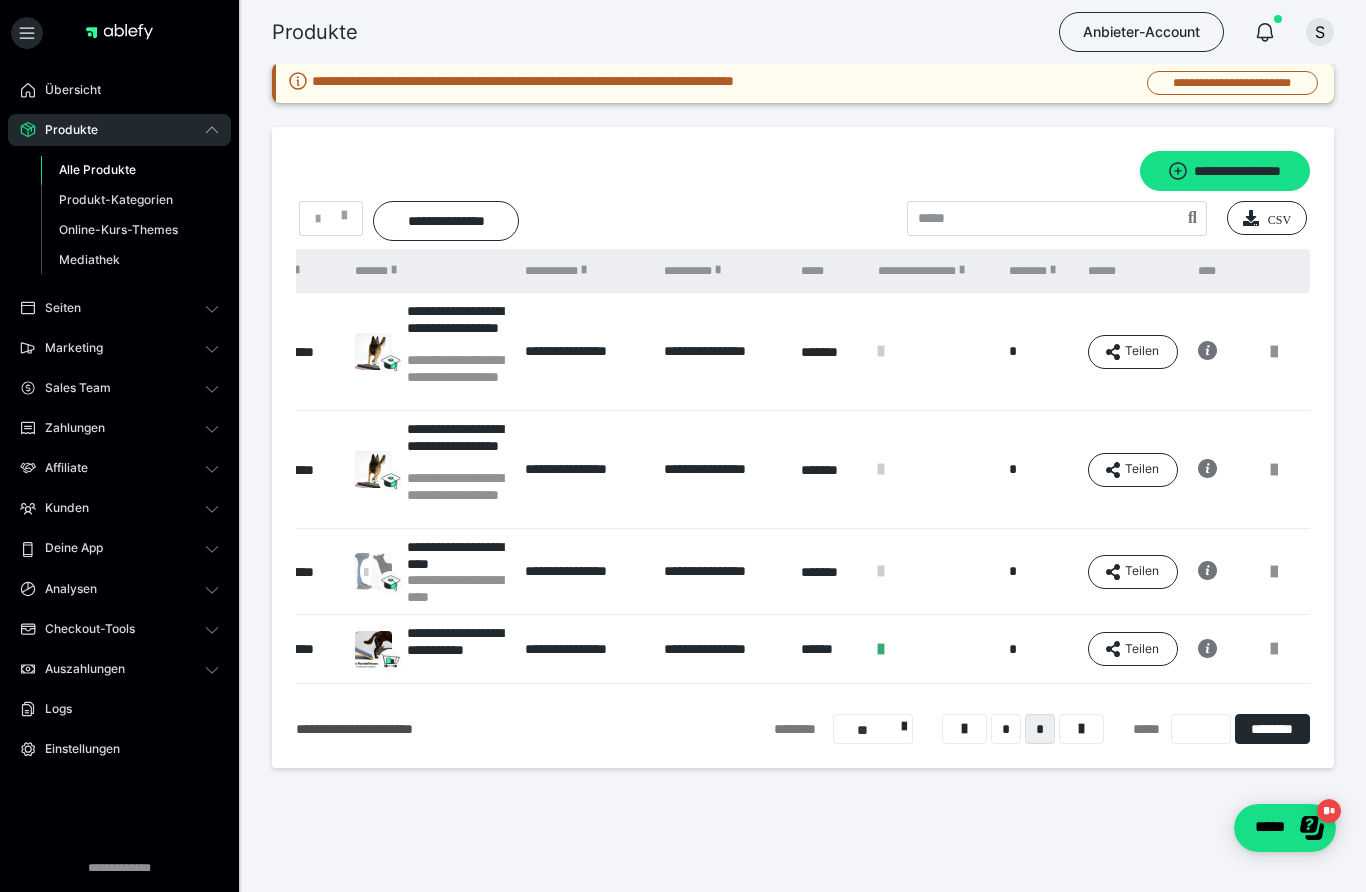 click on "*" at bounding box center (1006, 729) 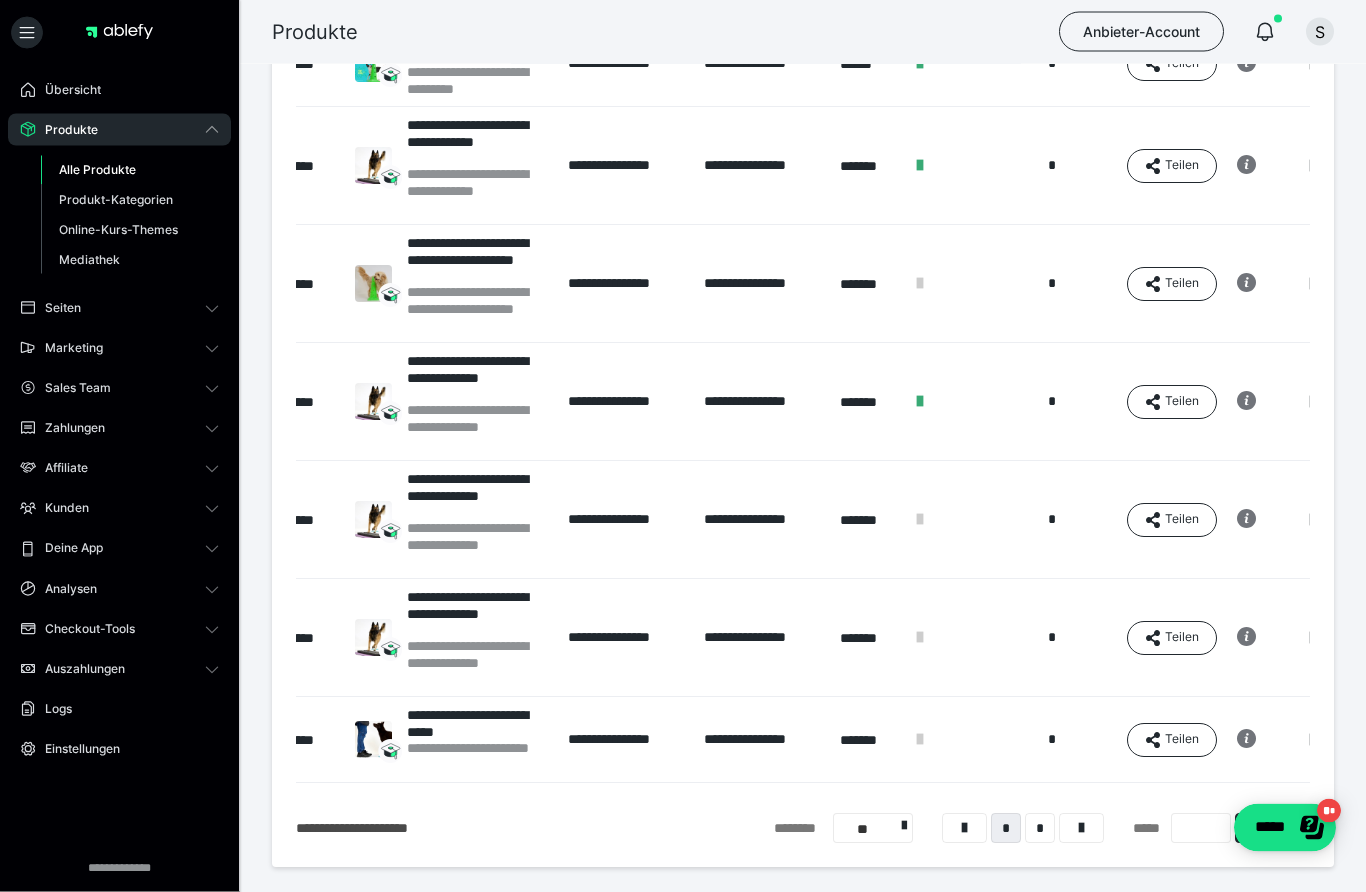 scroll, scrollTop: 802, scrollLeft: 0, axis: vertical 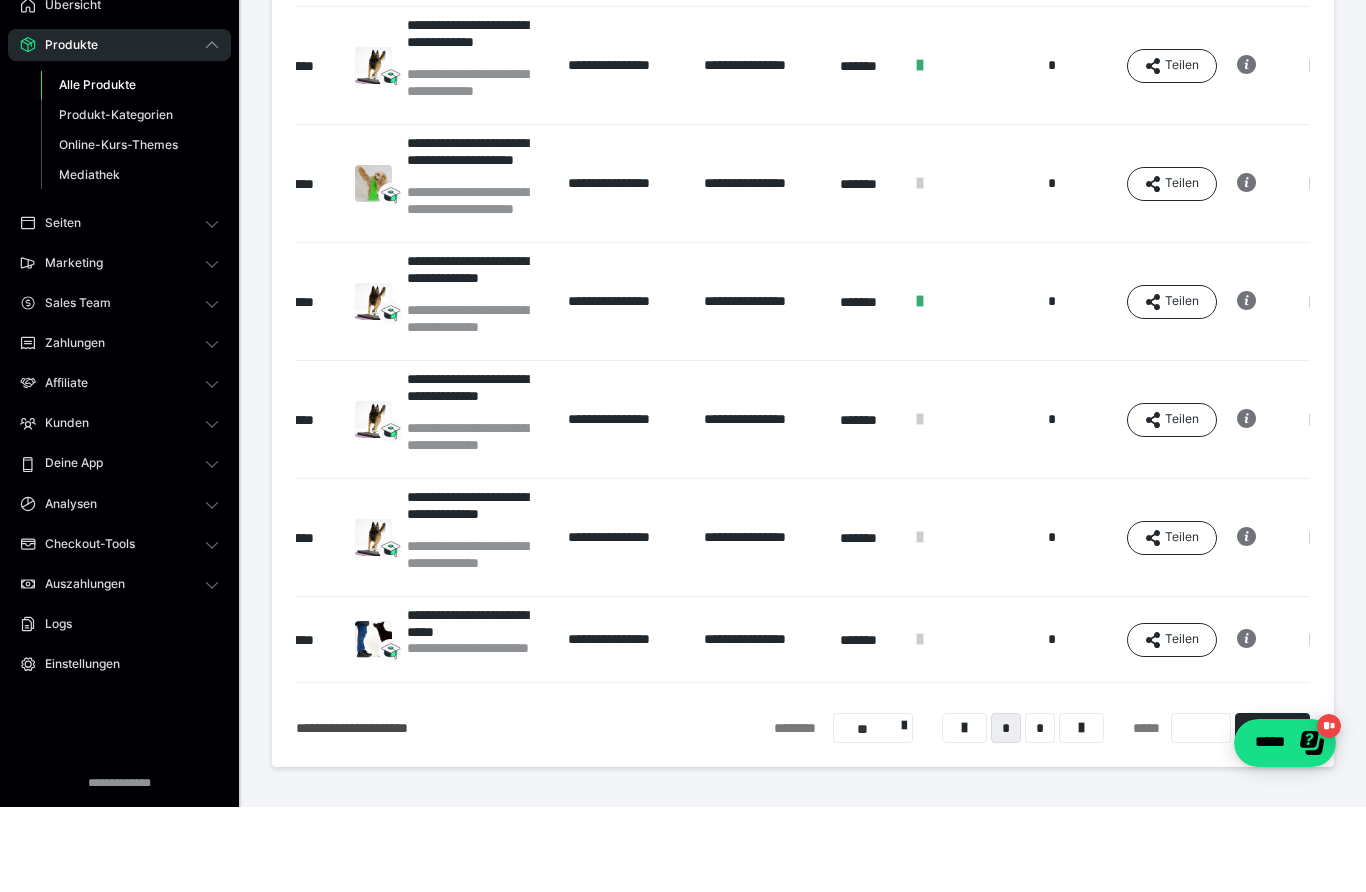 click on "Analysen" at bounding box center (64, 589) 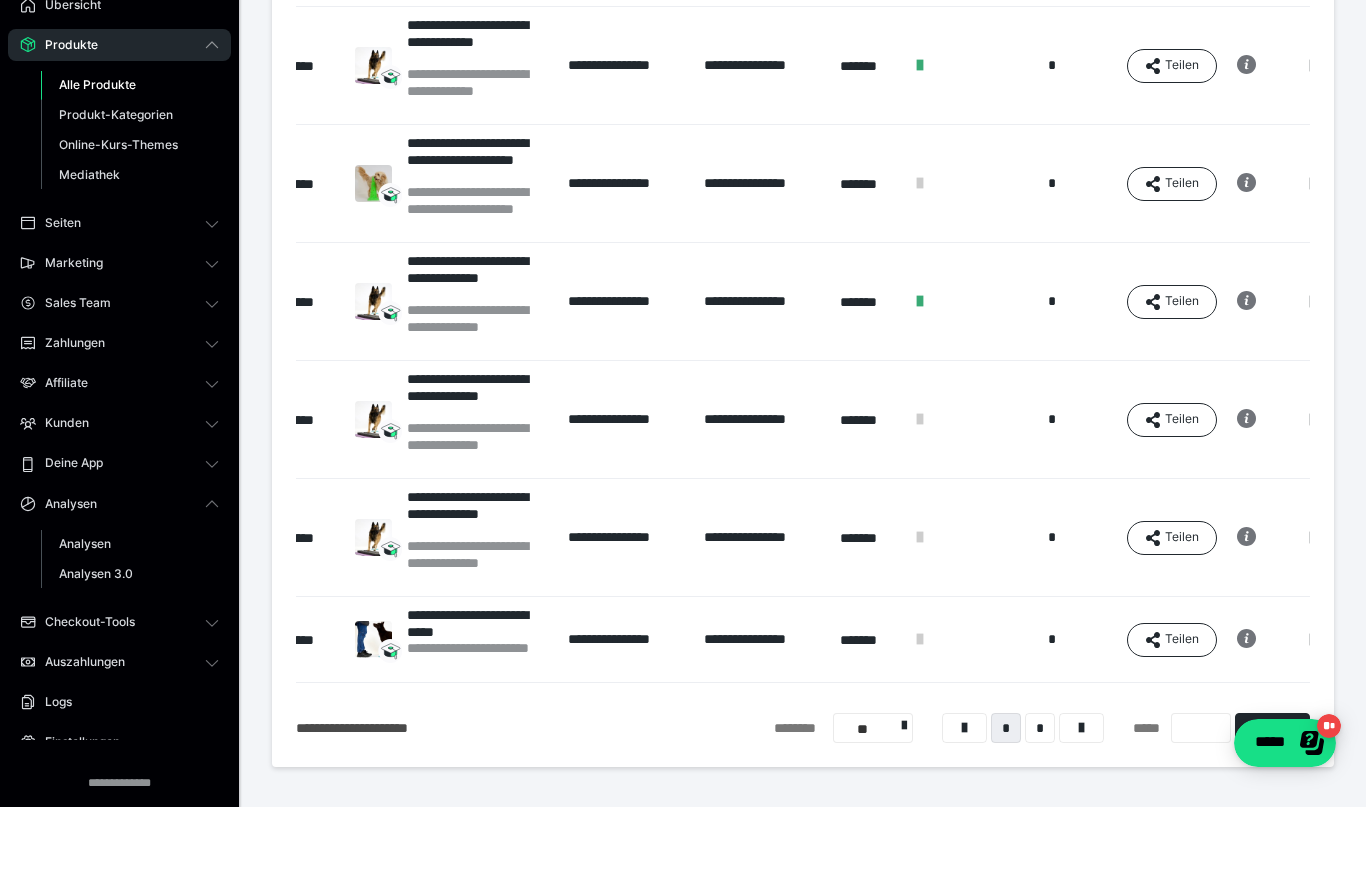 scroll, scrollTop: 886, scrollLeft: 0, axis: vertical 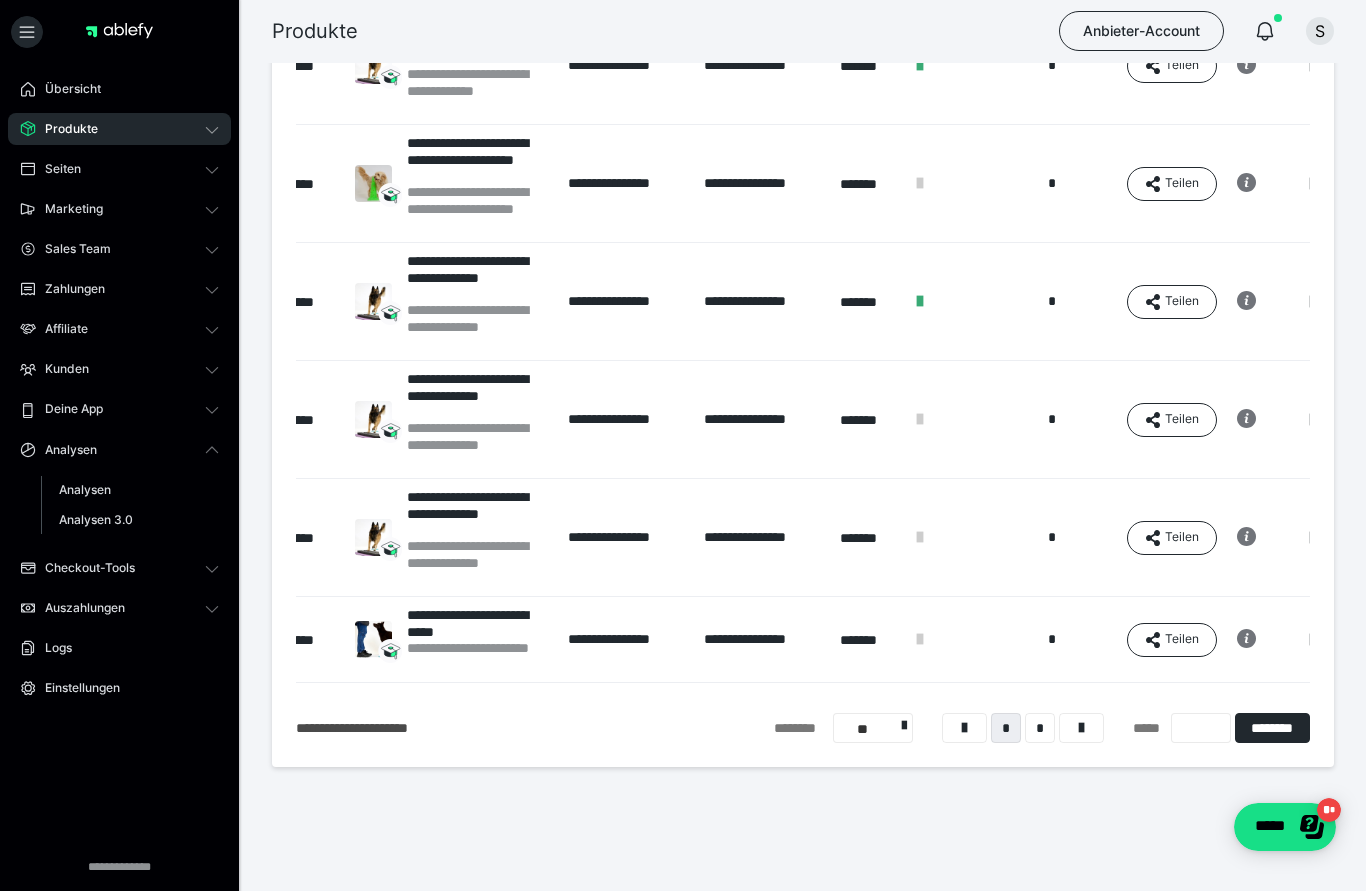 click on "Kunden" at bounding box center [119, 370] 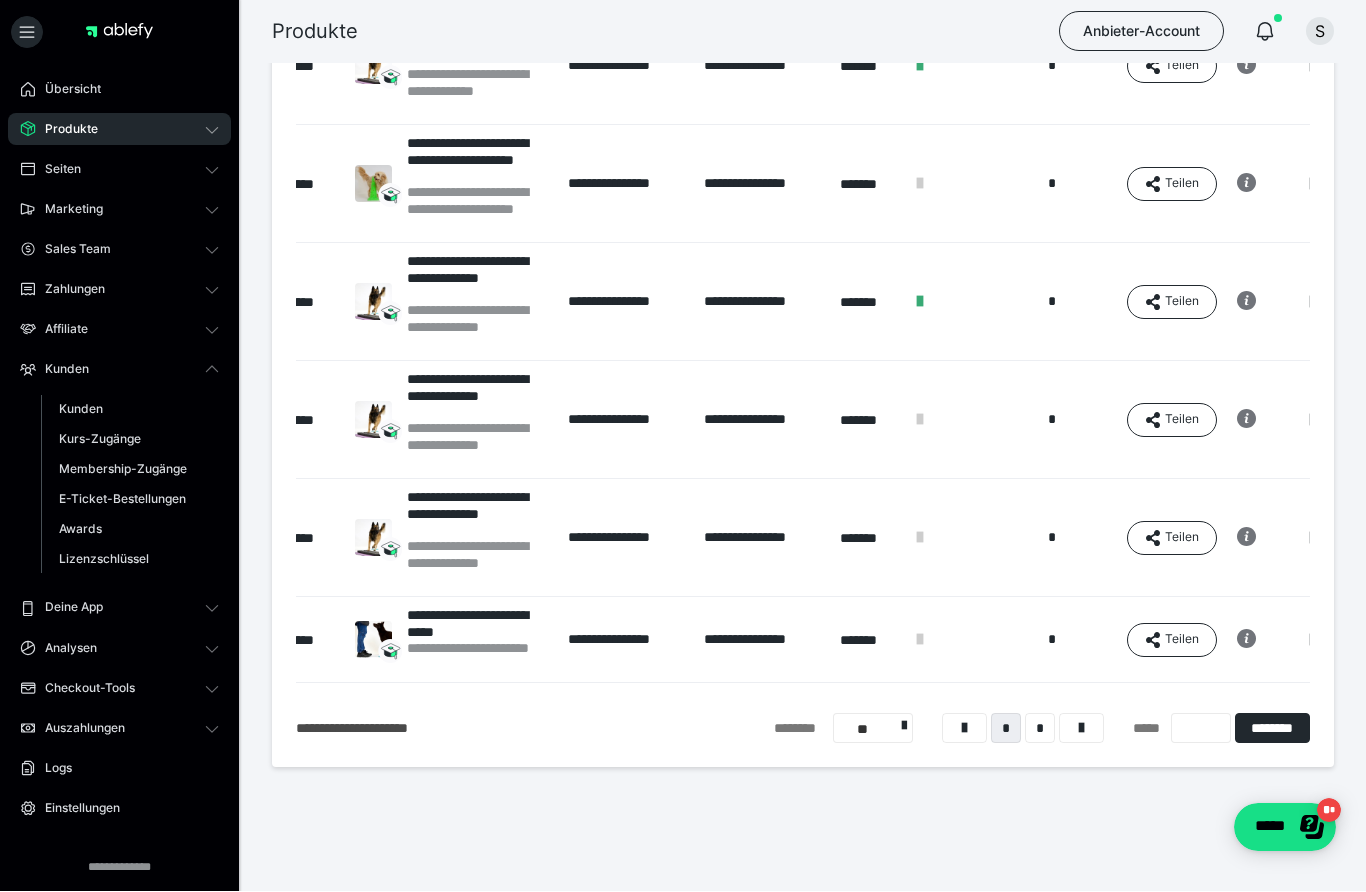 click on "Kunden" at bounding box center [130, 410] 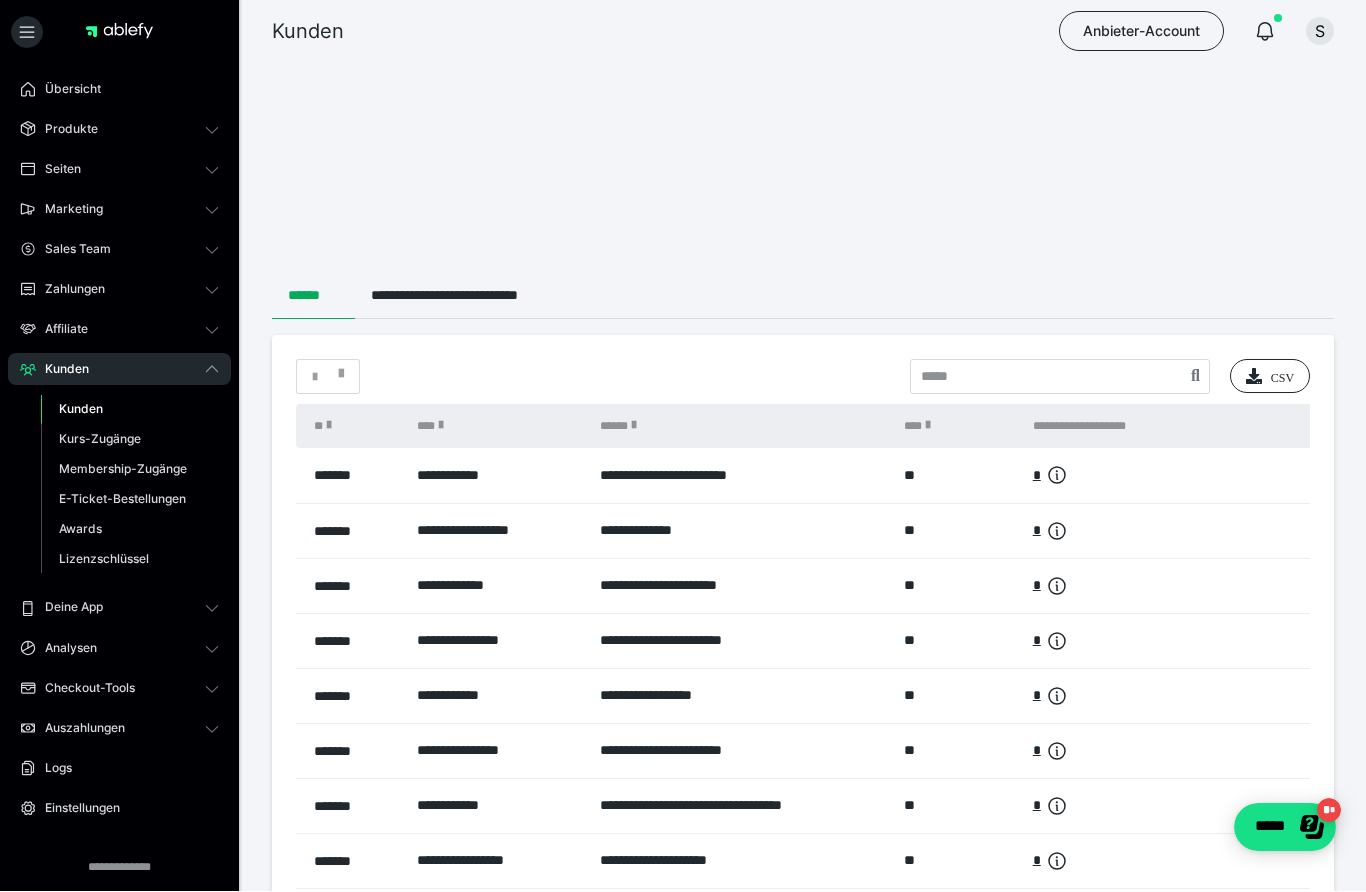 scroll, scrollTop: 1, scrollLeft: 0, axis: vertical 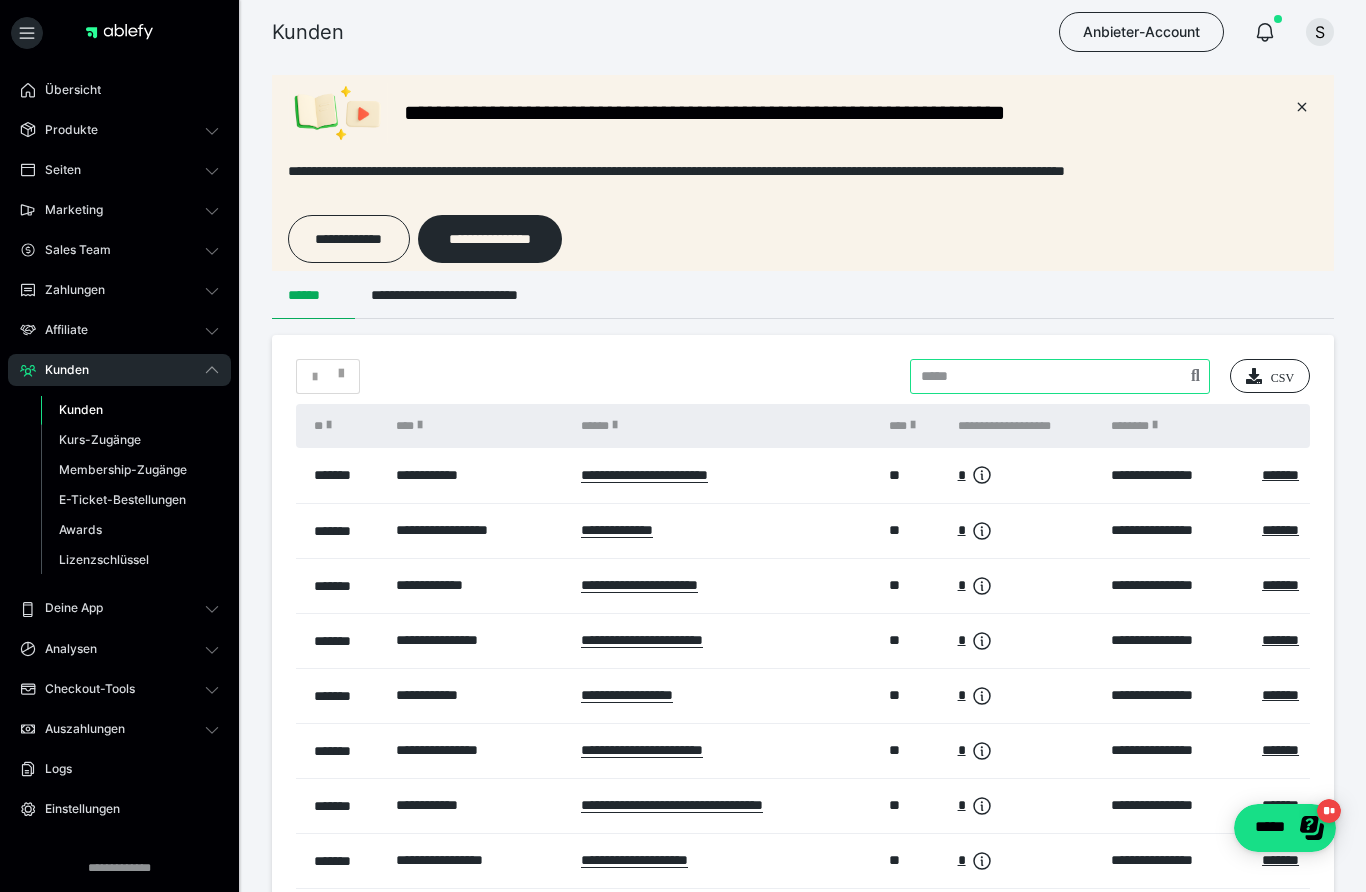 click at bounding box center [1060, 376] 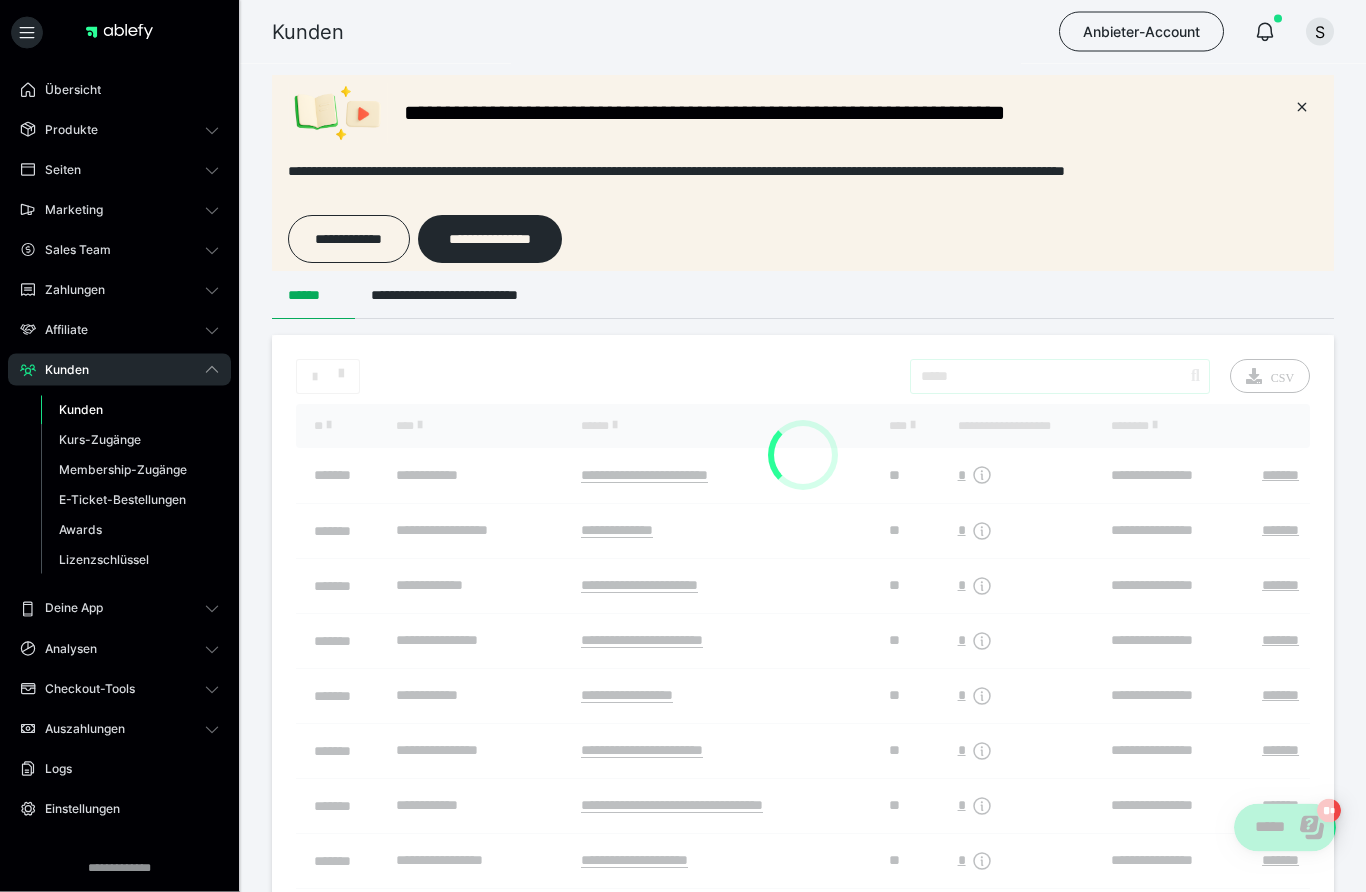type on "*****" 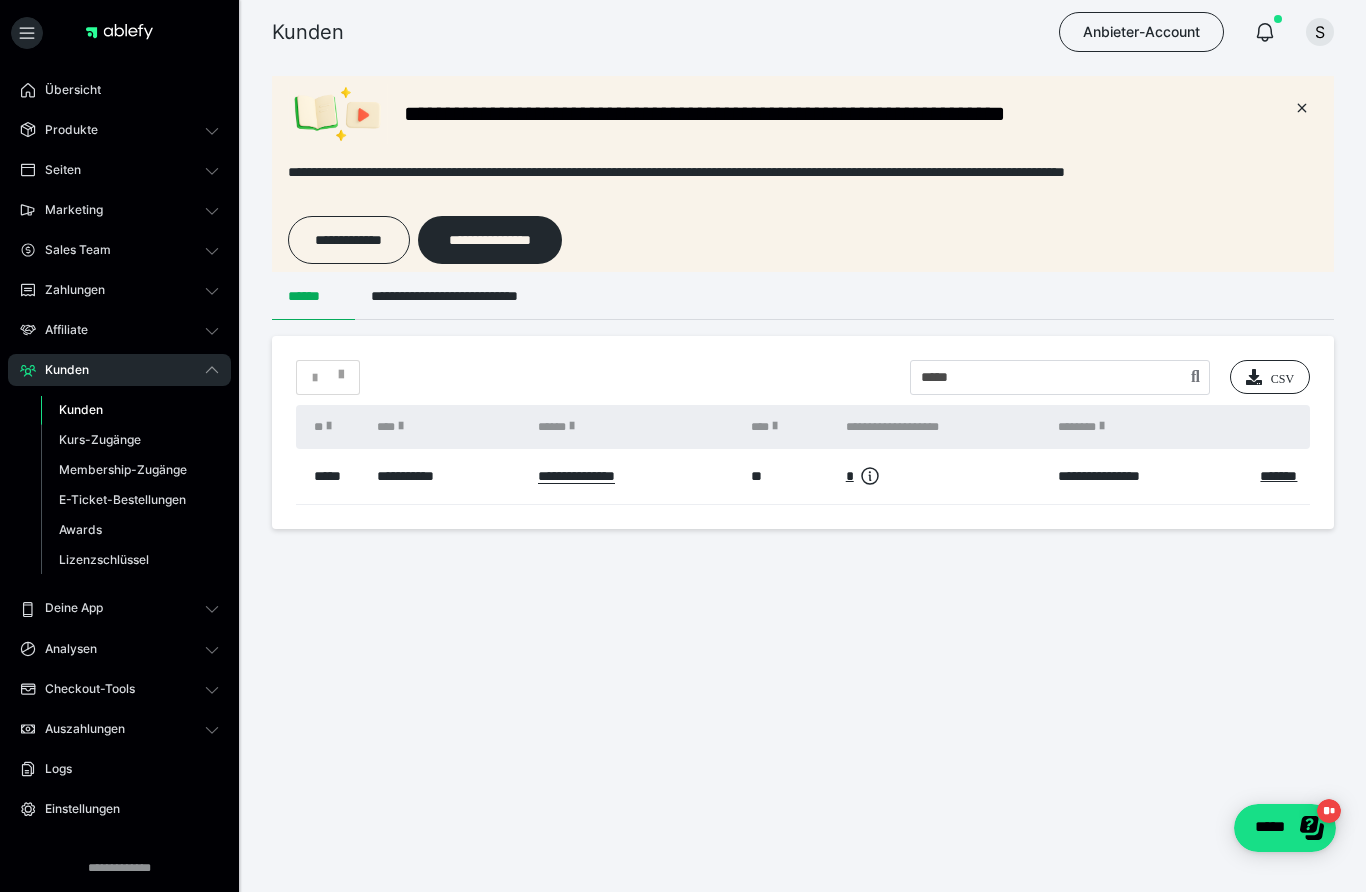click on "**********" at bounding box center (447, 476) 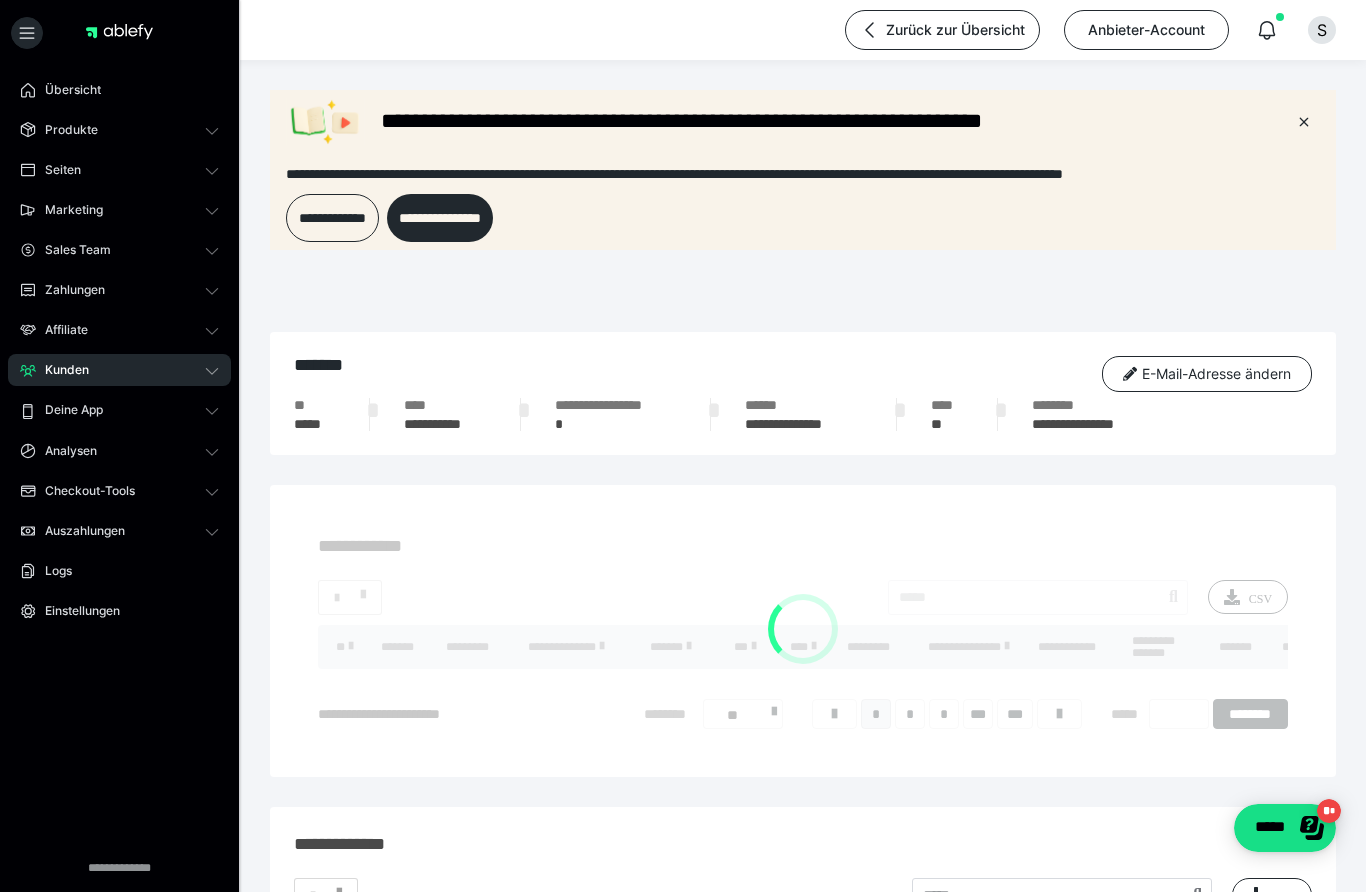 scroll, scrollTop: 0, scrollLeft: 0, axis: both 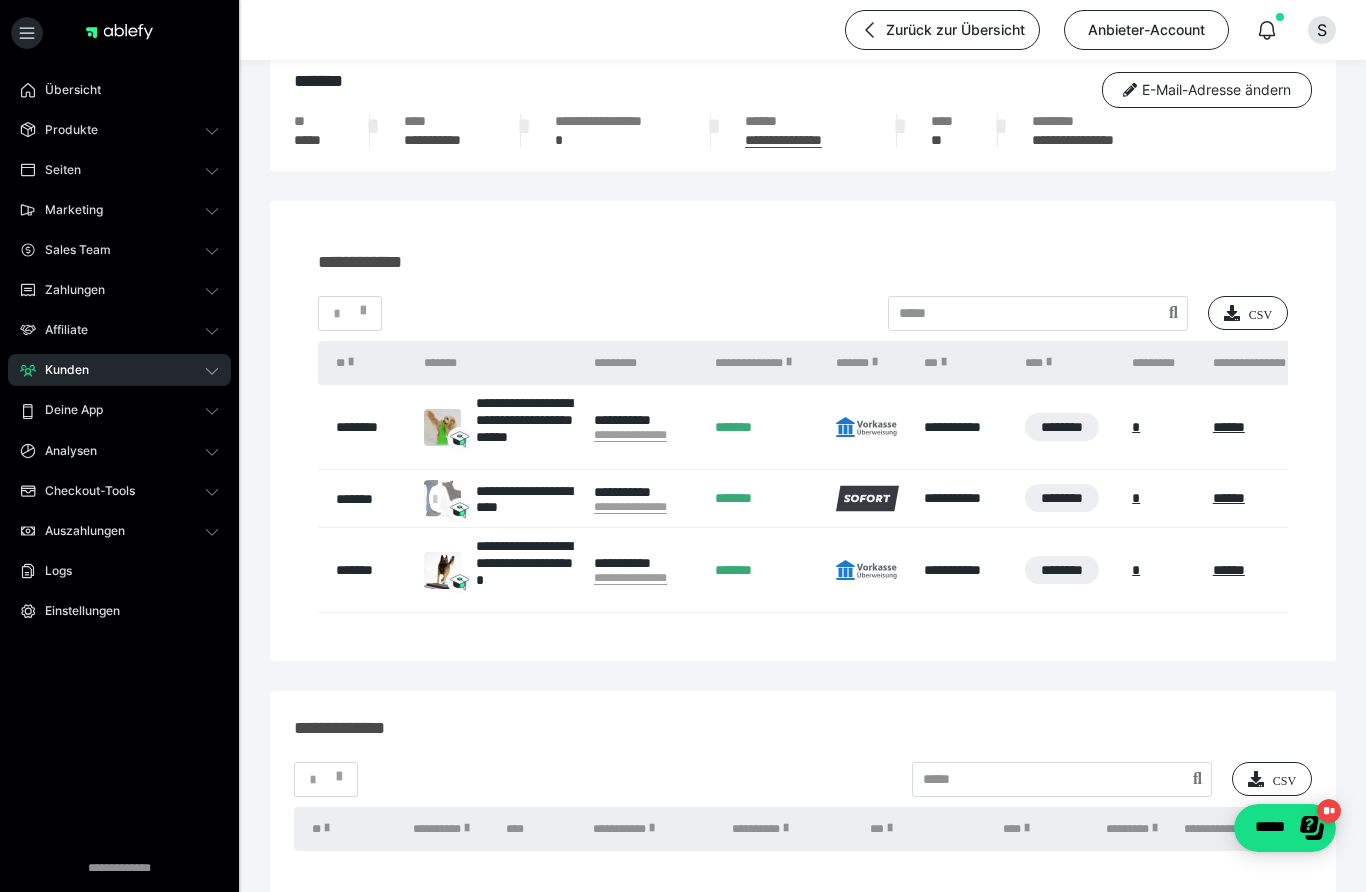 click on "********" at bounding box center (370, 427) 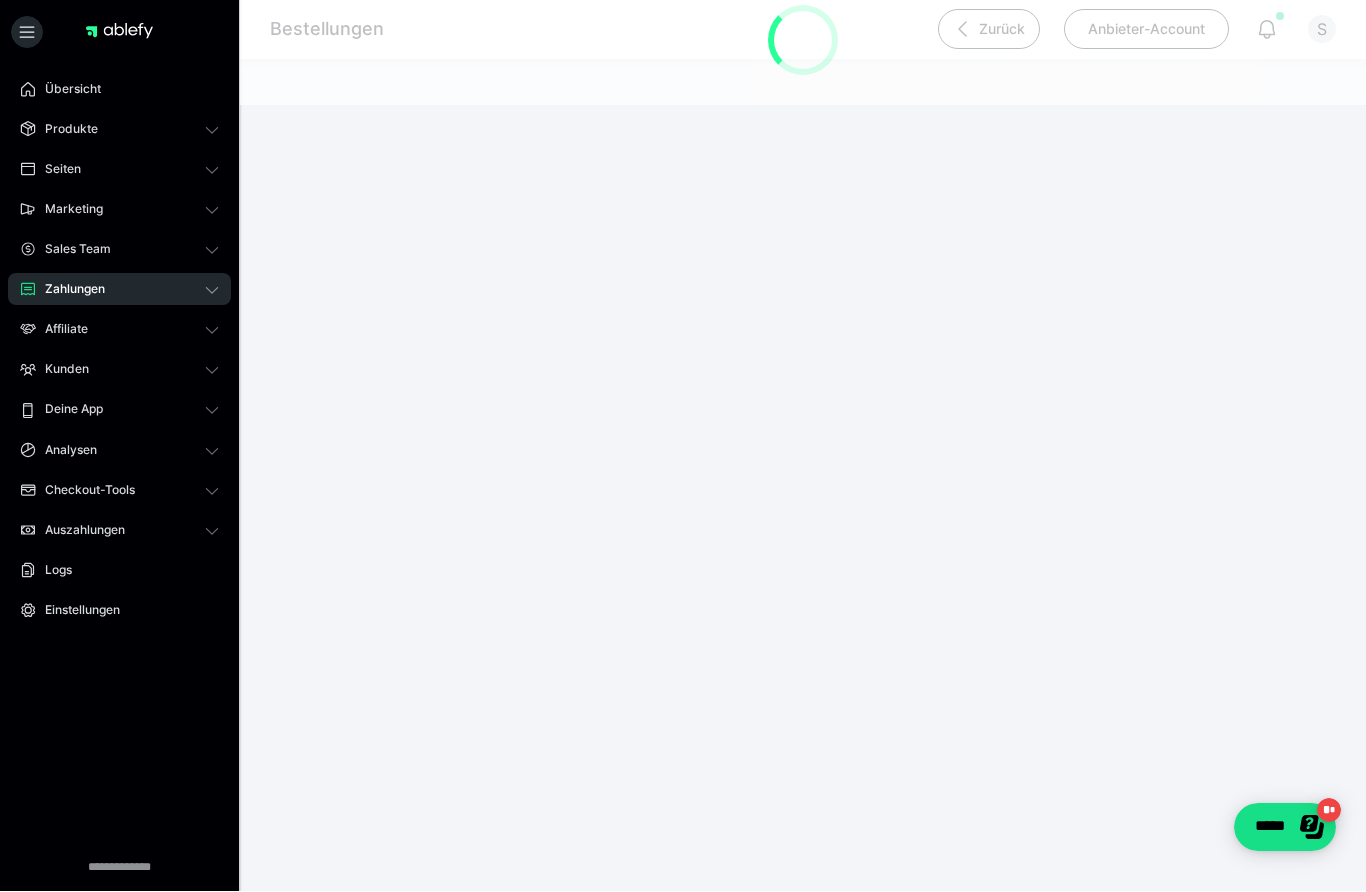 scroll, scrollTop: 0, scrollLeft: 0, axis: both 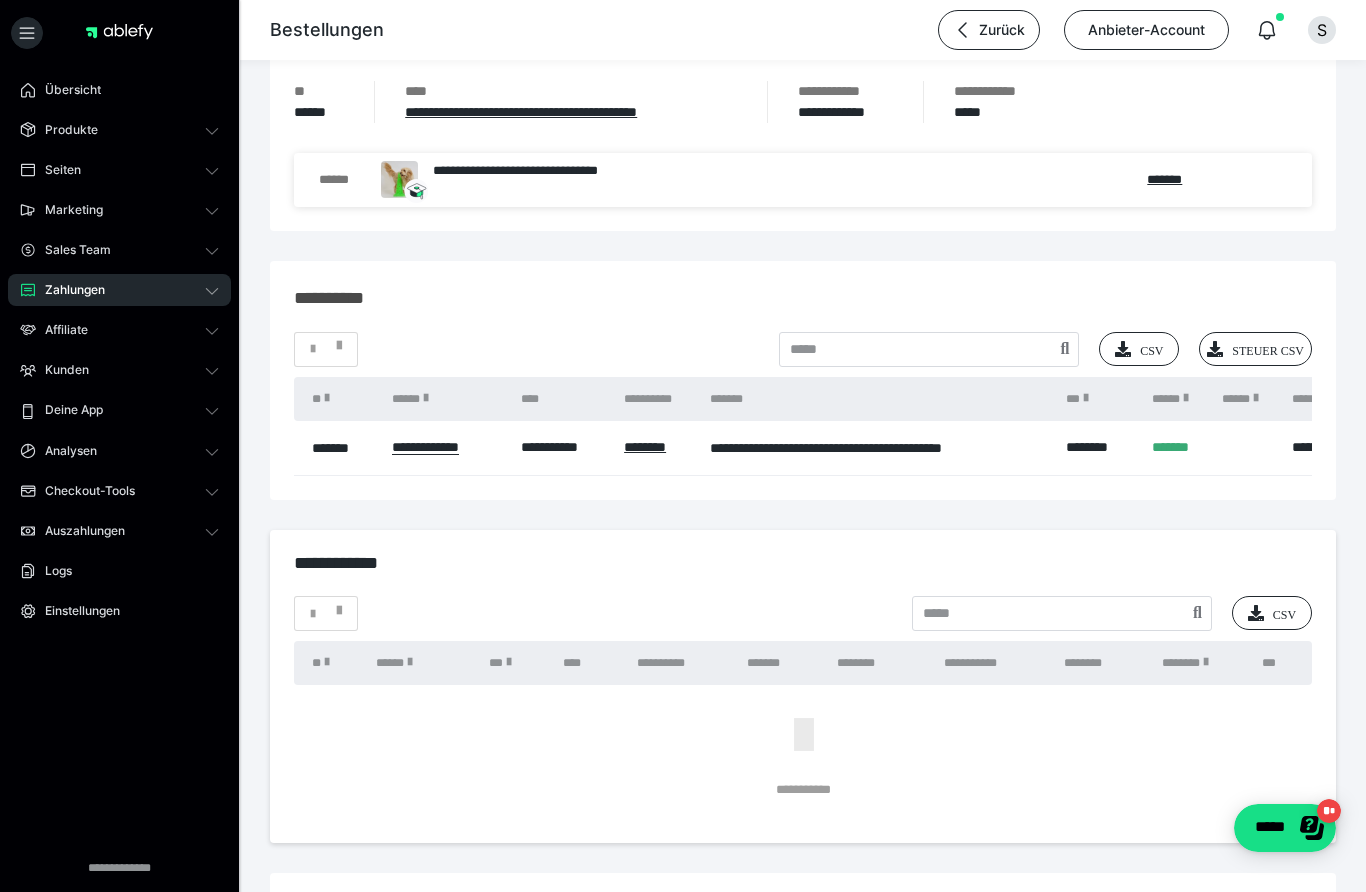 click on "*******" at bounding box center [342, 448] 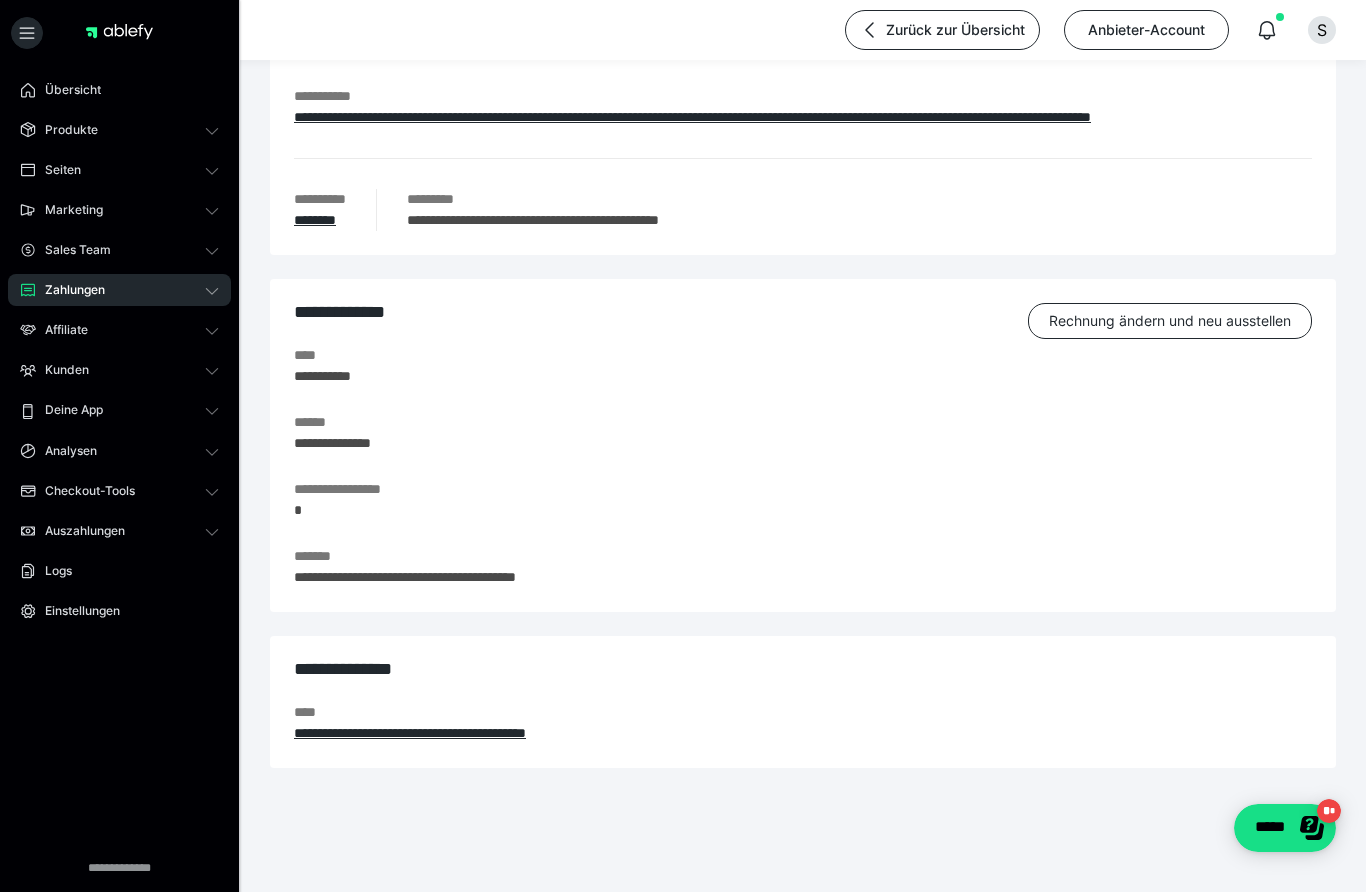 scroll, scrollTop: 1, scrollLeft: 0, axis: vertical 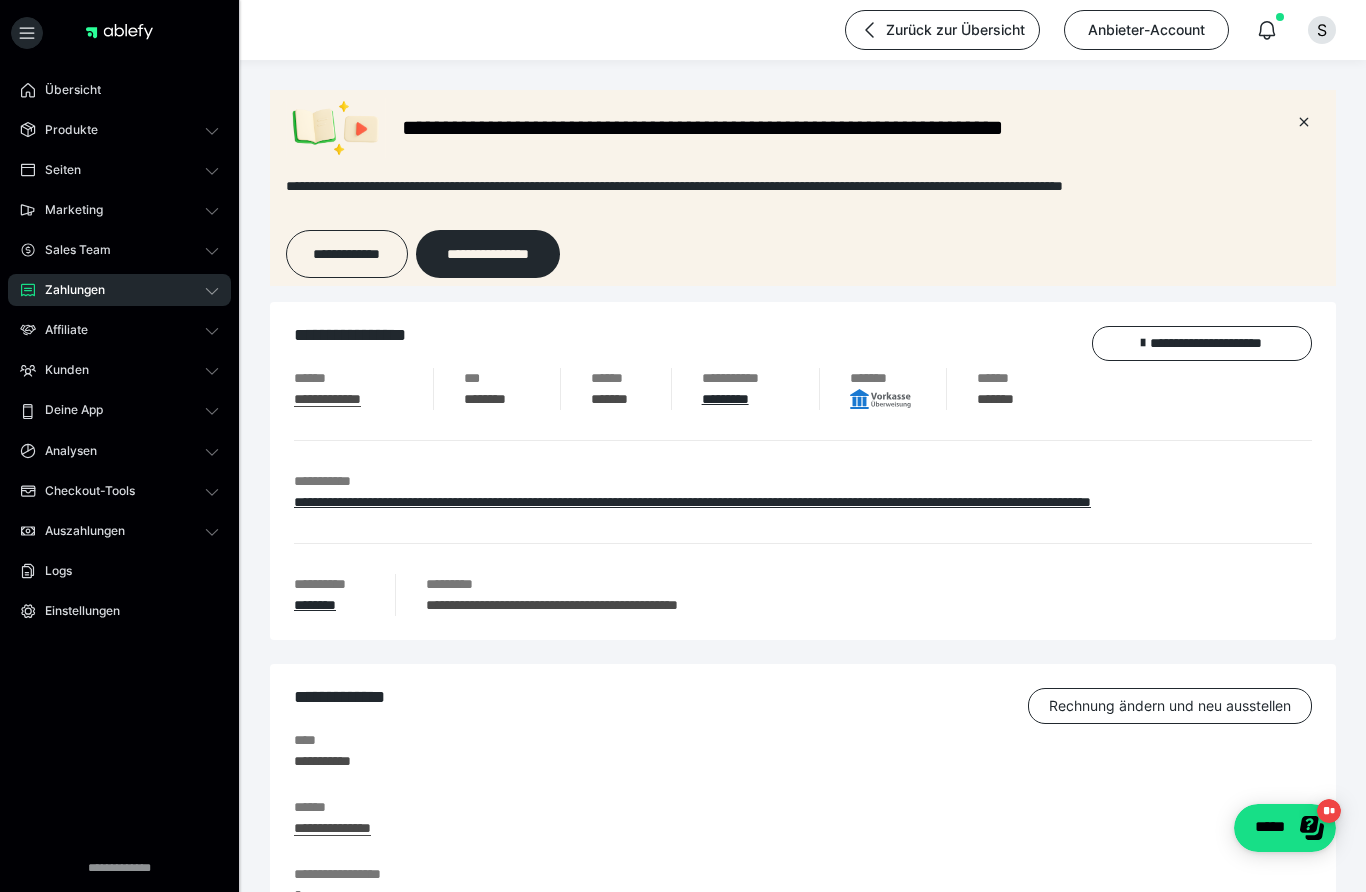 click on "**********" at bounding box center (1202, 343) 